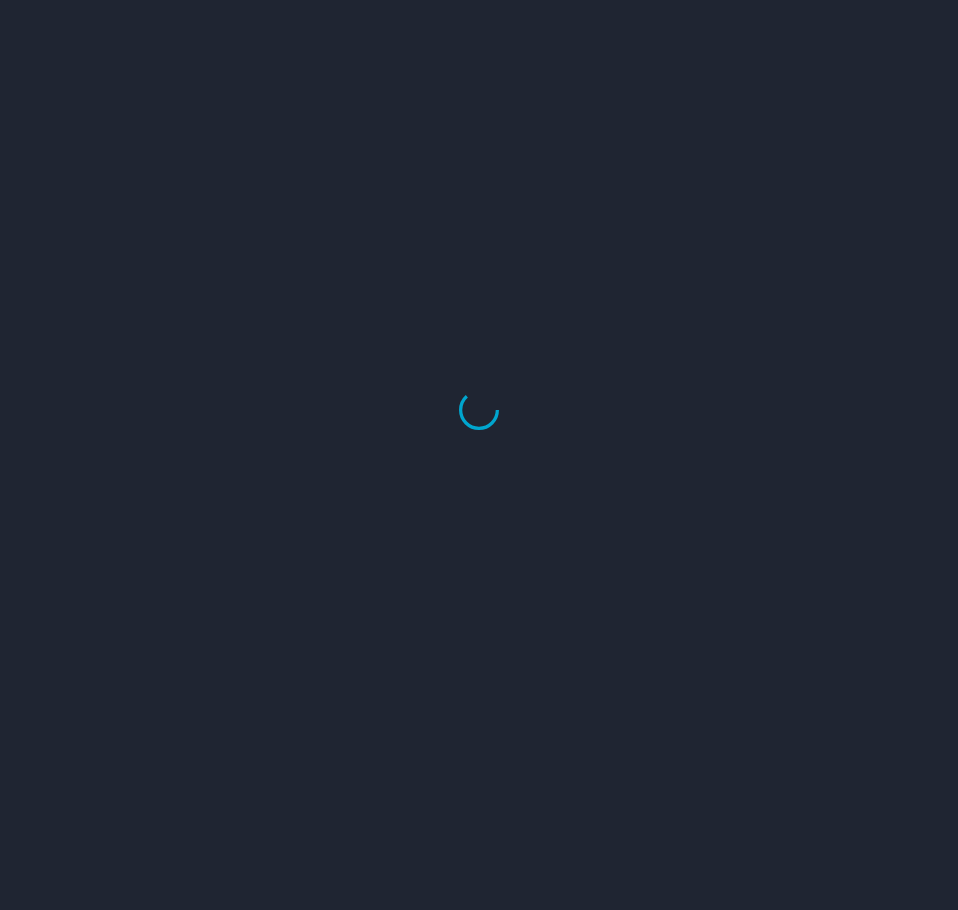 scroll, scrollTop: 0, scrollLeft: 0, axis: both 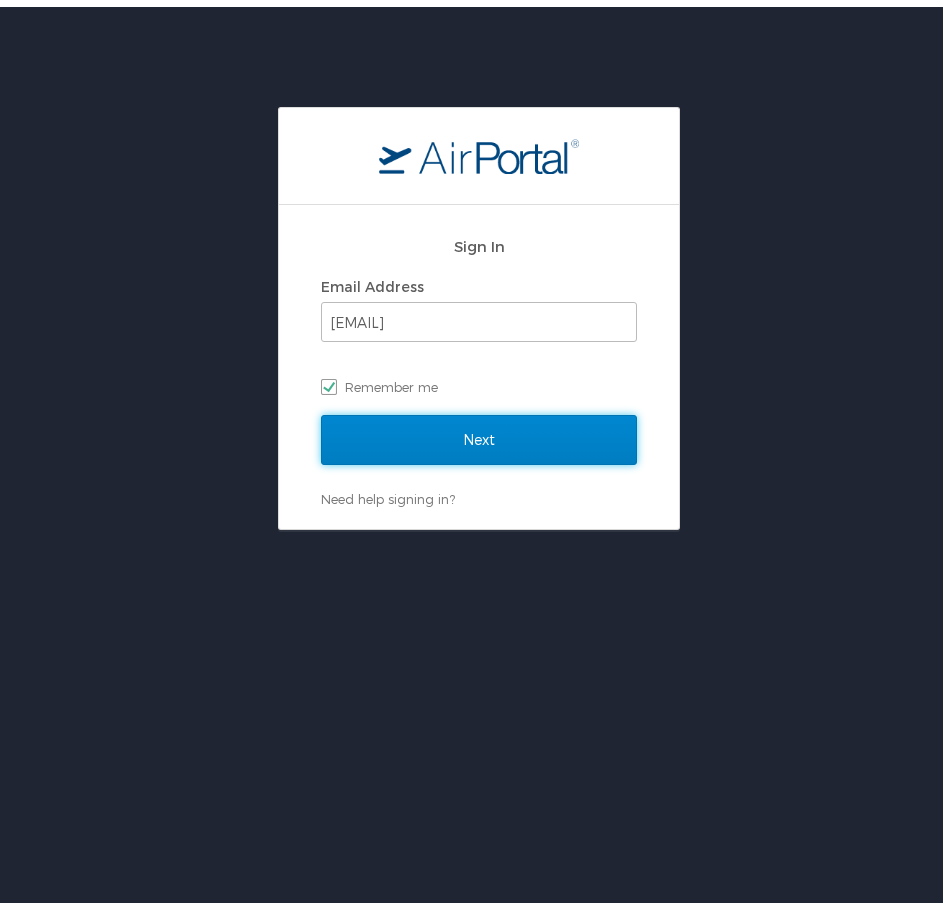 click on "Next" at bounding box center (479, 433) 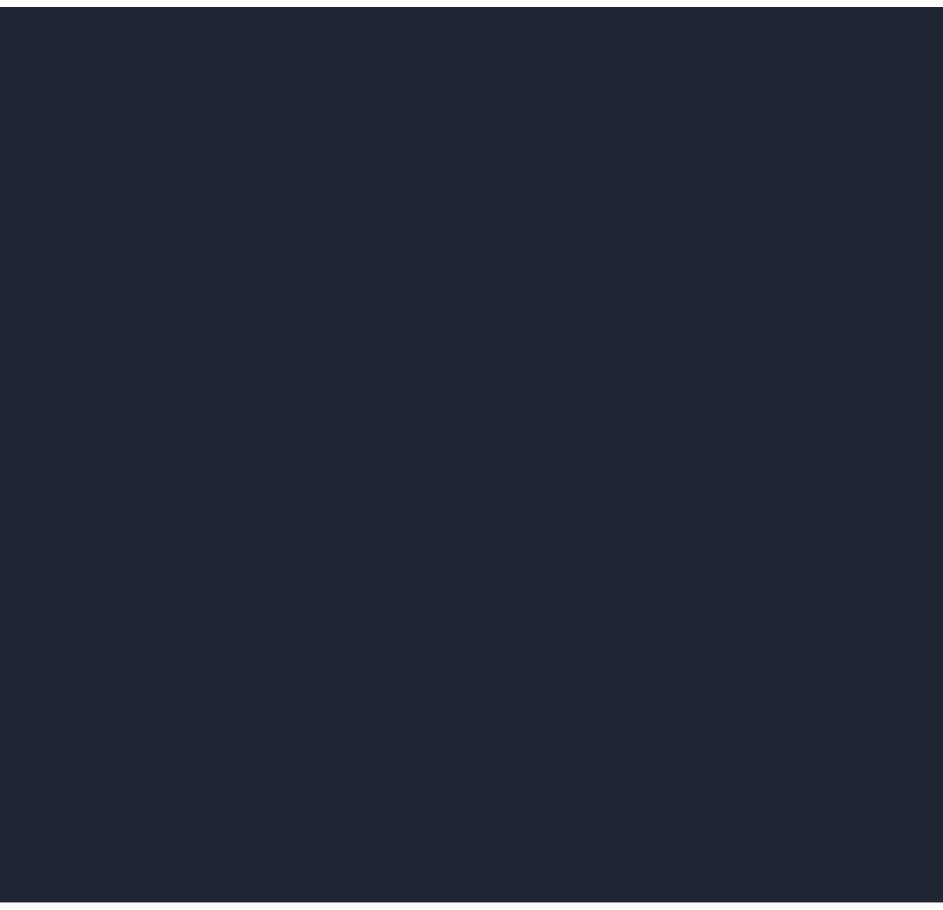 scroll, scrollTop: 0, scrollLeft: 0, axis: both 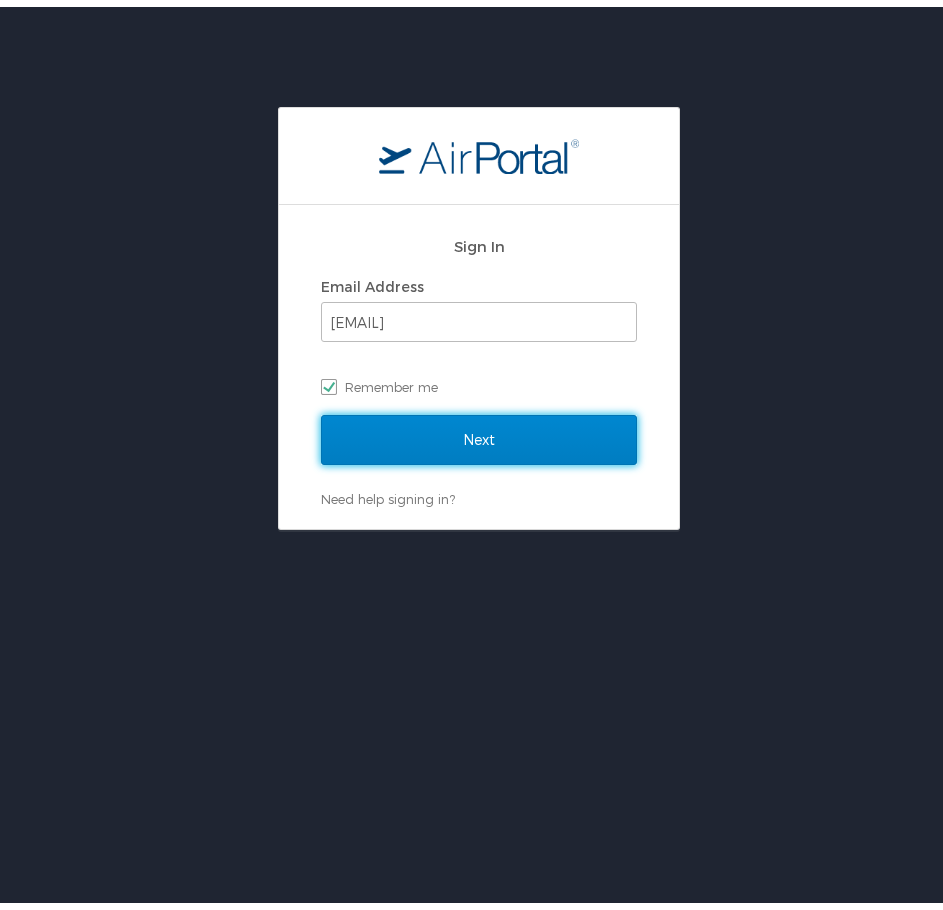 click on "Next" at bounding box center [479, 433] 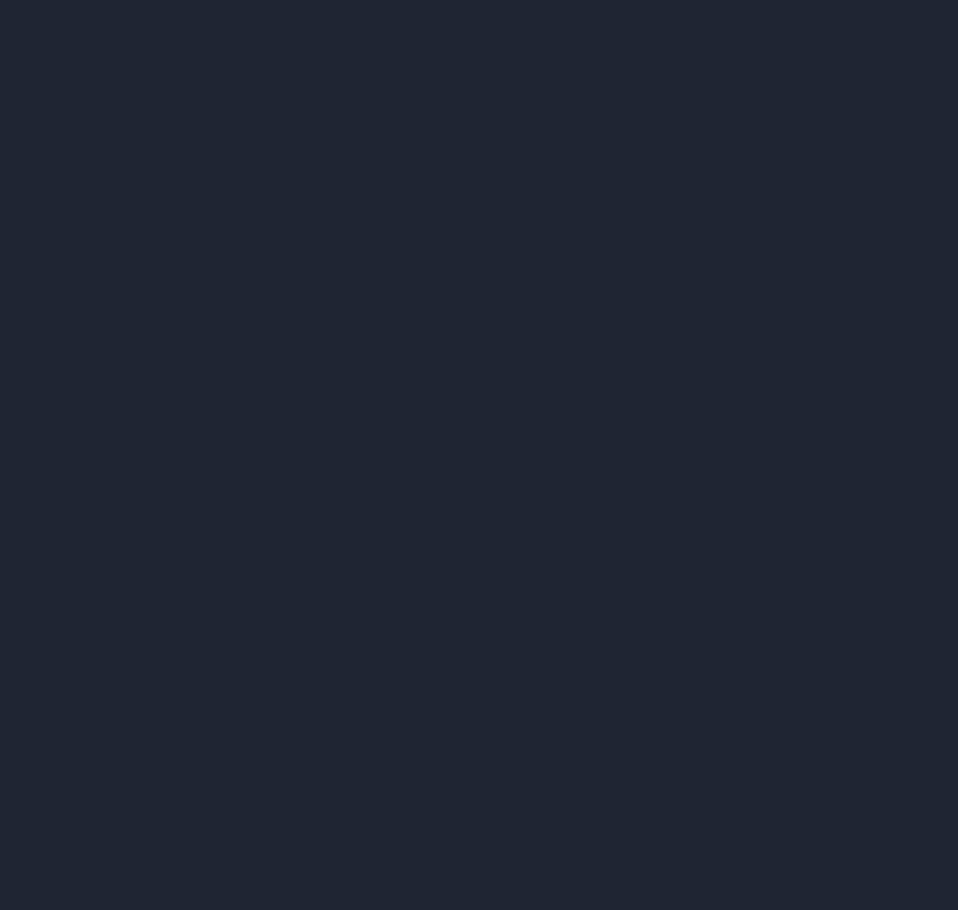 scroll, scrollTop: 0, scrollLeft: 0, axis: both 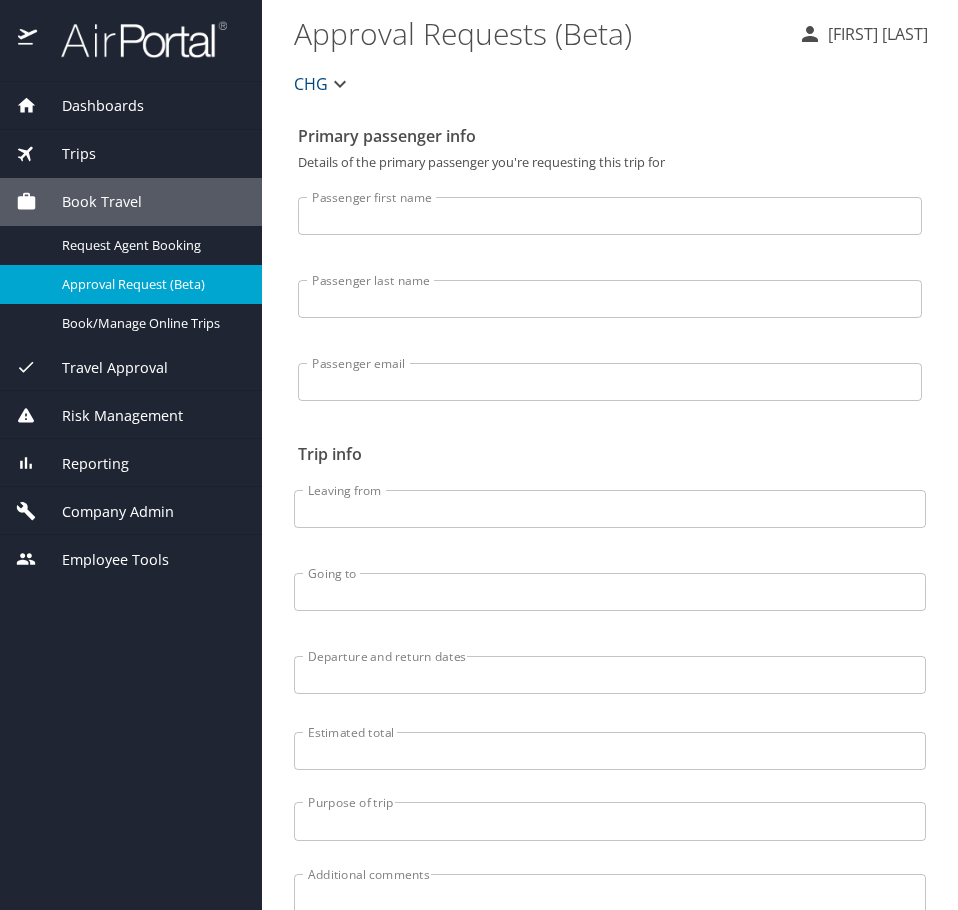 click on "Reporting" at bounding box center [131, 464] 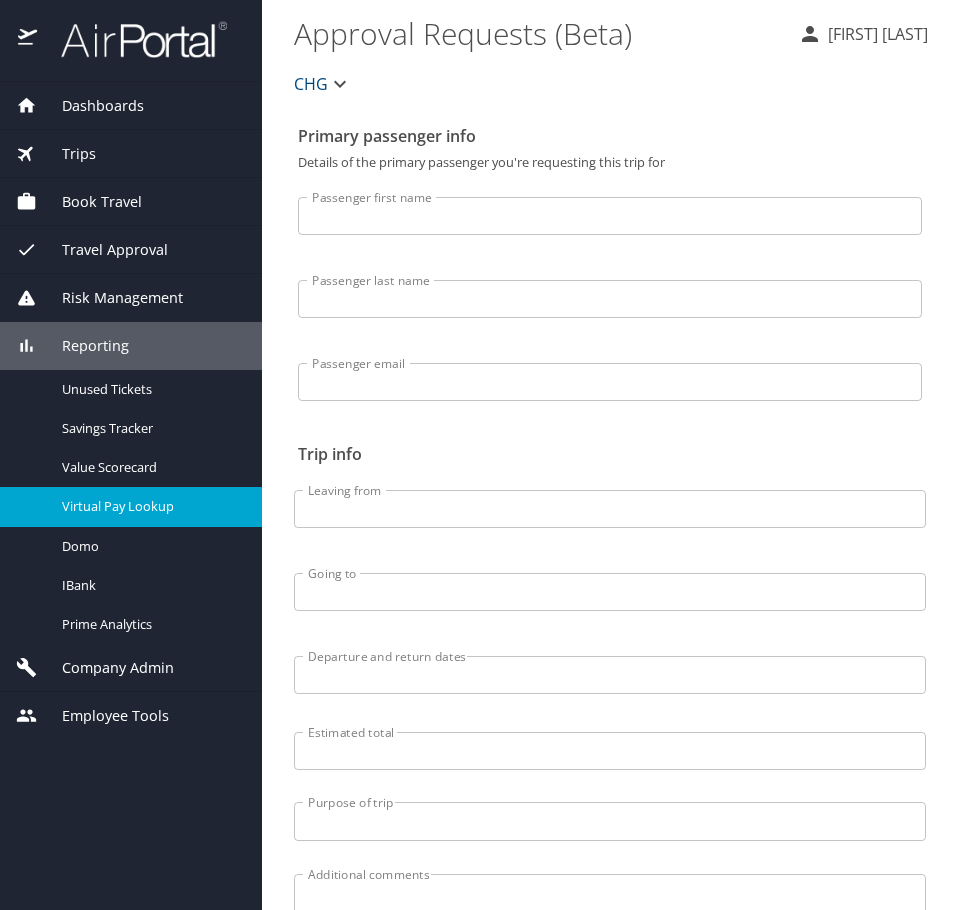 click on "Virtual Pay Lookup" at bounding box center (150, 506) 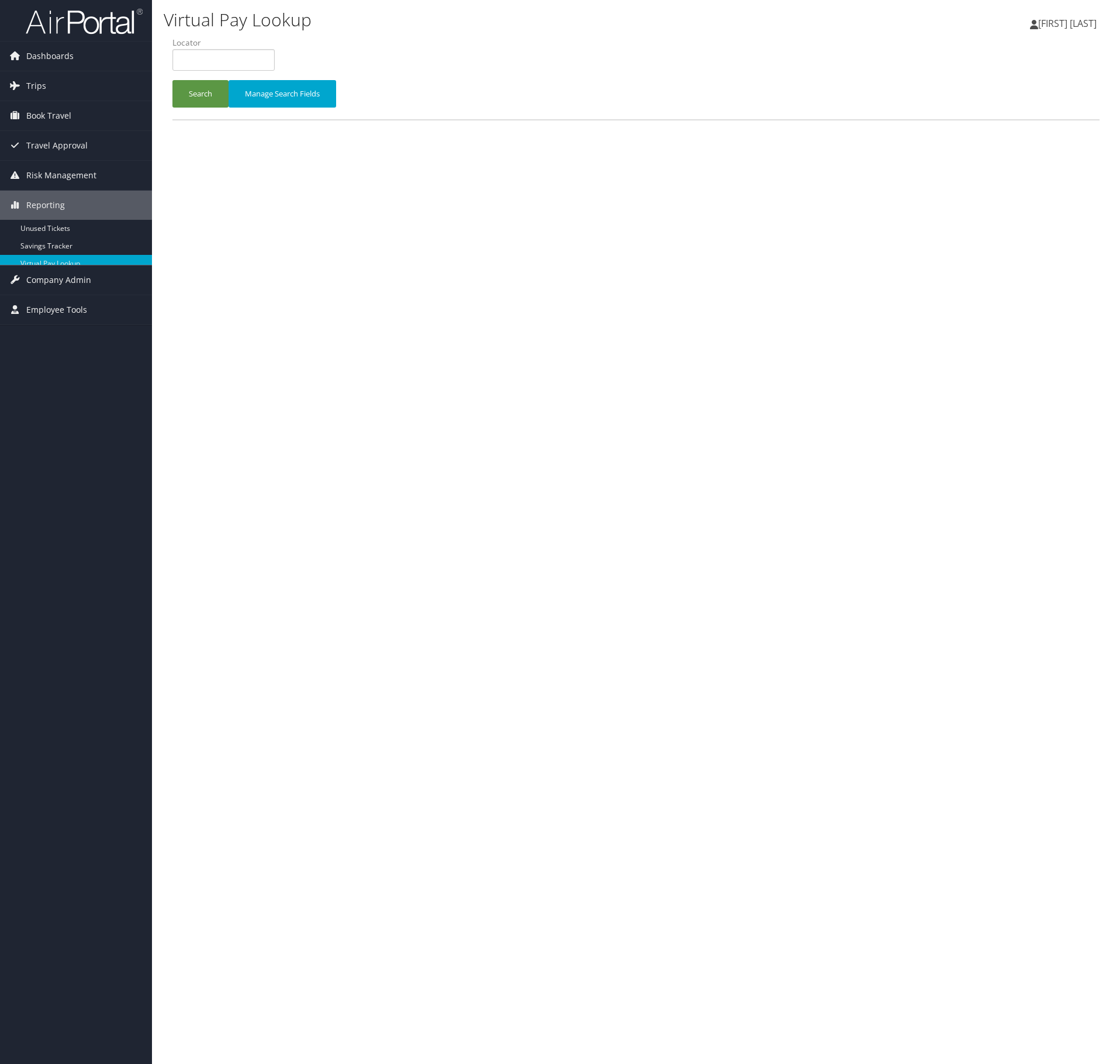 scroll, scrollTop: 0, scrollLeft: 0, axis: both 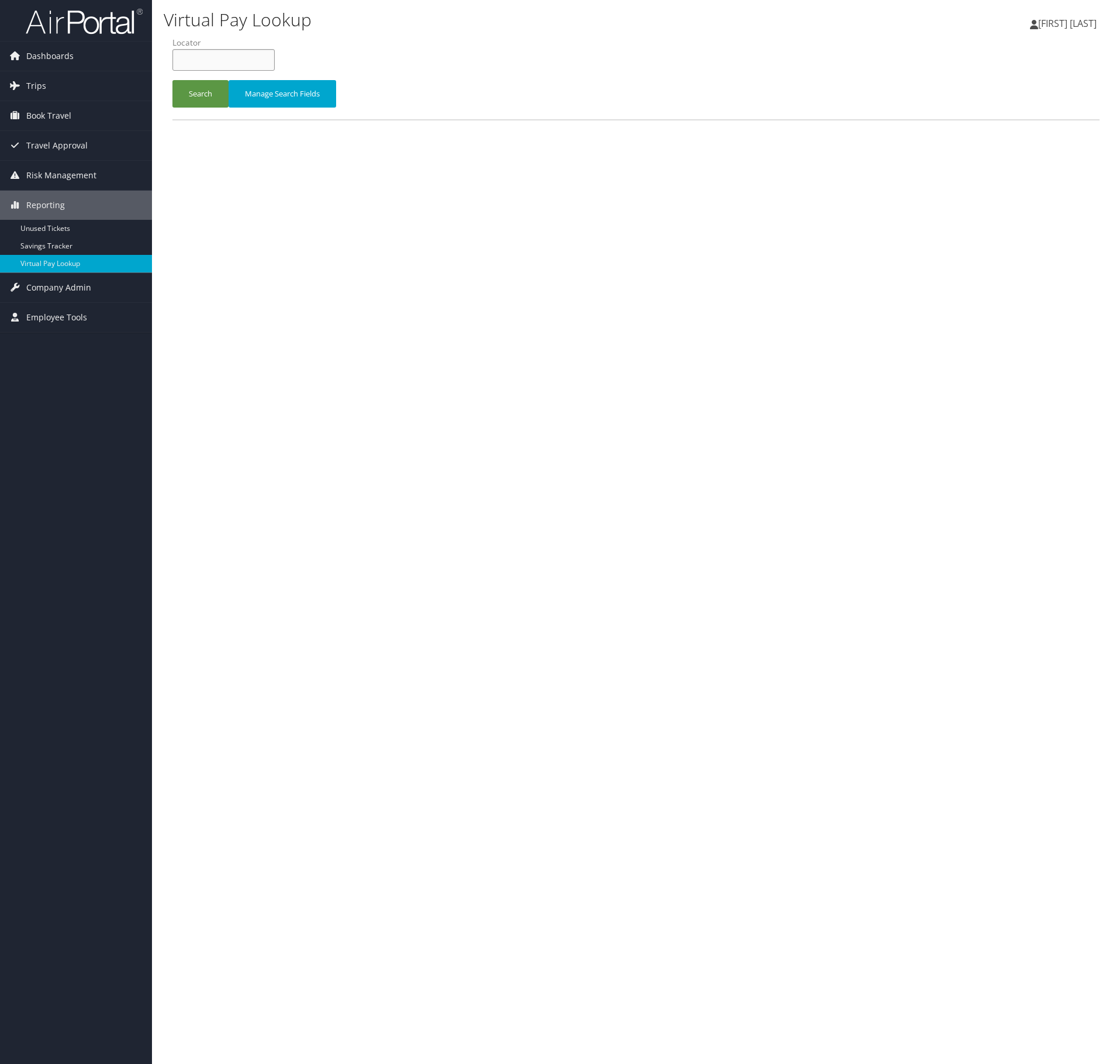 click at bounding box center (223, 60) 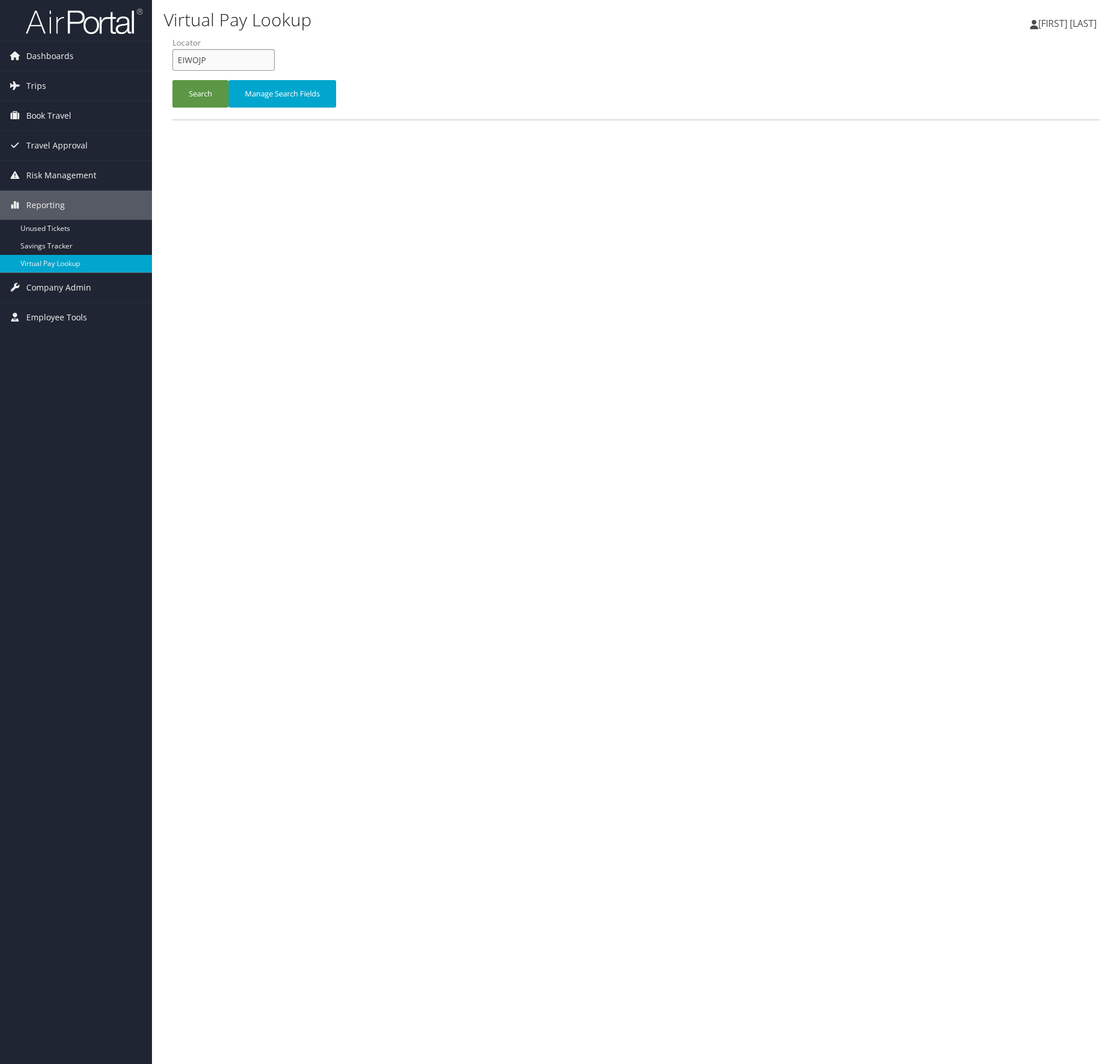 type on "EIWOJP" 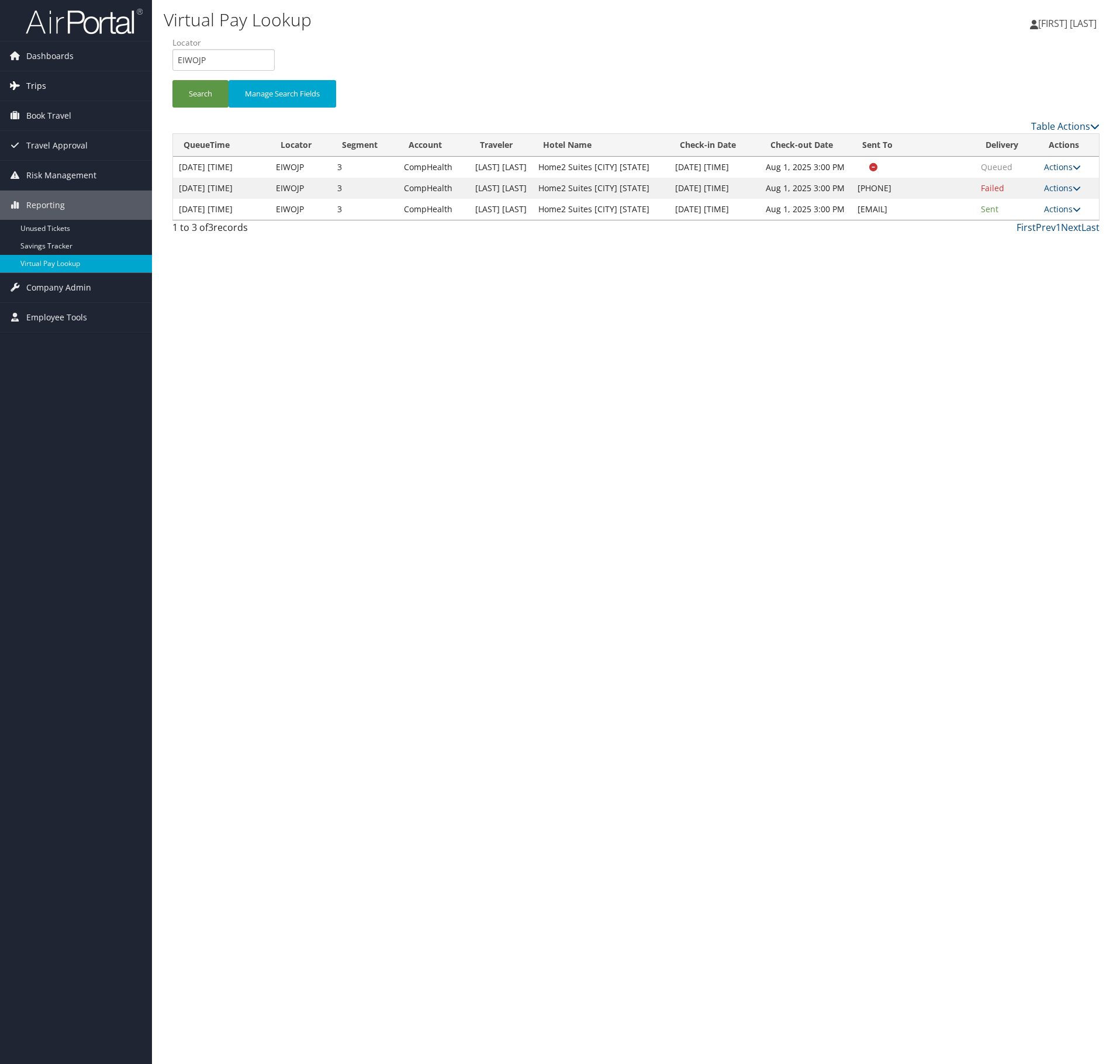click on "Trips" at bounding box center [36, 86] 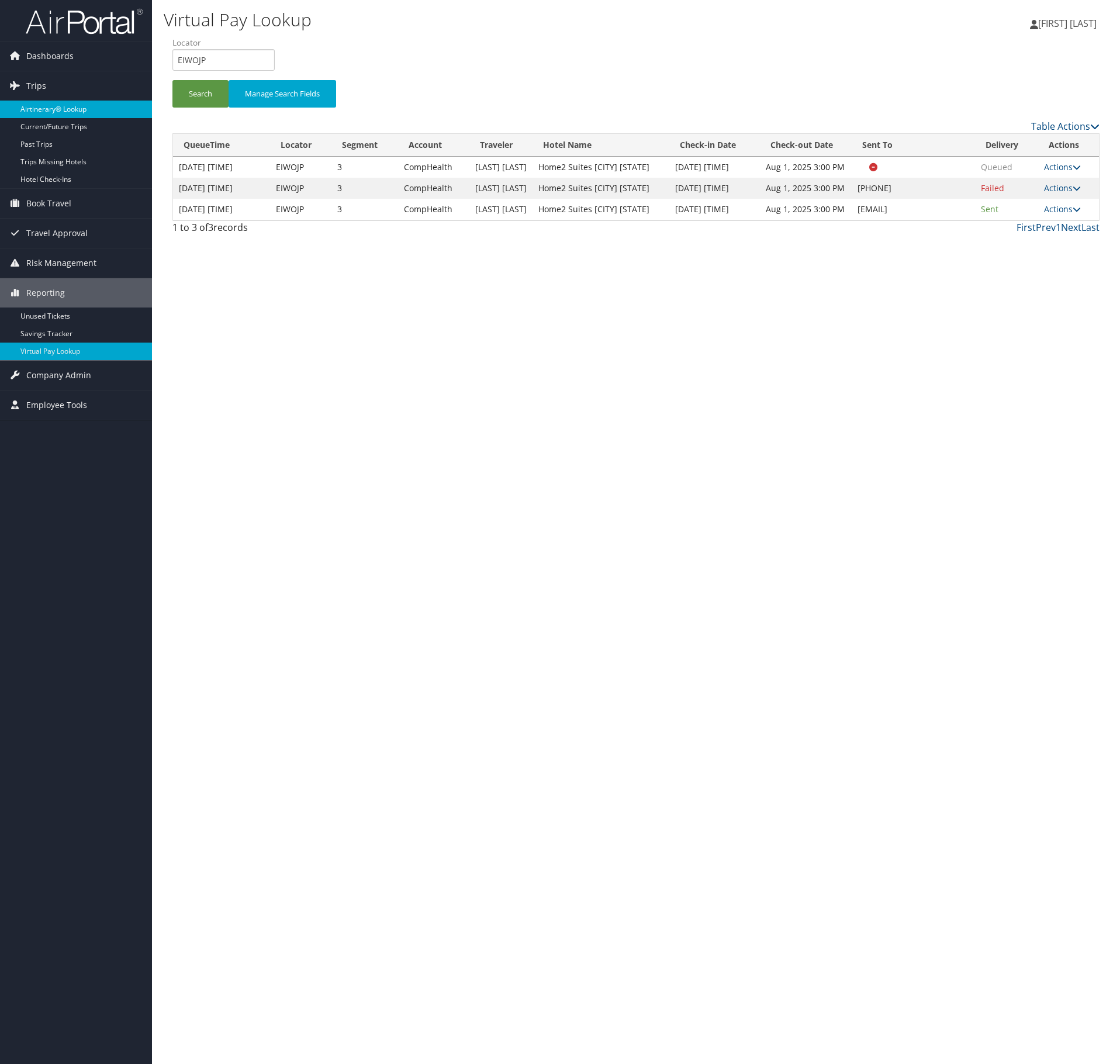 click on "Airtinerary® Lookup" at bounding box center [76, 109] 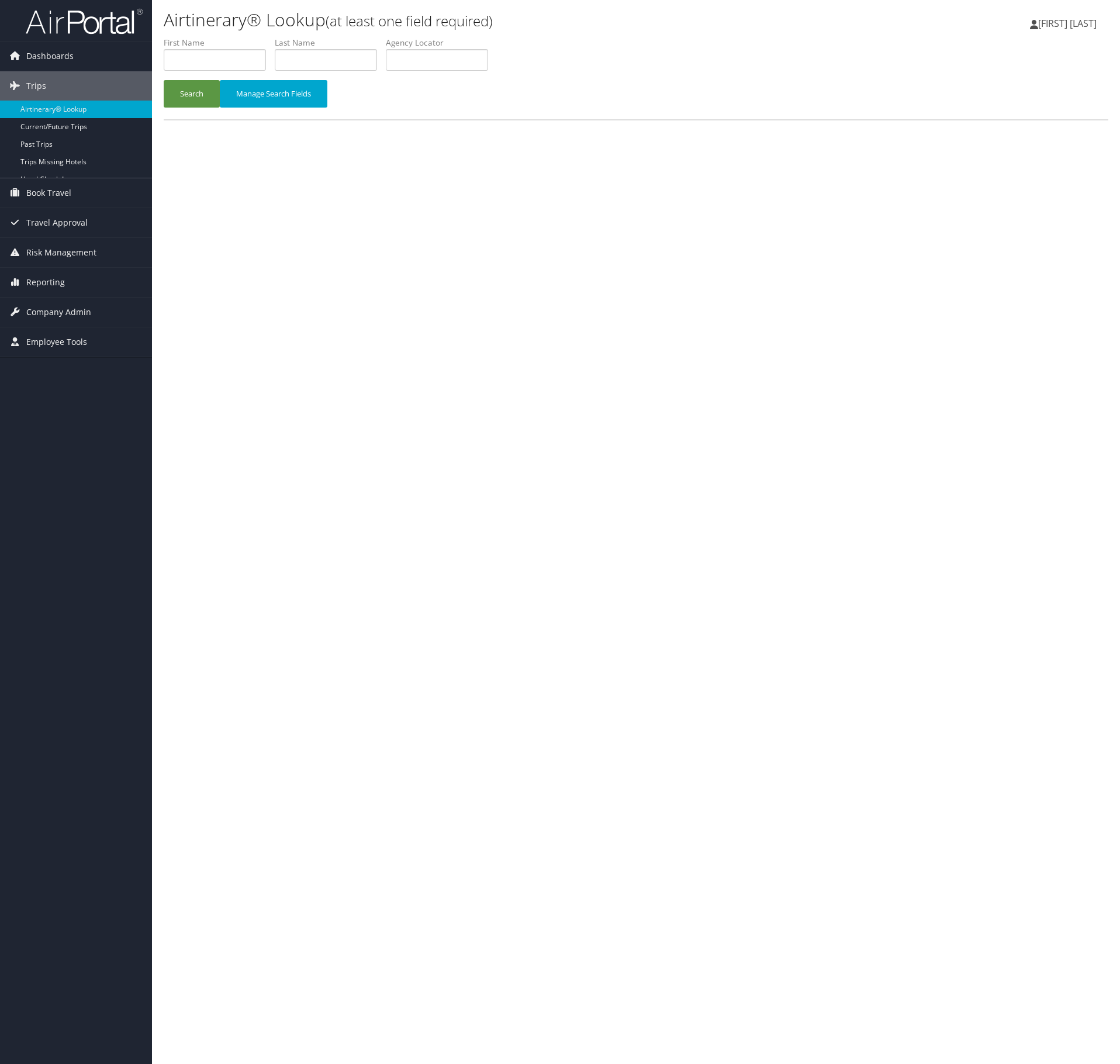 scroll, scrollTop: 0, scrollLeft: 0, axis: both 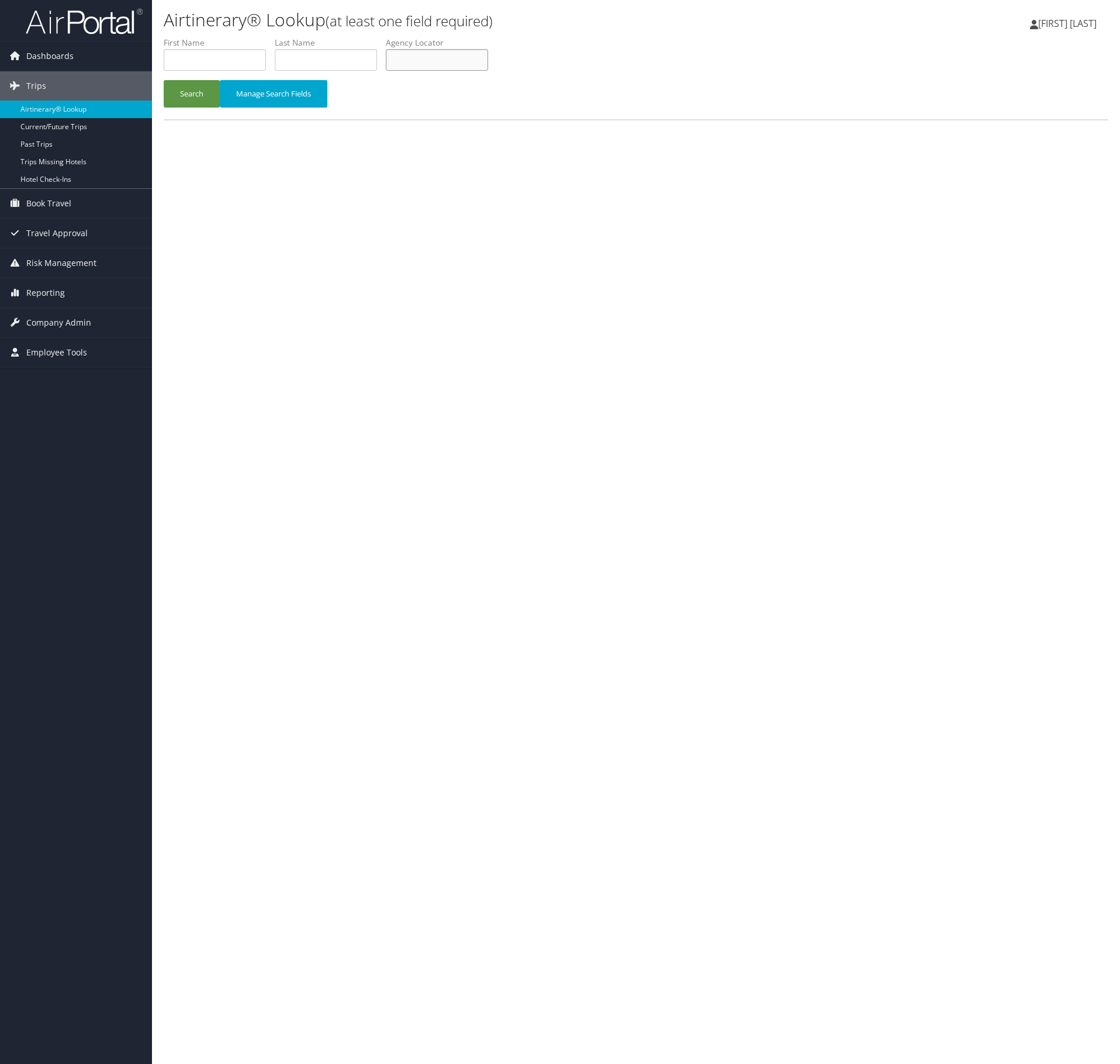 click at bounding box center [437, 60] 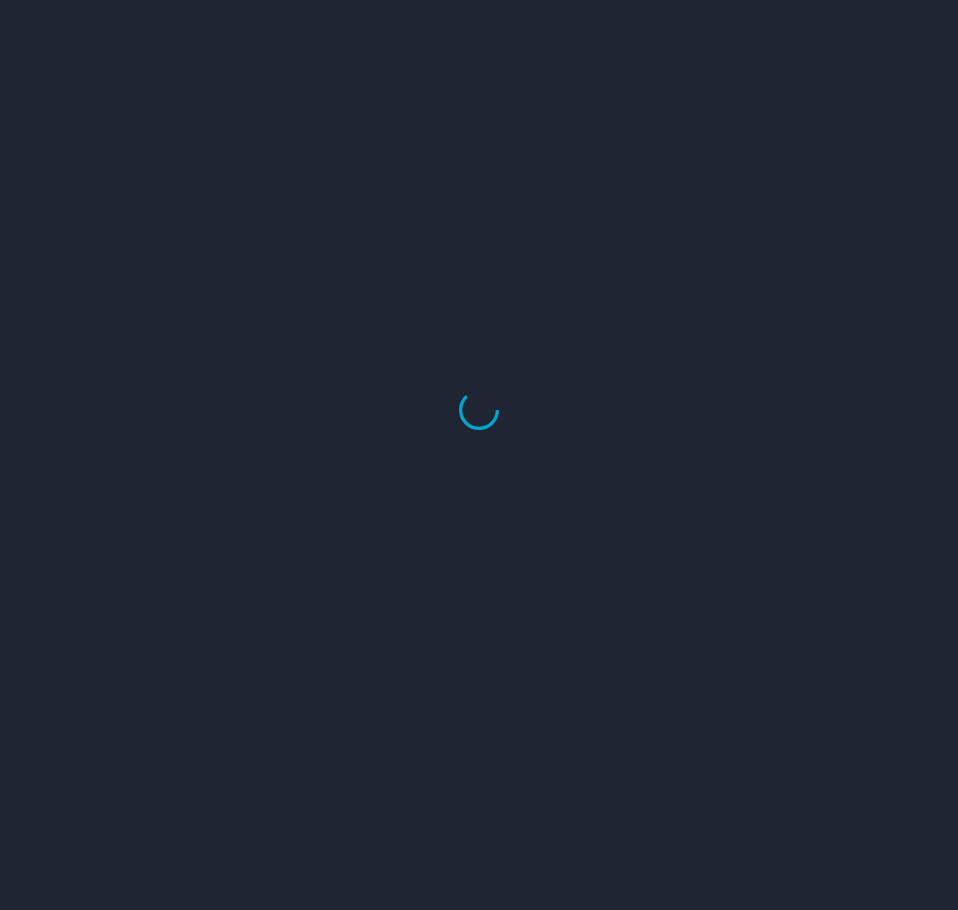 scroll, scrollTop: 0, scrollLeft: 0, axis: both 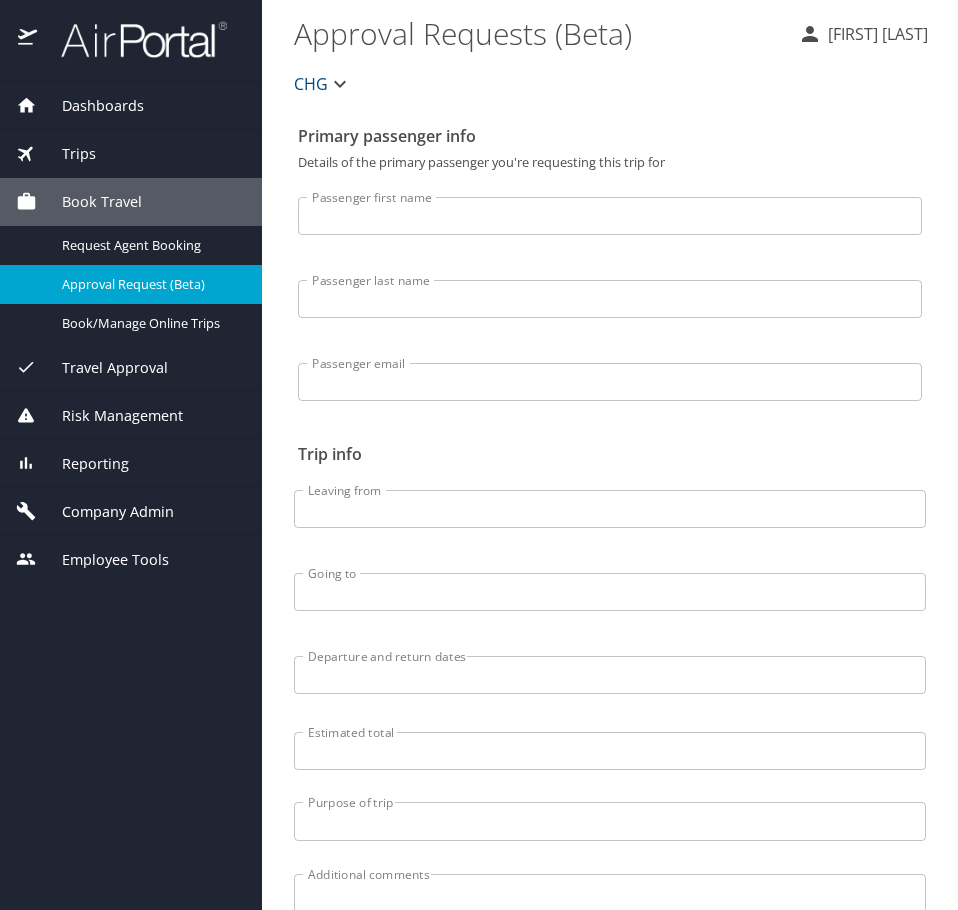 click on "Trips" at bounding box center [131, 154] 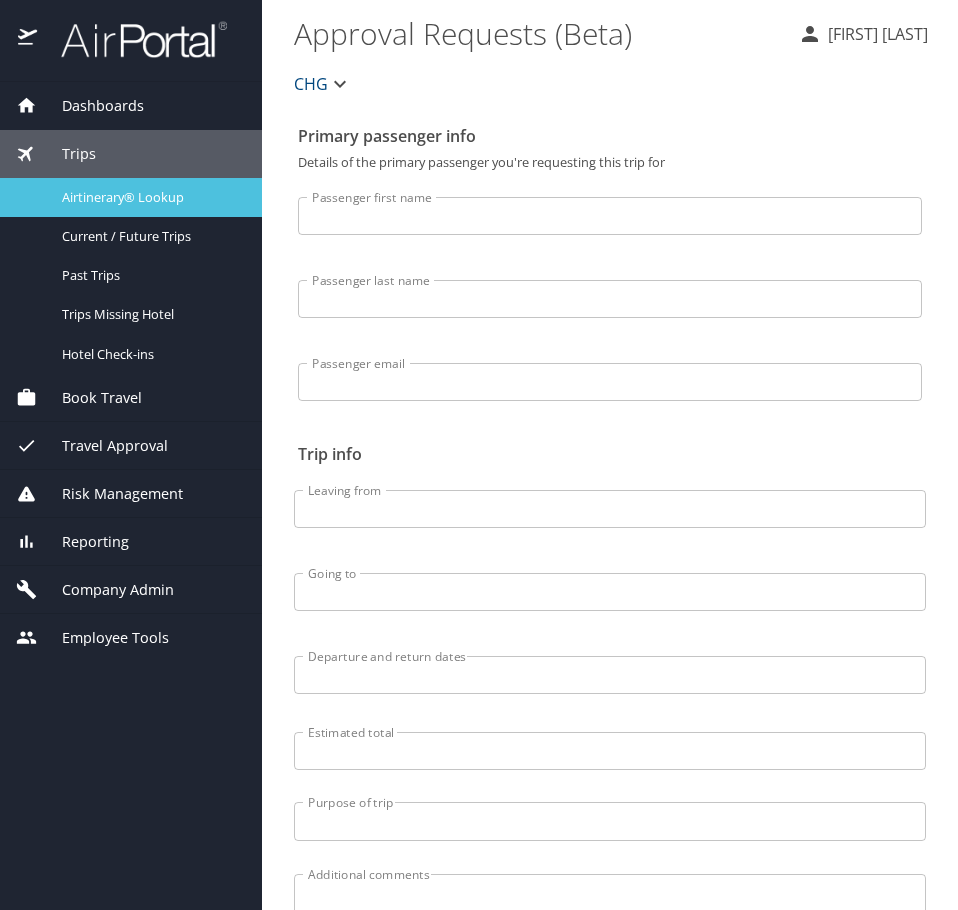 click on "Airtinerary® Lookup" at bounding box center [150, 197] 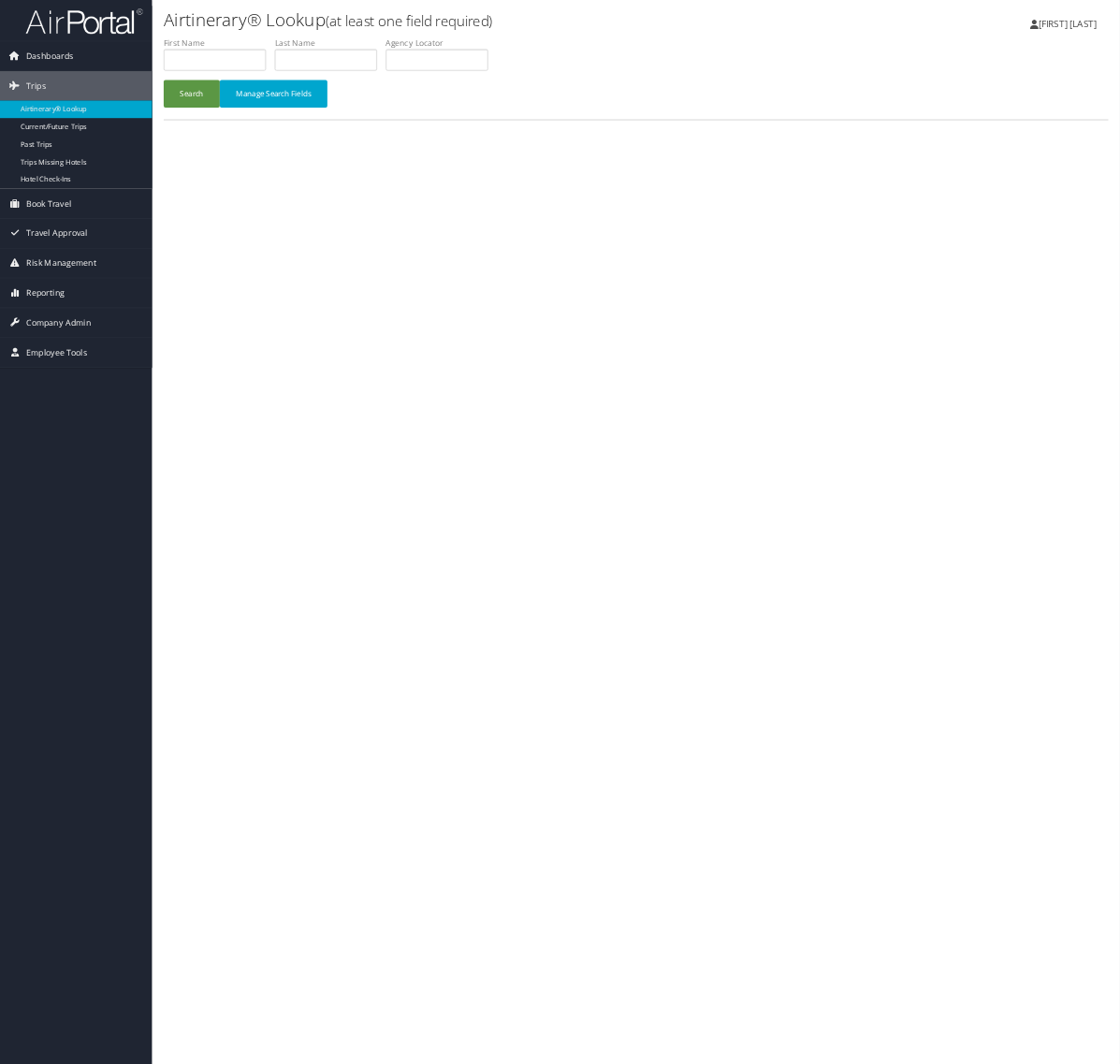 scroll, scrollTop: 0, scrollLeft: 0, axis: both 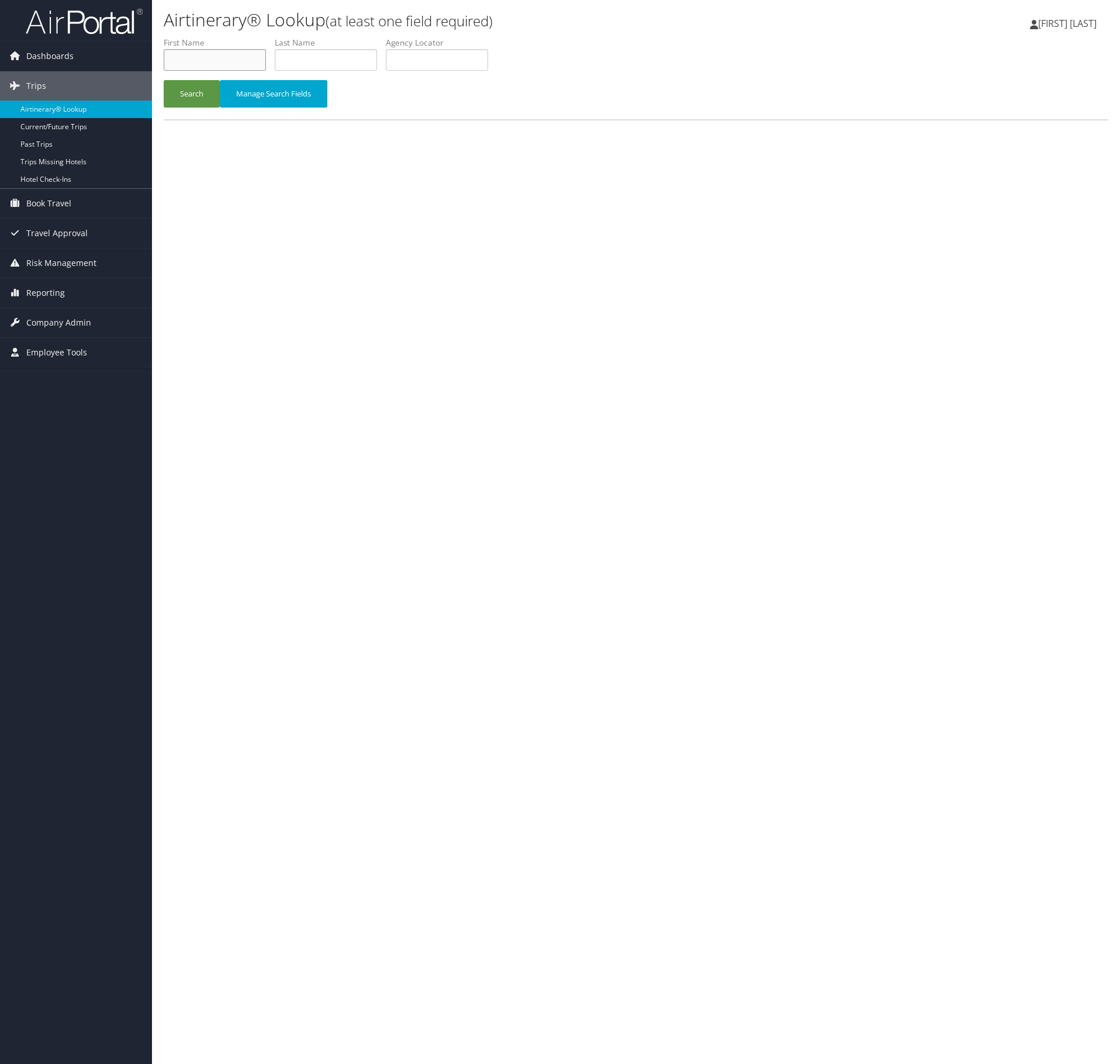 click at bounding box center (215, 60) 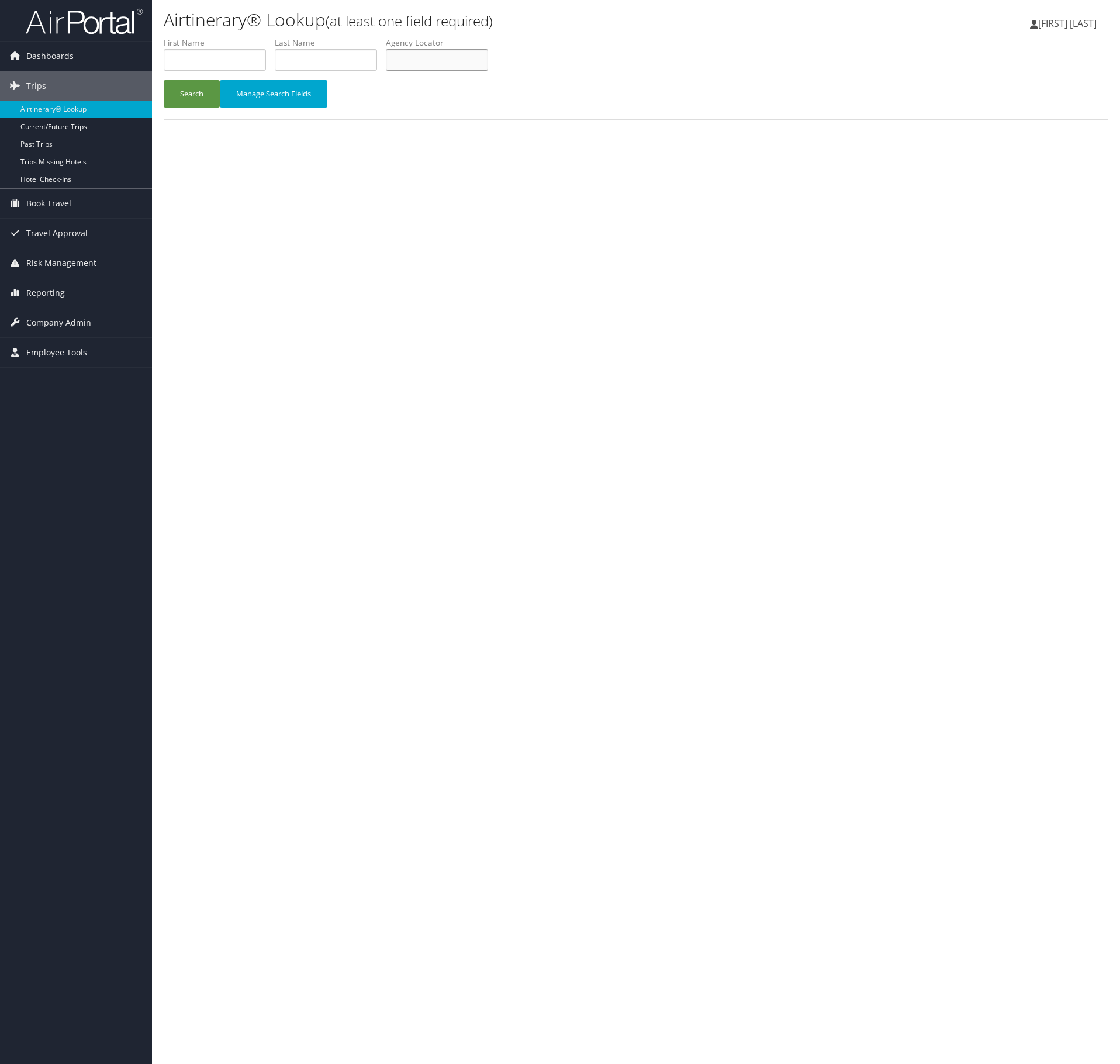 click at bounding box center [437, 60] 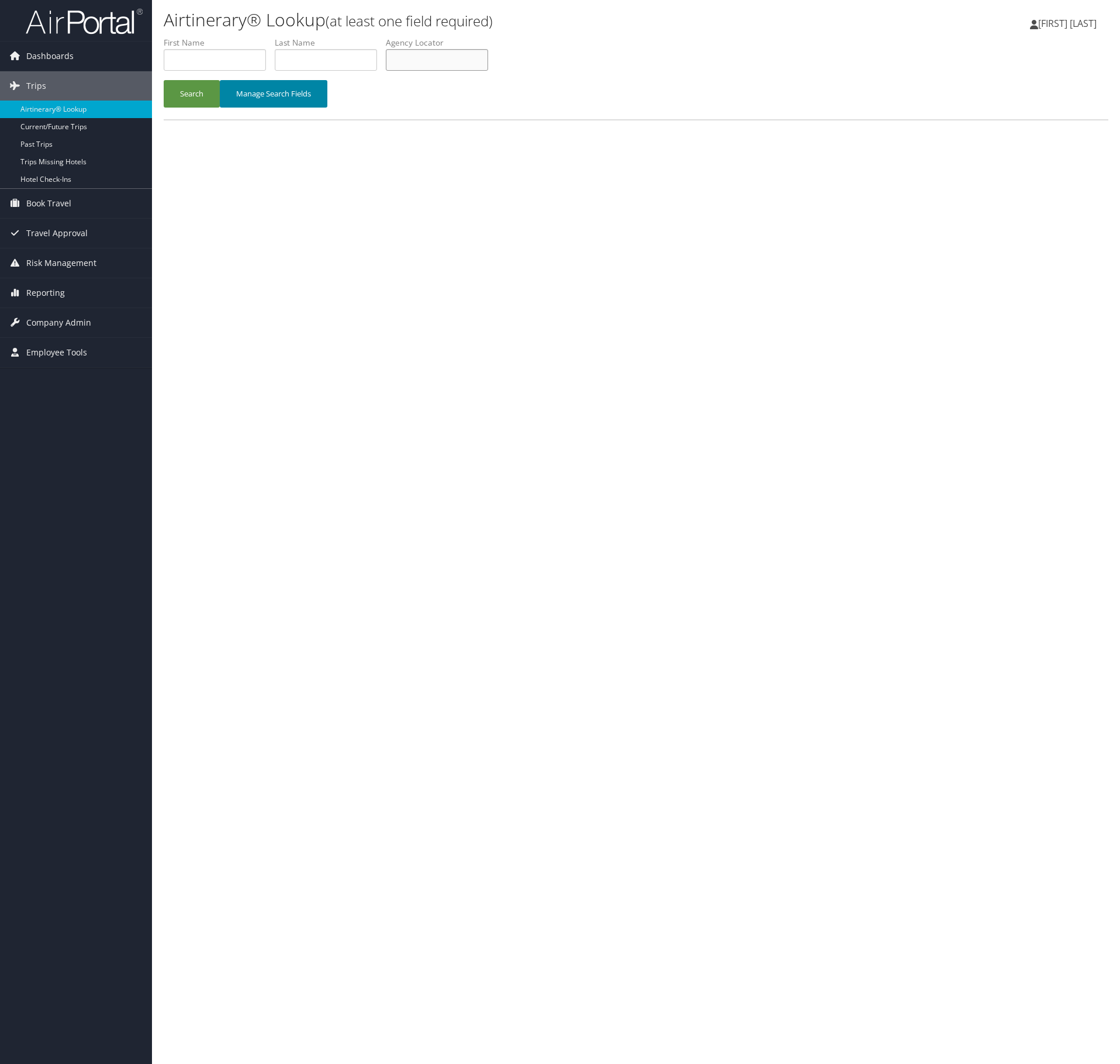 paste on "DVEIDY" 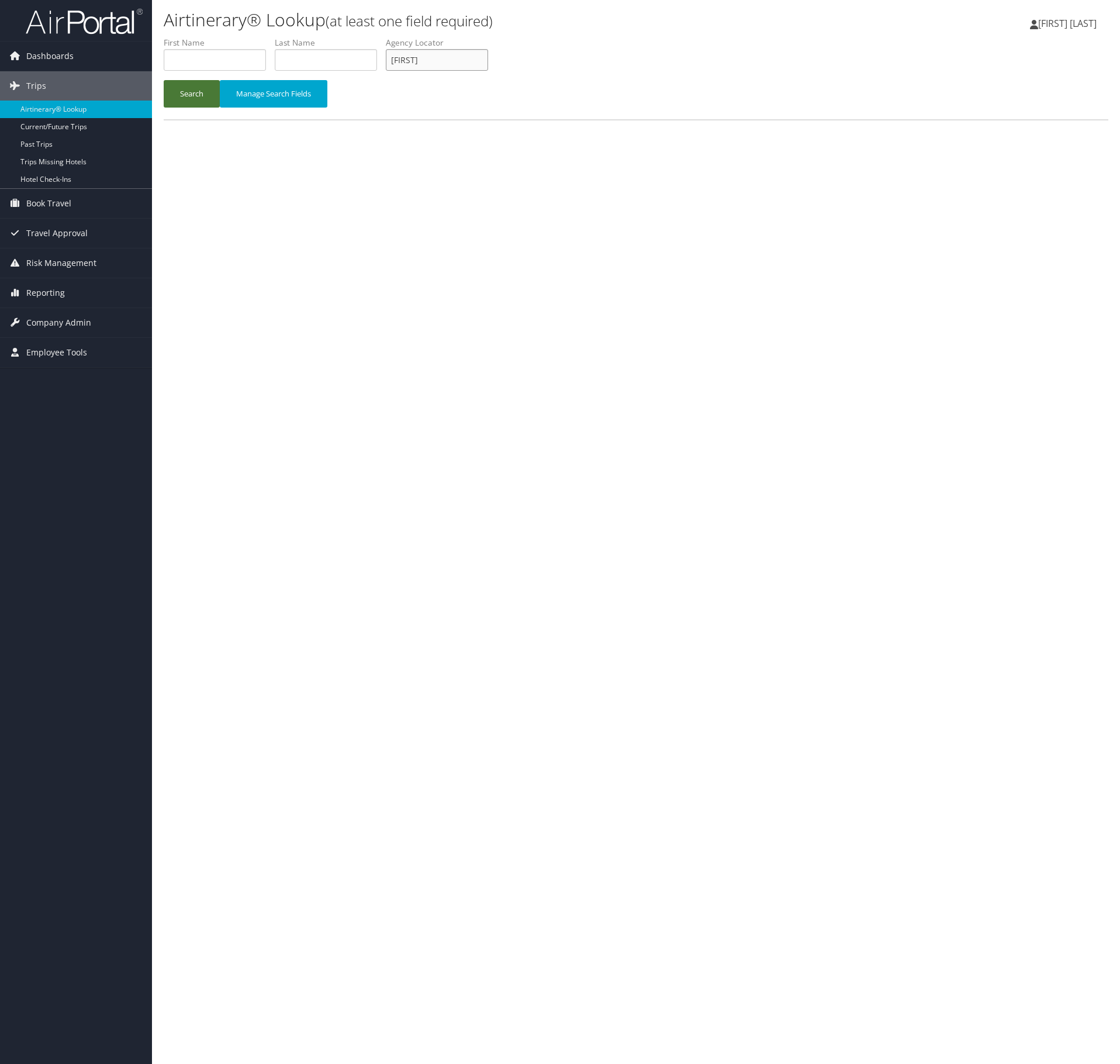 type on "DVEIDY" 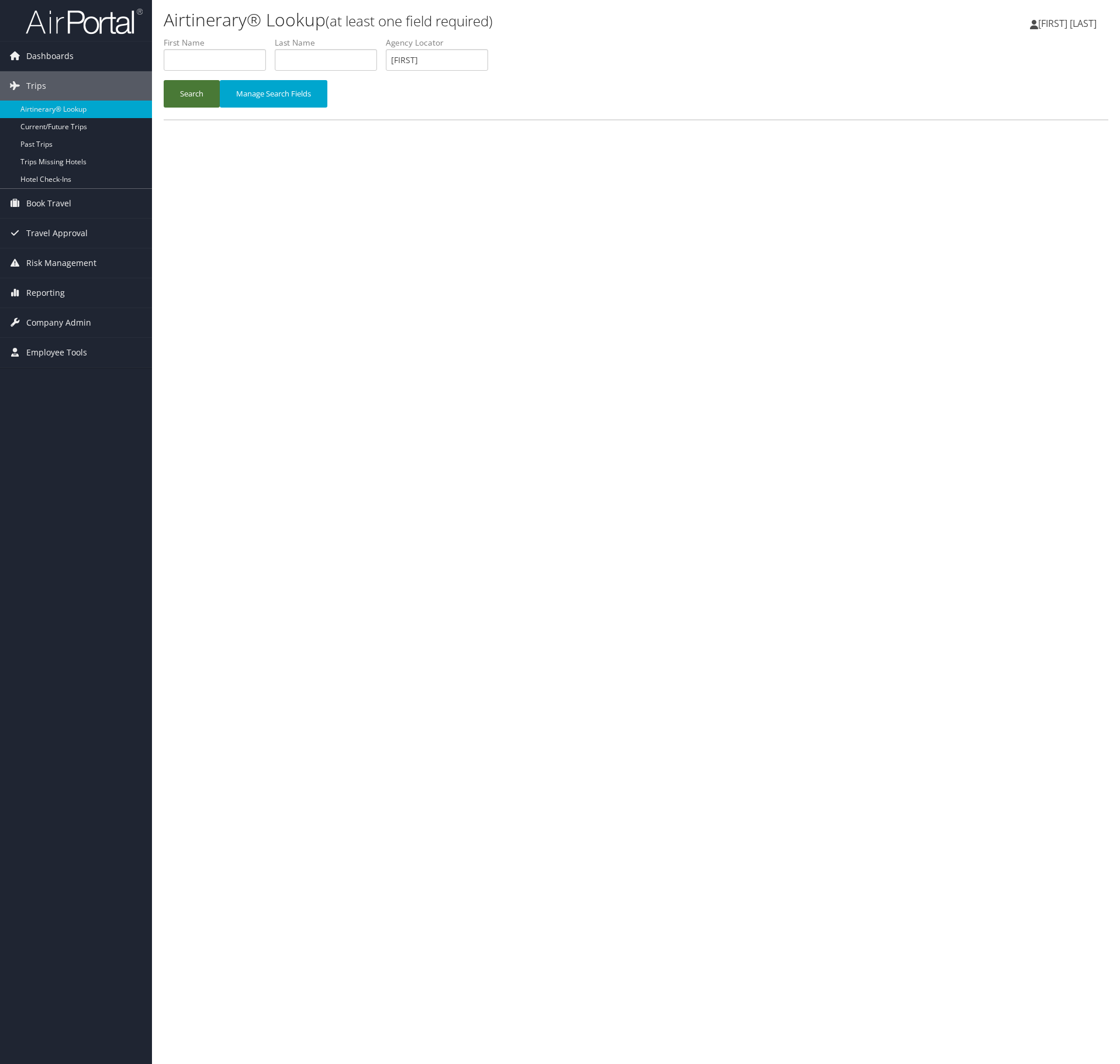 click on "Search" at bounding box center (192, 94) 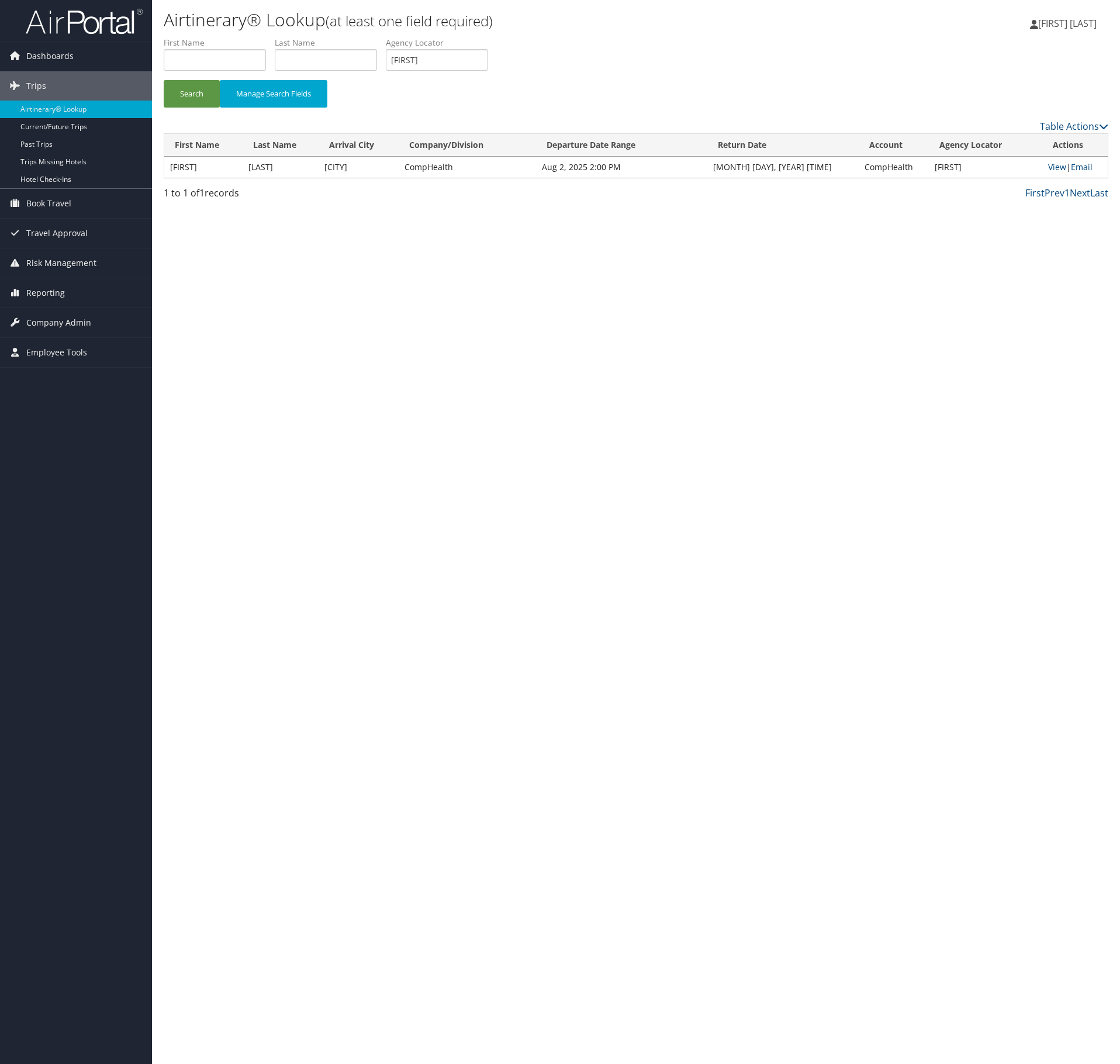 click on "Brandy" at bounding box center (203, 167) 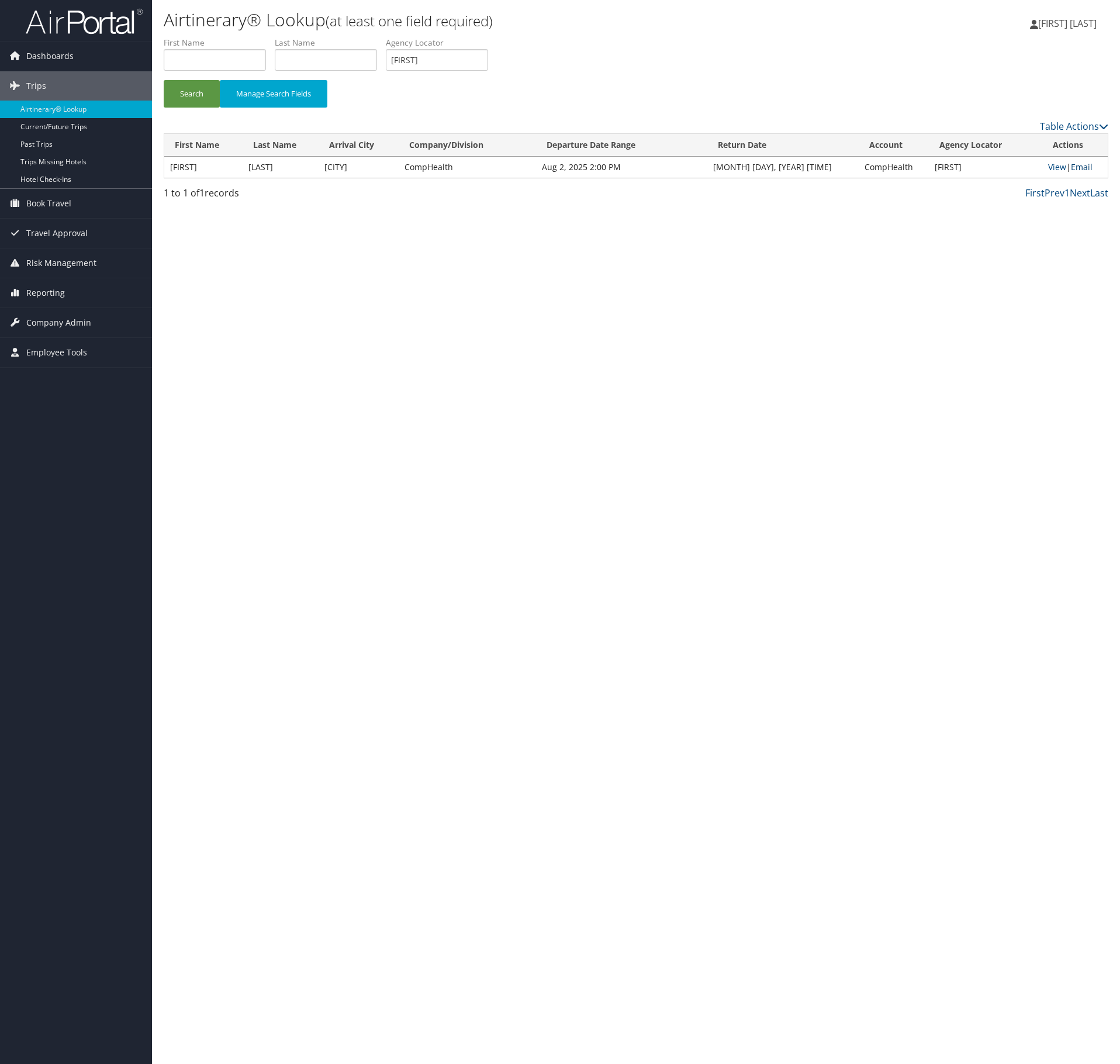 click on "Email" at bounding box center (1081, 167) 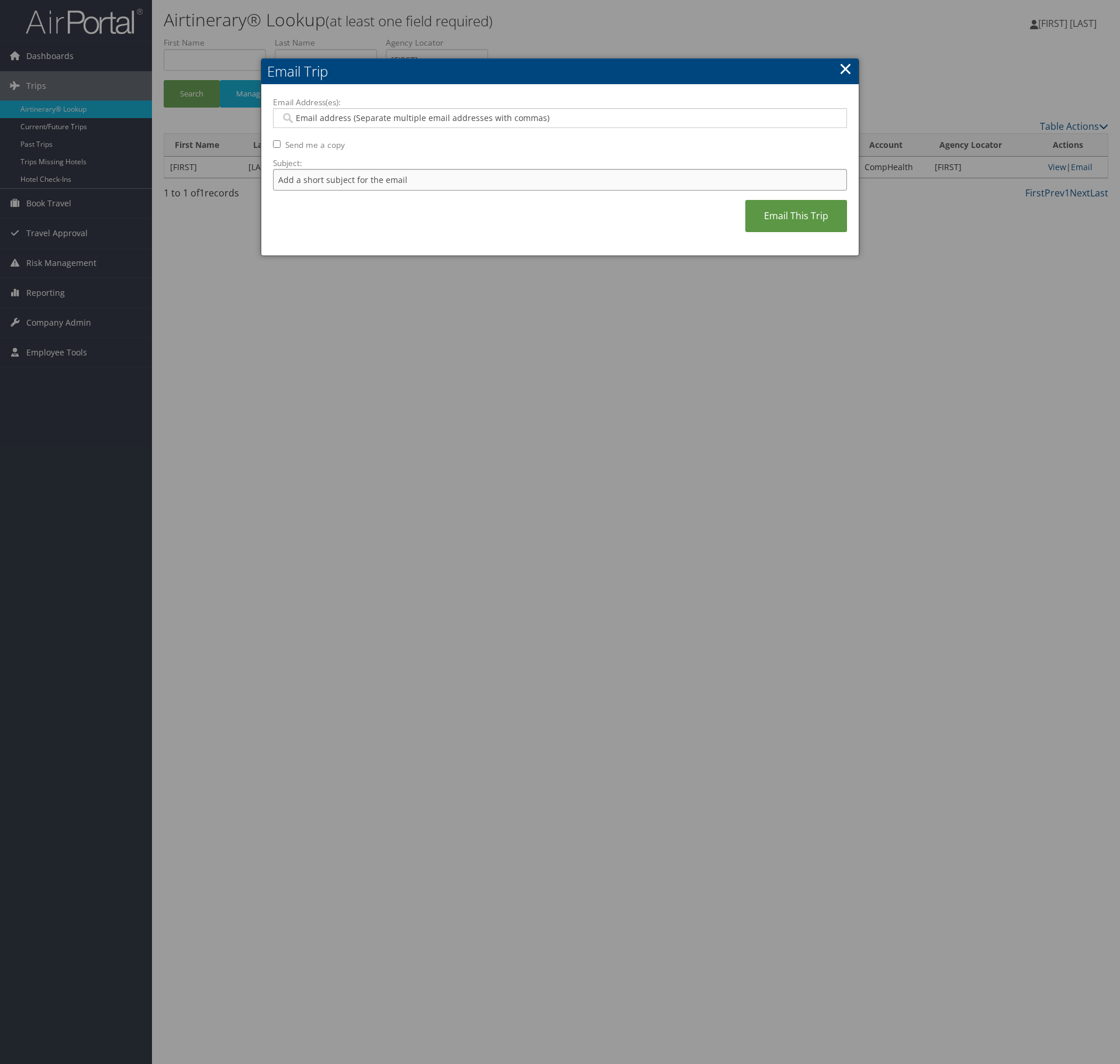 click on "Subject:" at bounding box center (560, 179) 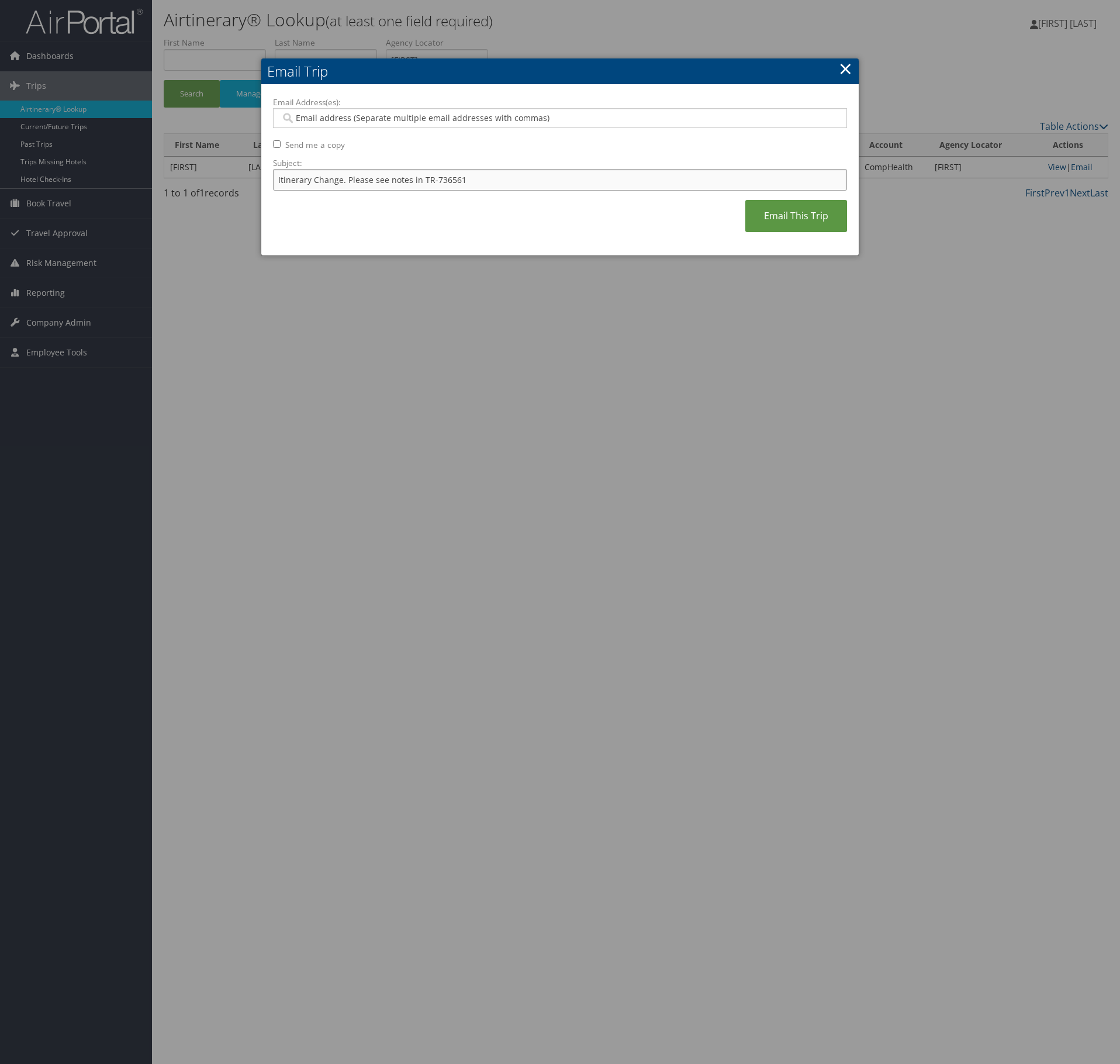 click on "Itinerary Change. Please see notes in TR-736561" at bounding box center (560, 179) 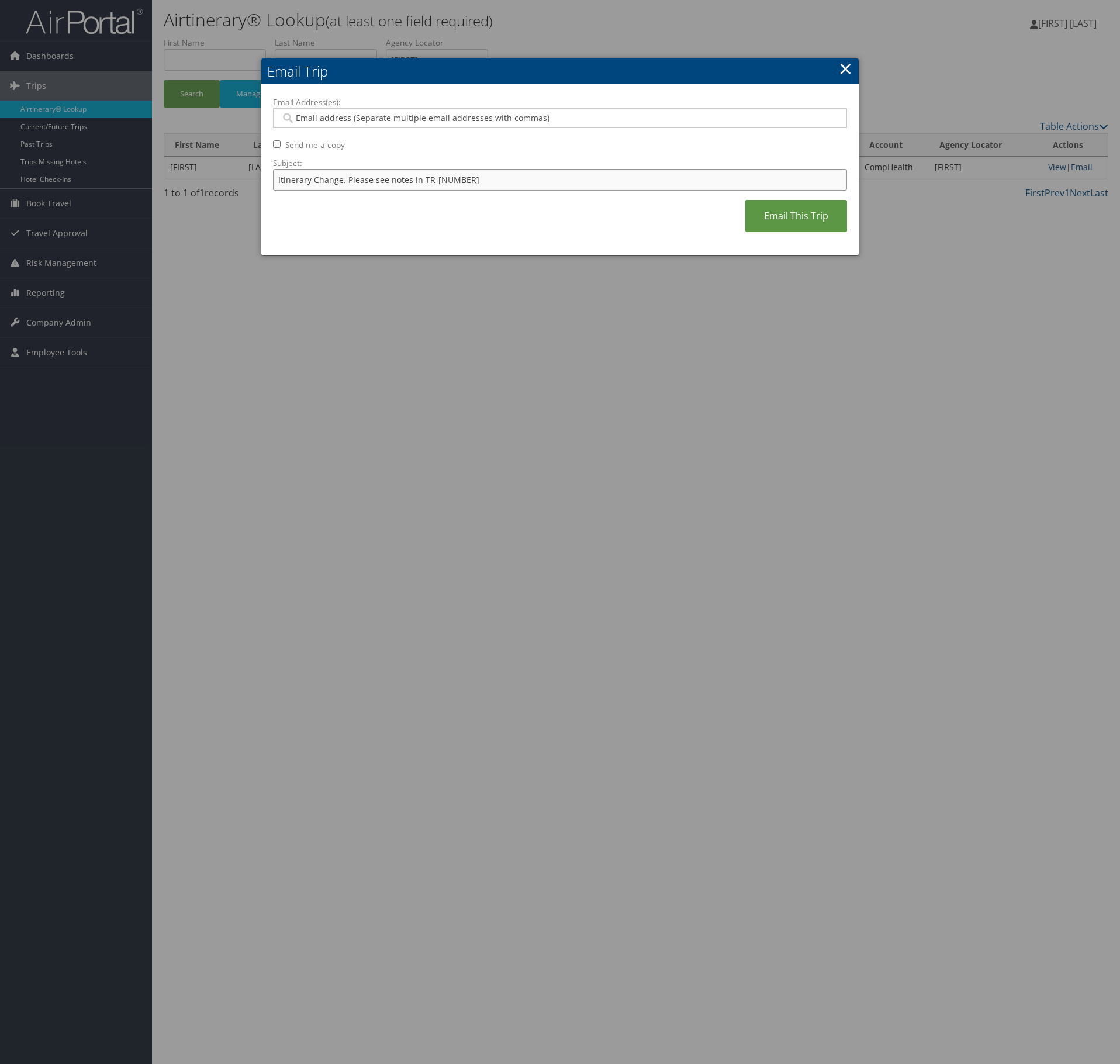 type on "Itinerary Change. Please see notes in TR-740974" 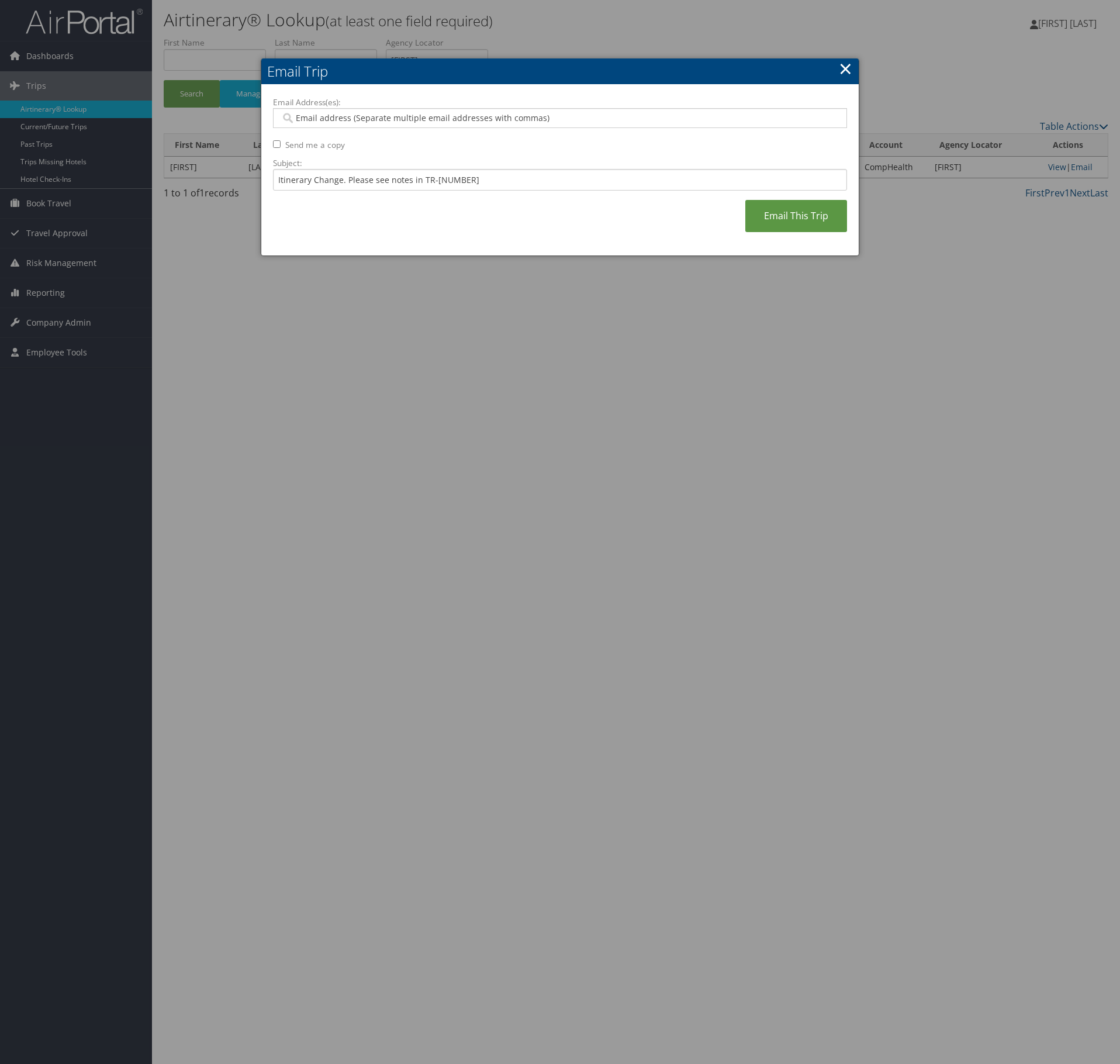 click on "Email Address(es):" at bounding box center [558, 118] 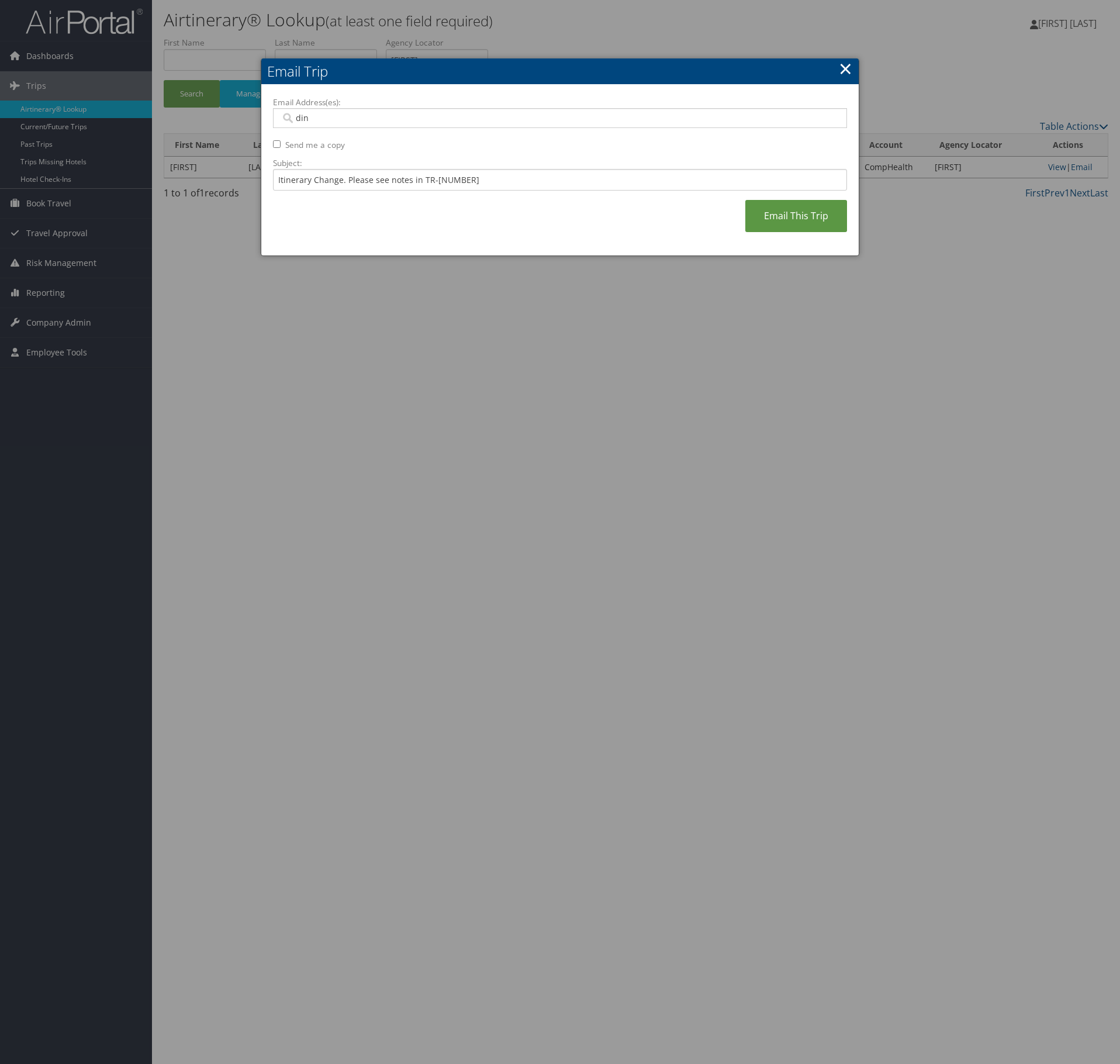 type on "dina" 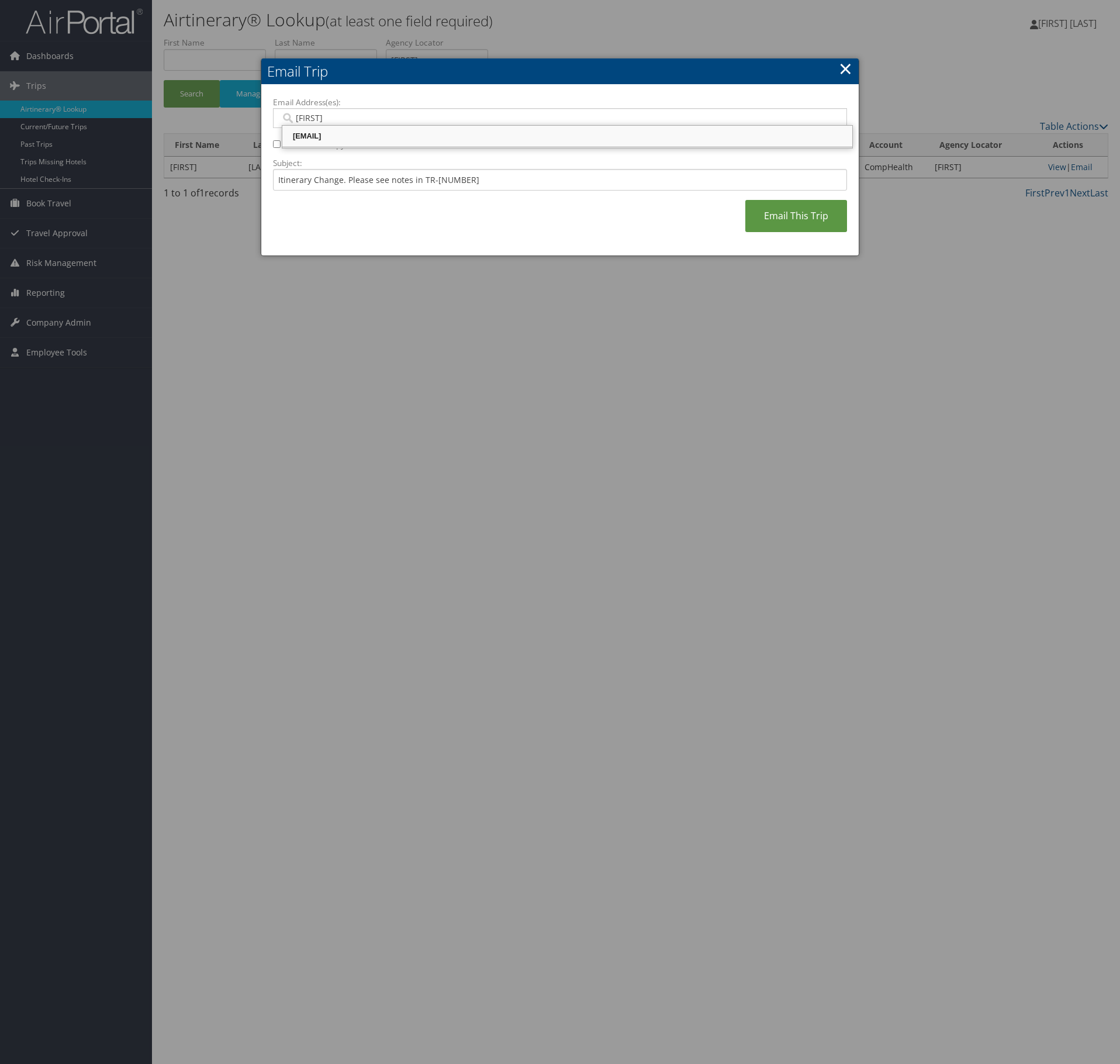 click on "dina.martinez@comphealth.com" at bounding box center (567, 136) 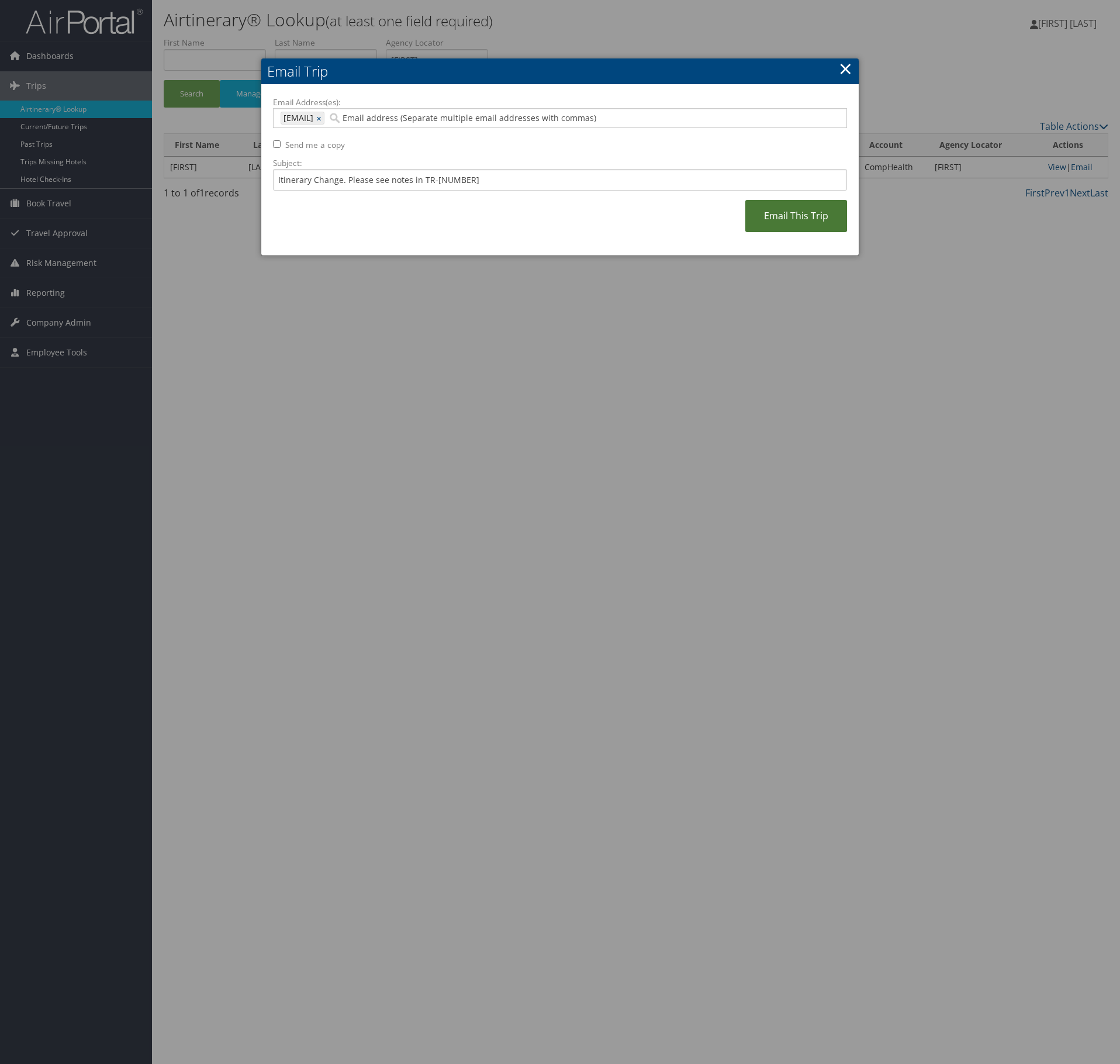 click on "Email This Trip" at bounding box center [796, 216] 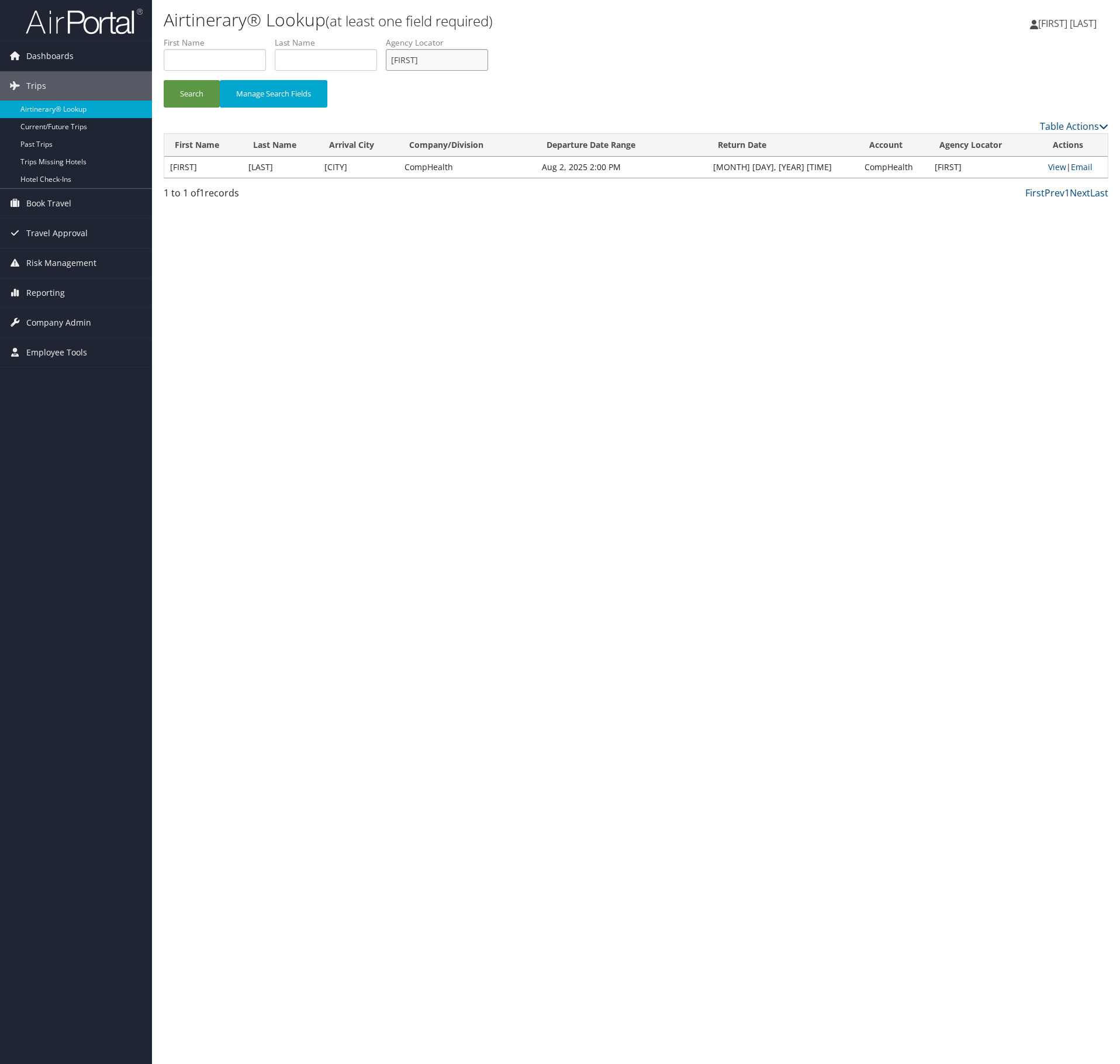 click on "DVEIDY" at bounding box center [437, 60] 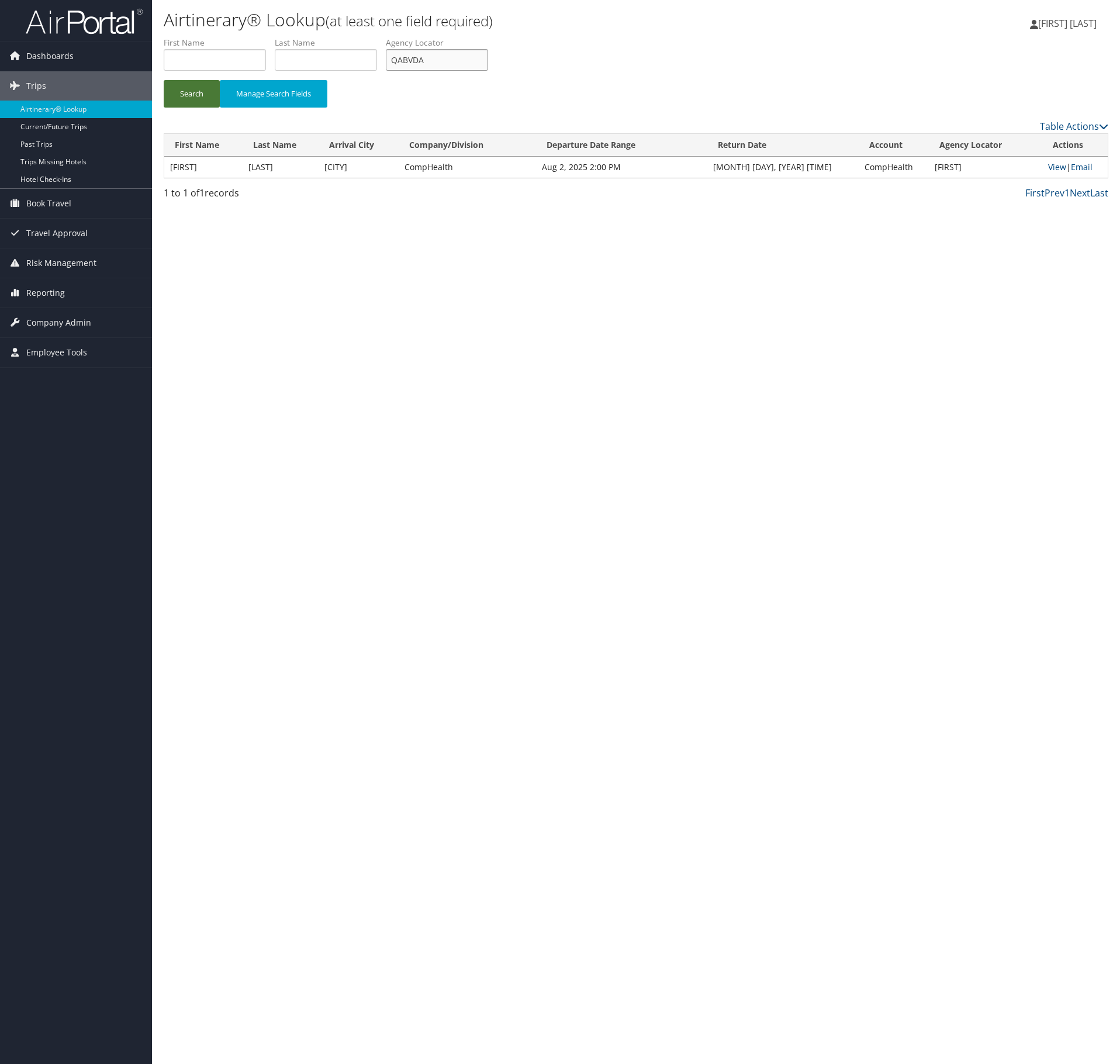 type on "QABVDA" 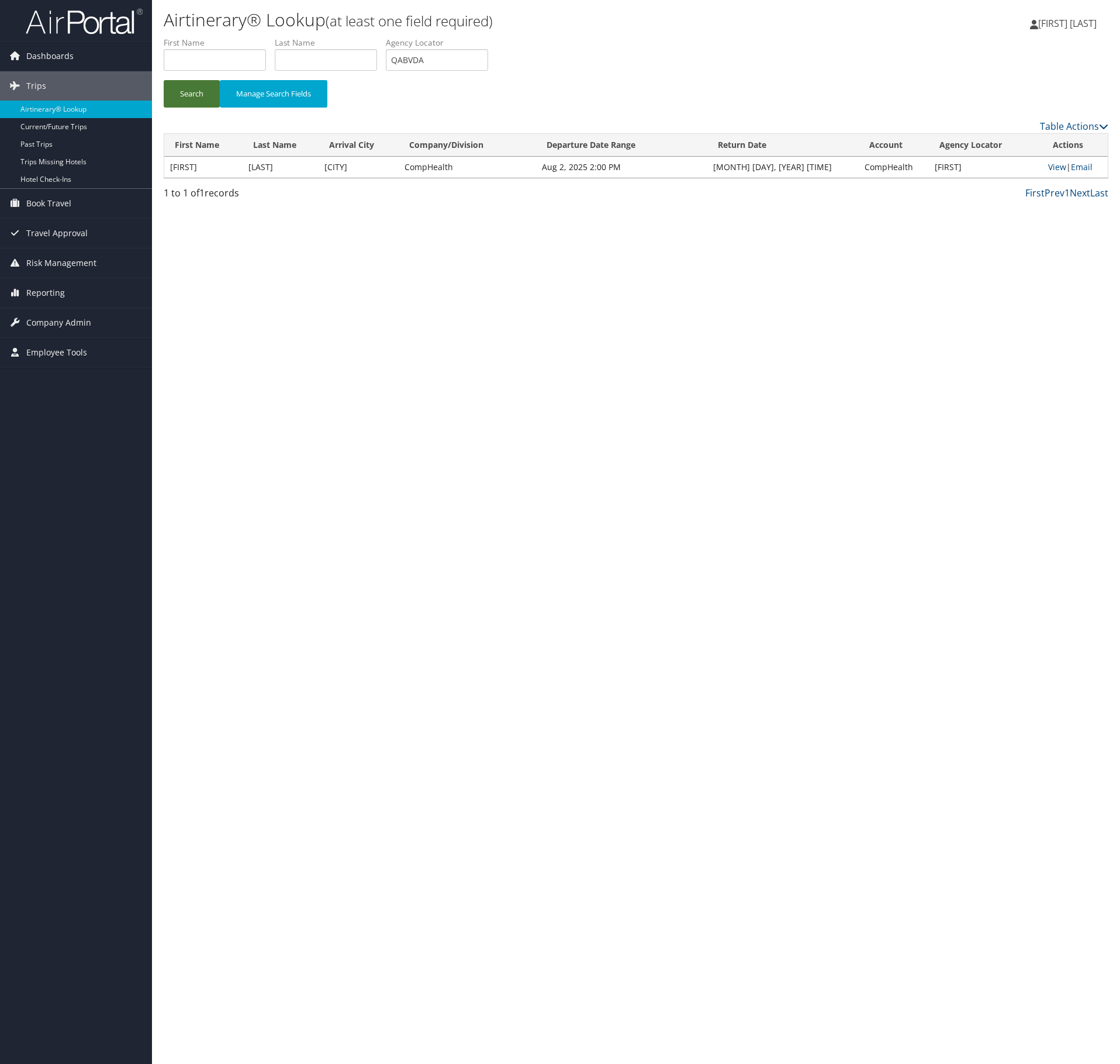 click on "Search" at bounding box center [192, 94] 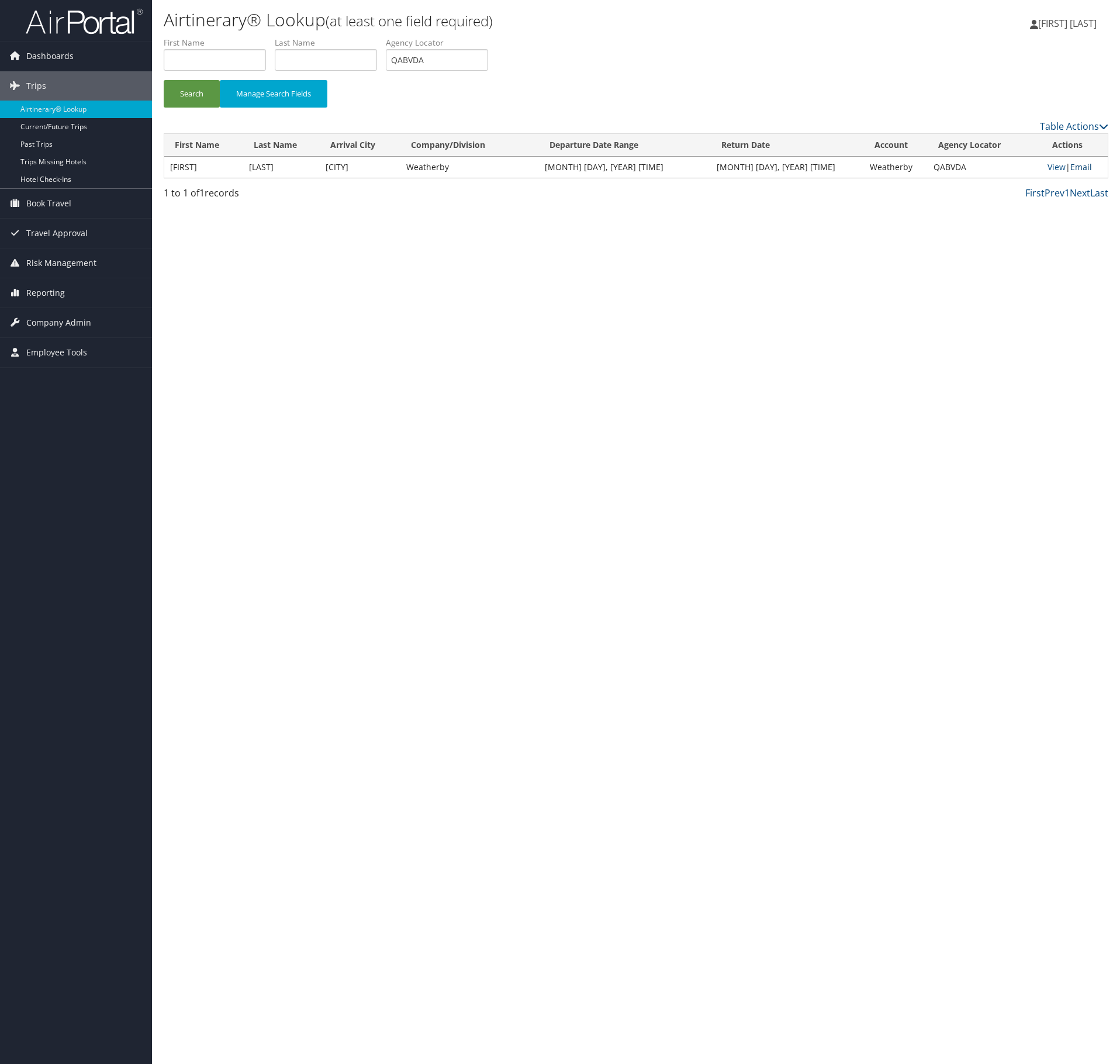 click on "Email" at bounding box center [1081, 167] 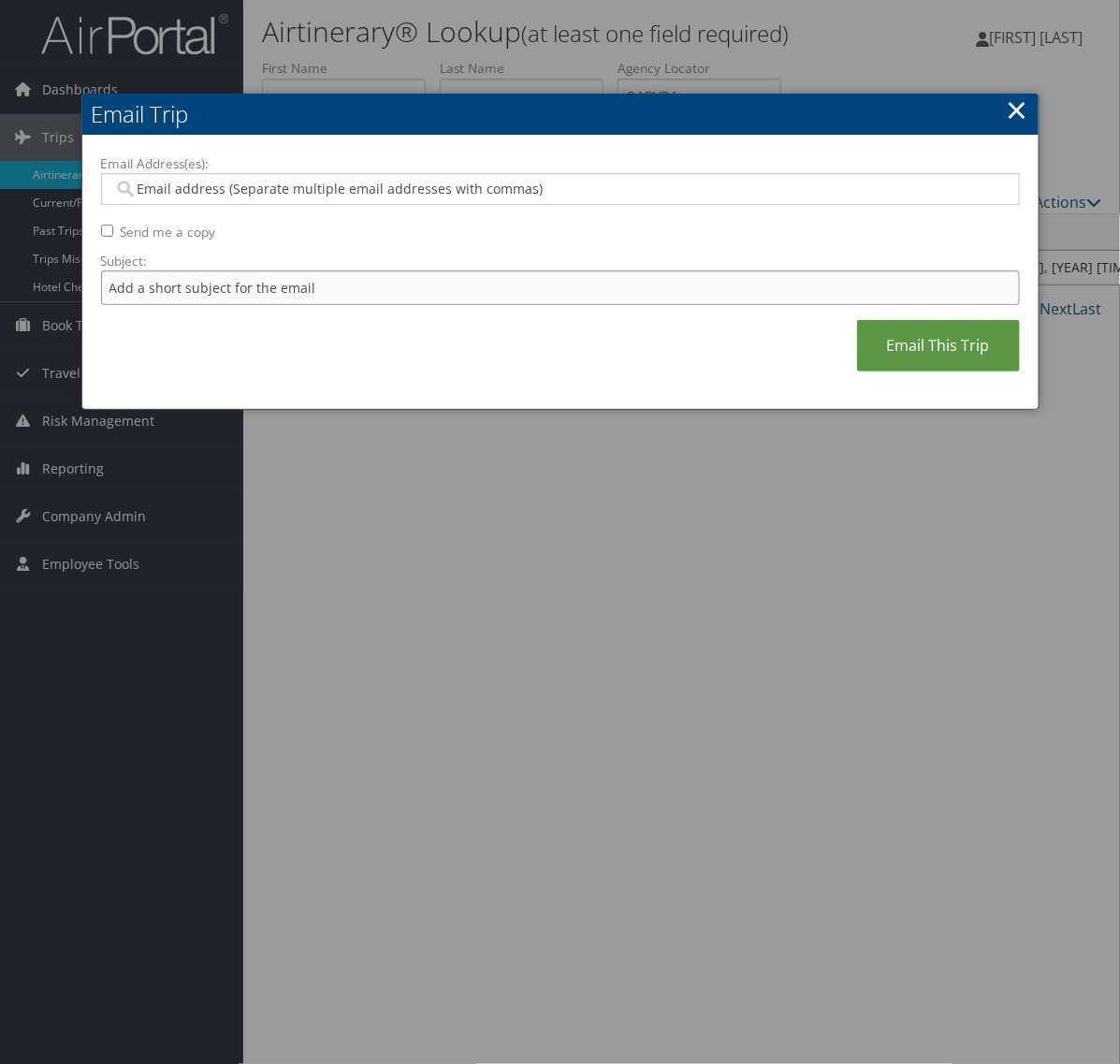 click on "Subject:" at bounding box center [560, 287] 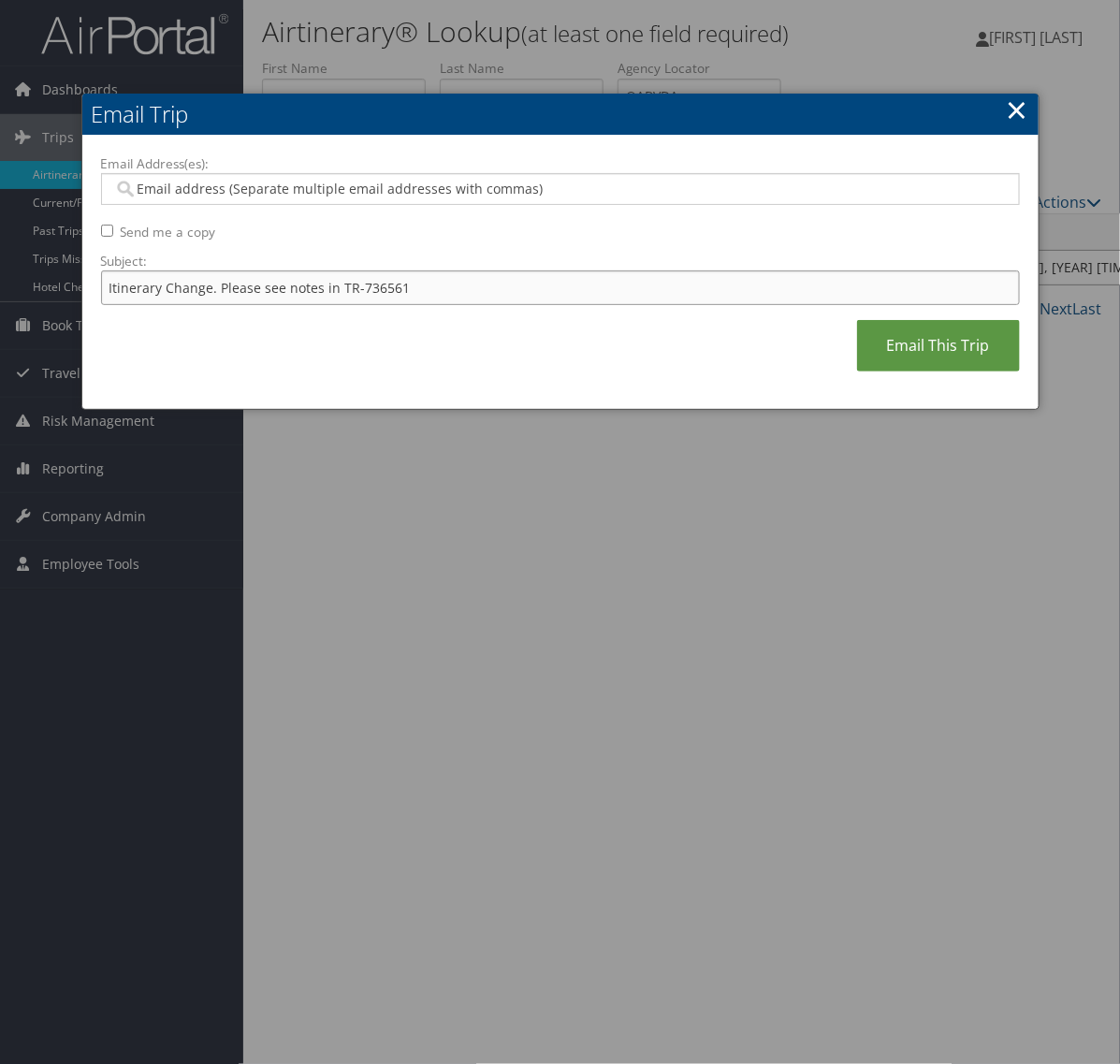 click on "Itinerary Change. Please see notes in TR-736561" at bounding box center [560, 287] 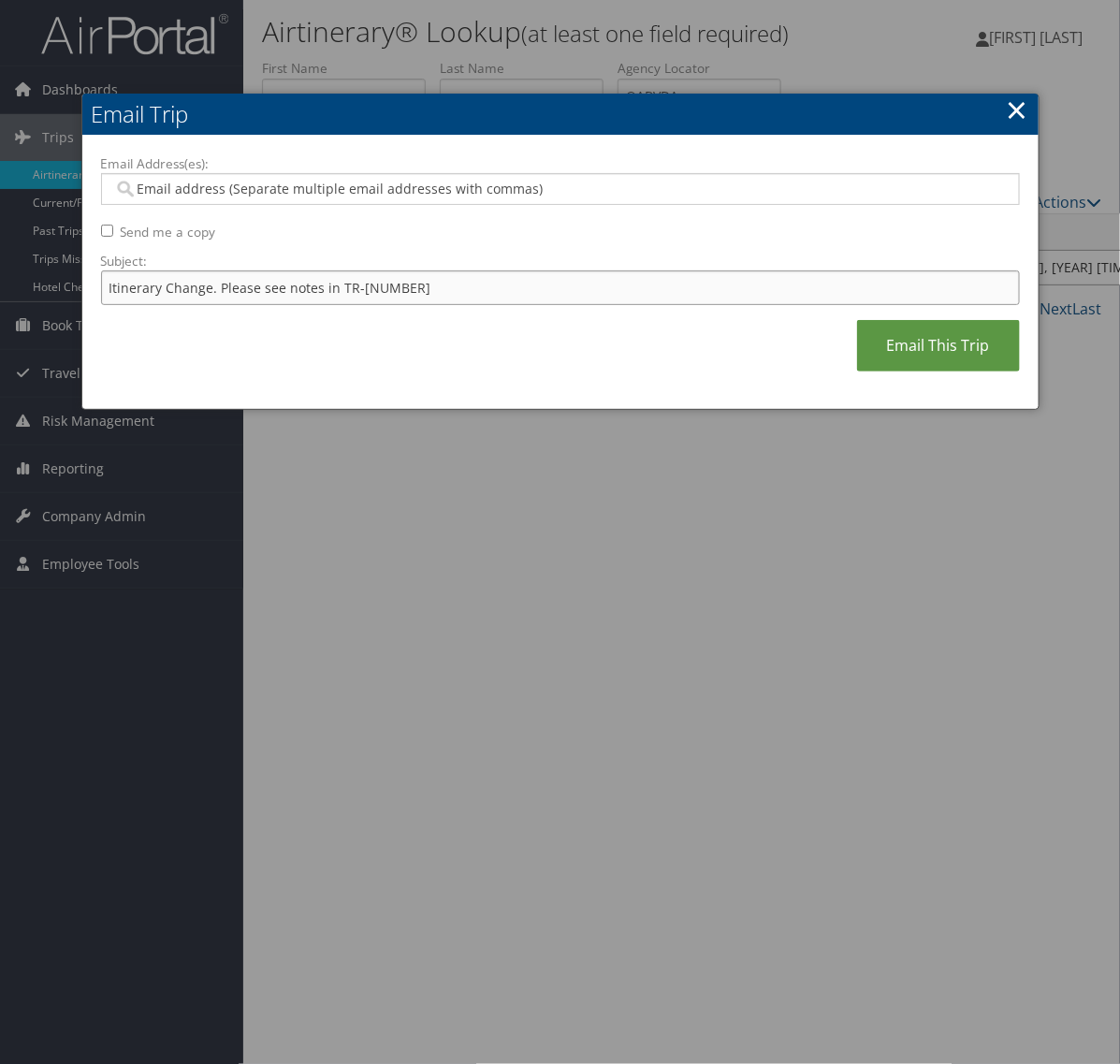 type on "Itinerary Change. Please see notes in TR-737824" 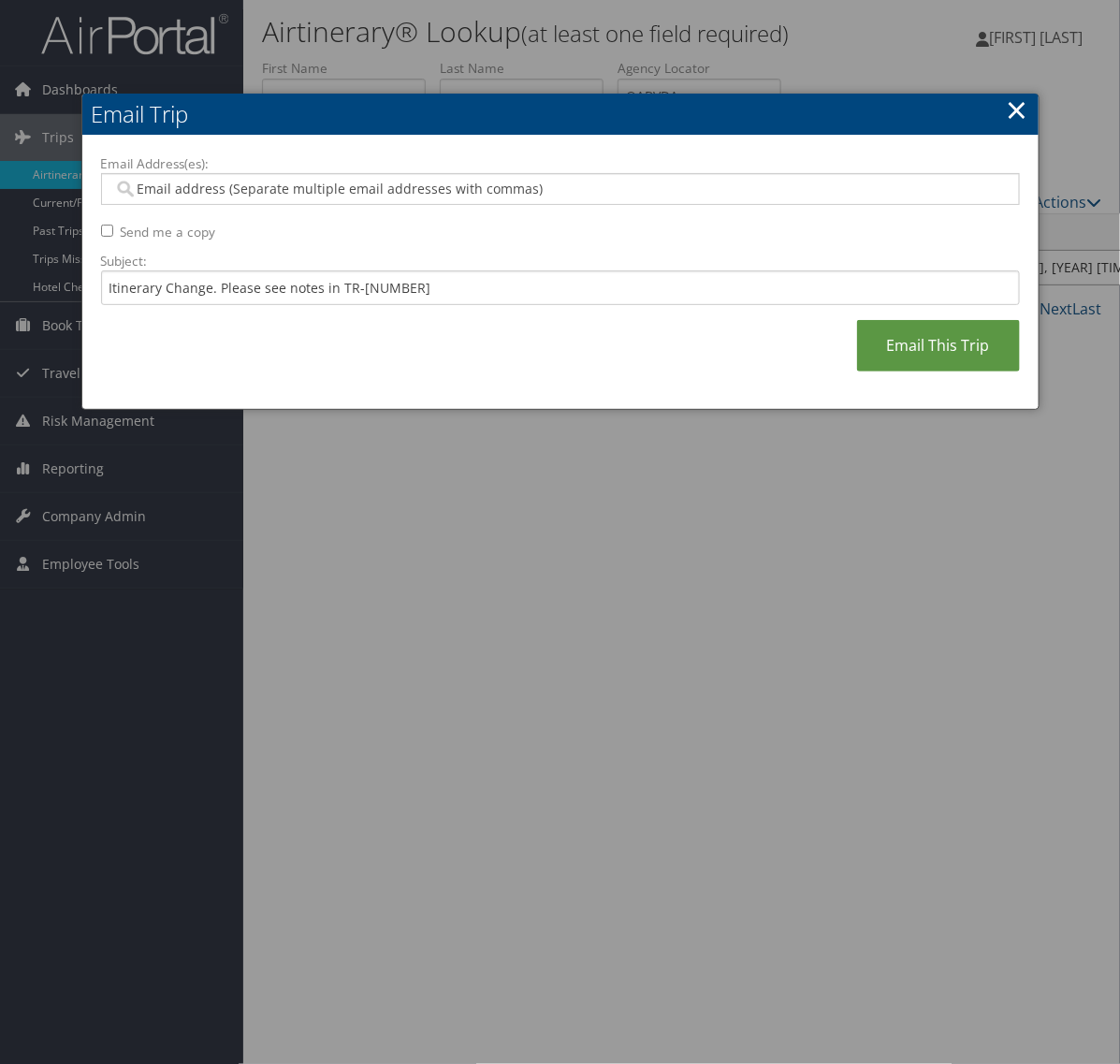 click on "Email Address(es):" at bounding box center (559, 189) 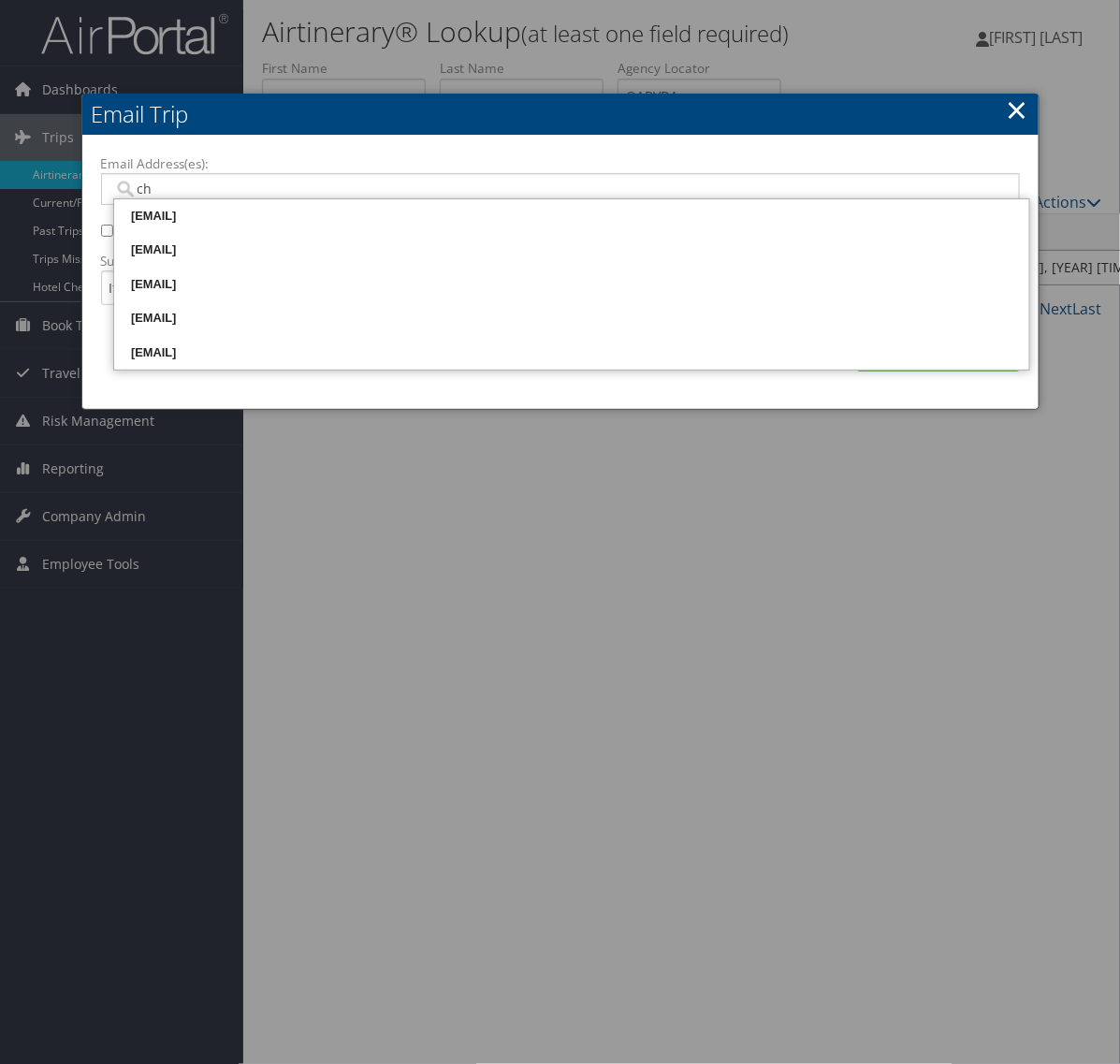 type on "chr" 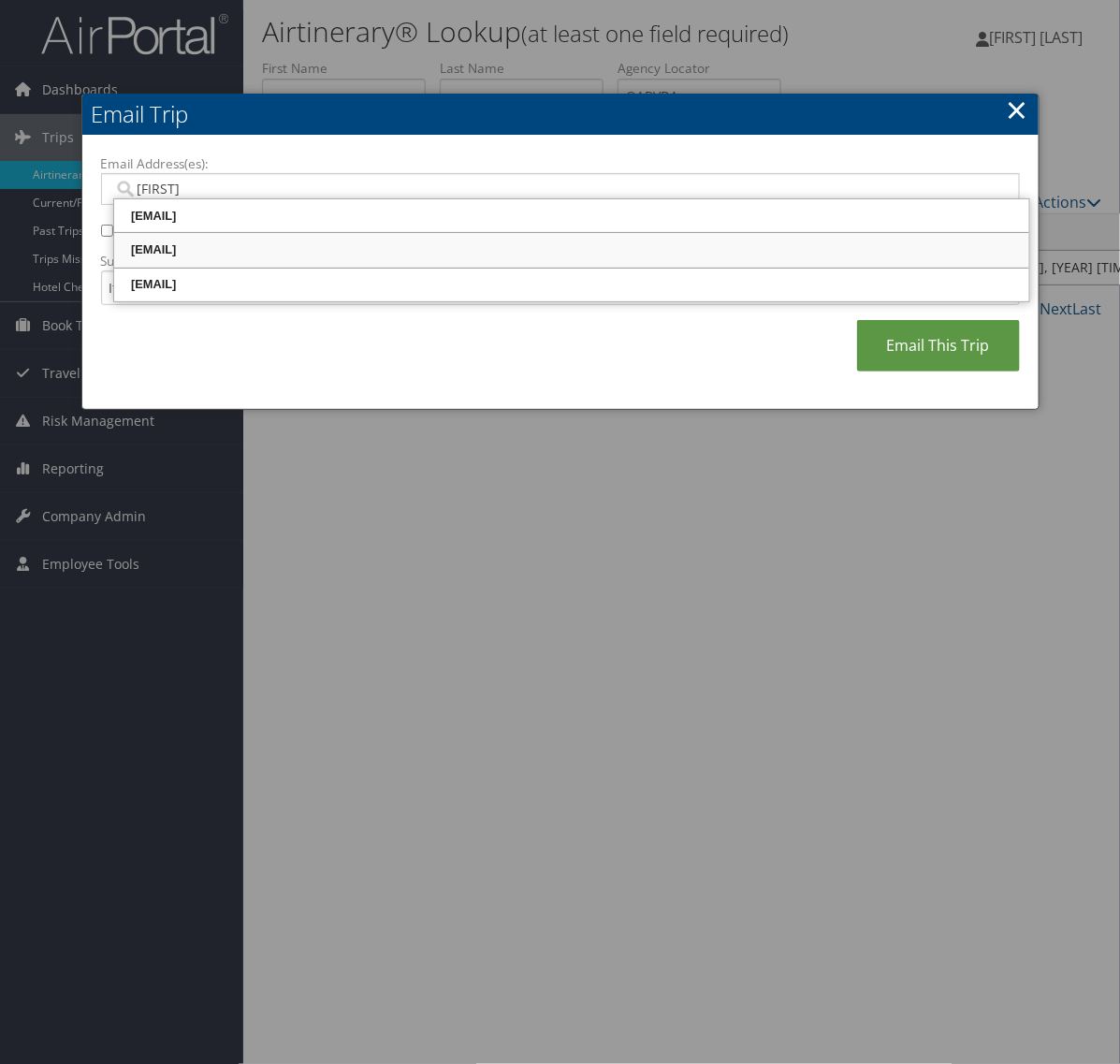 click on "christy.compagines@weatherbyhealthcare.com" at bounding box center [572, 250] 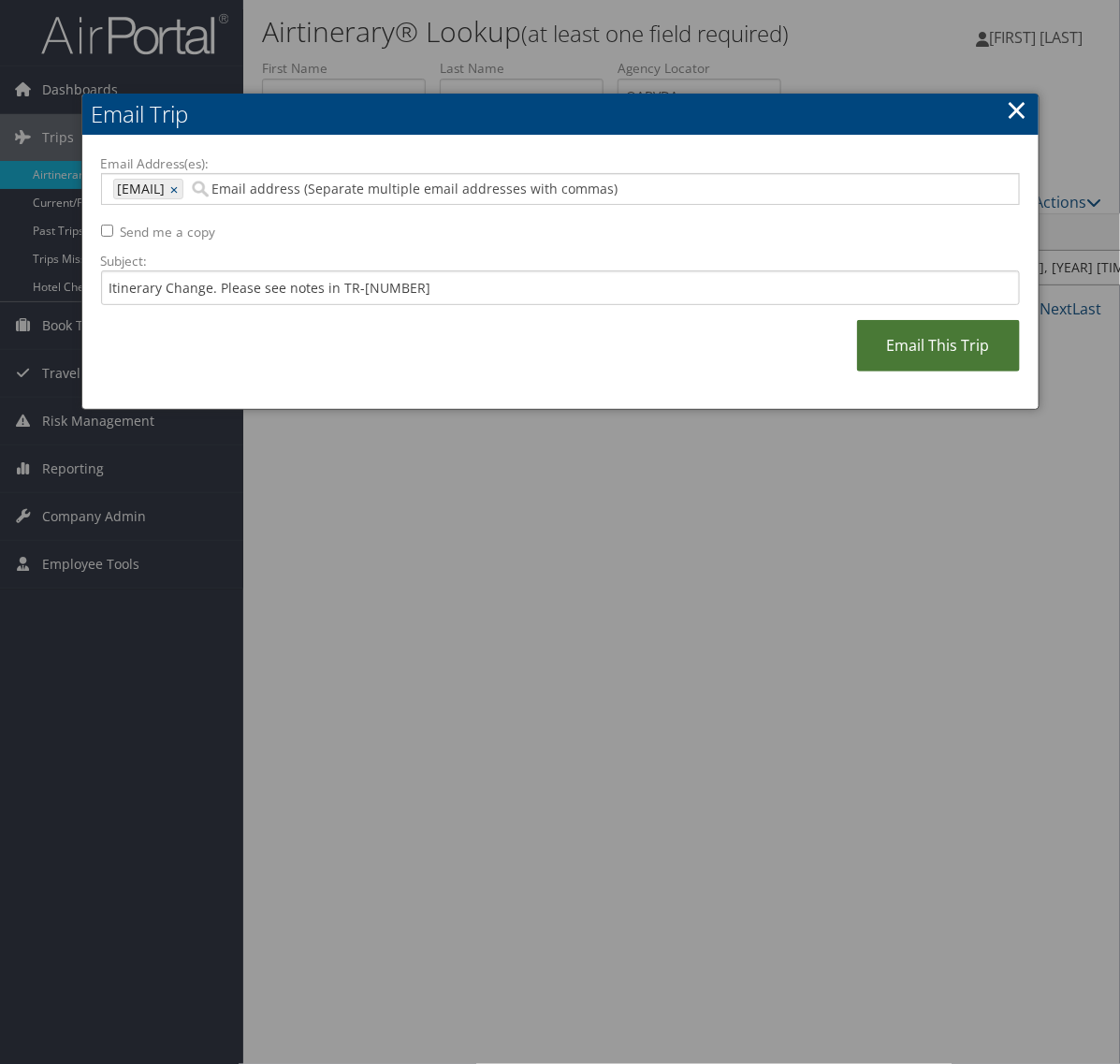 click on "Email This Trip" at bounding box center (938, 345) 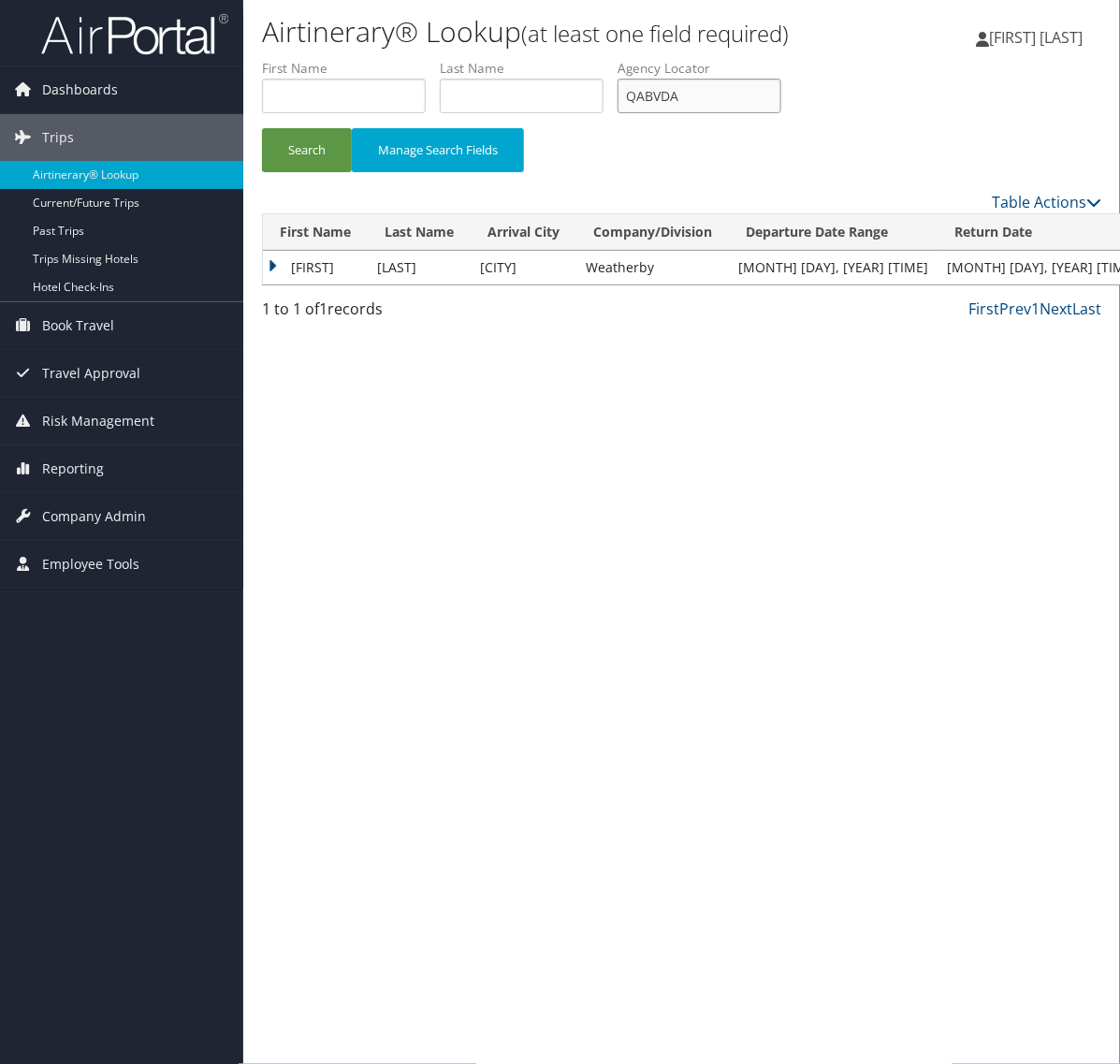 click on "QABVDA" at bounding box center (699, 95) 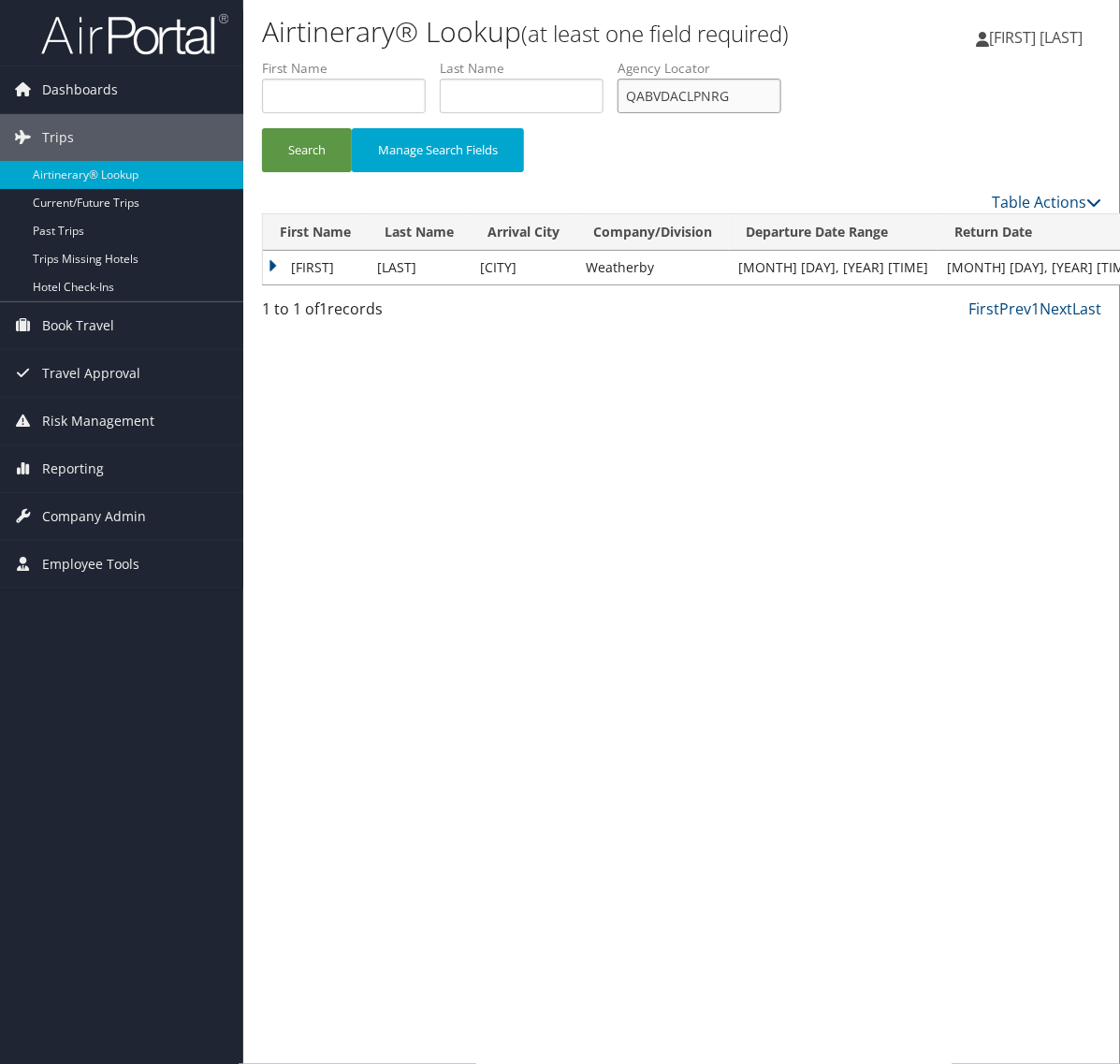 click on "QABVDACLPNRG" at bounding box center (699, 95) 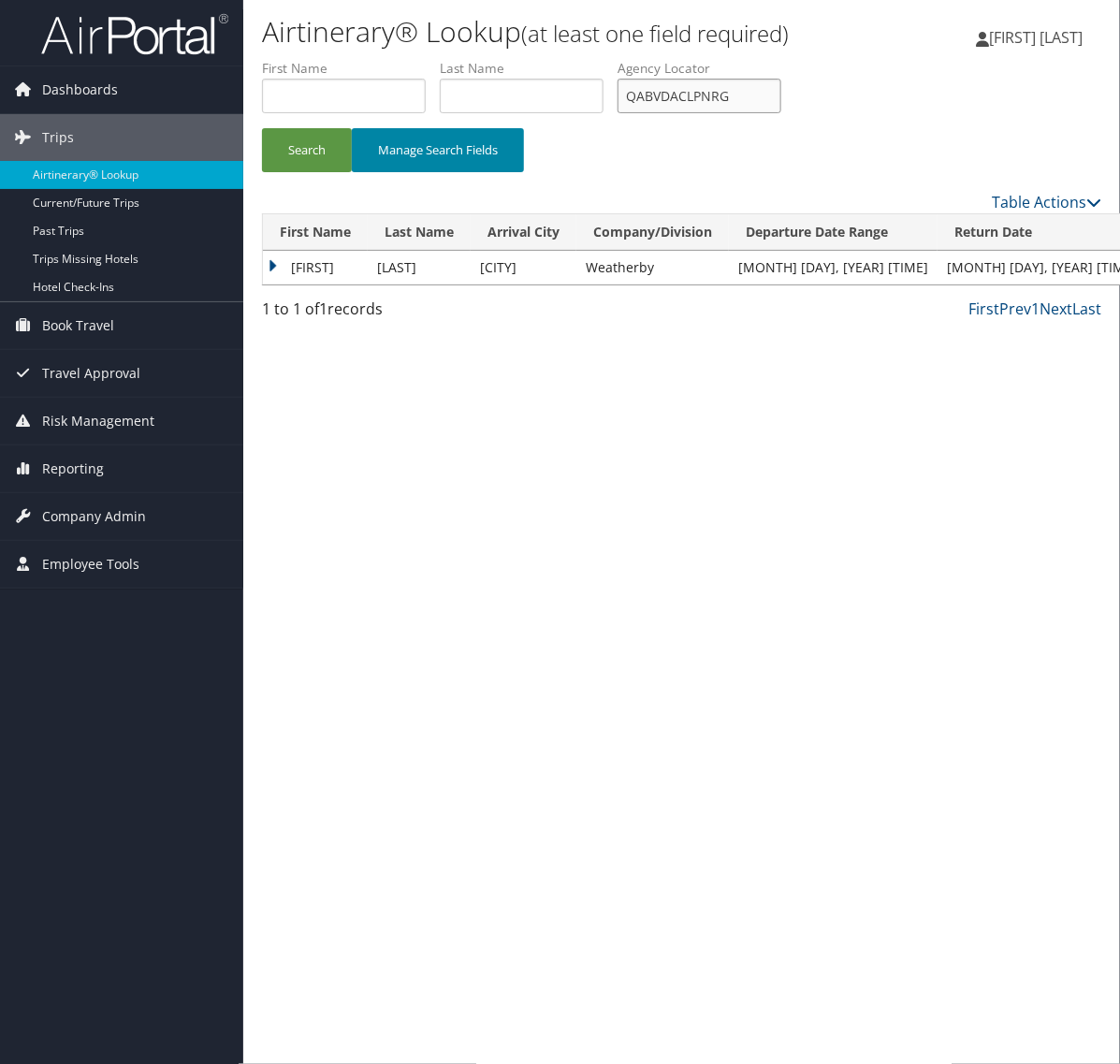 paste 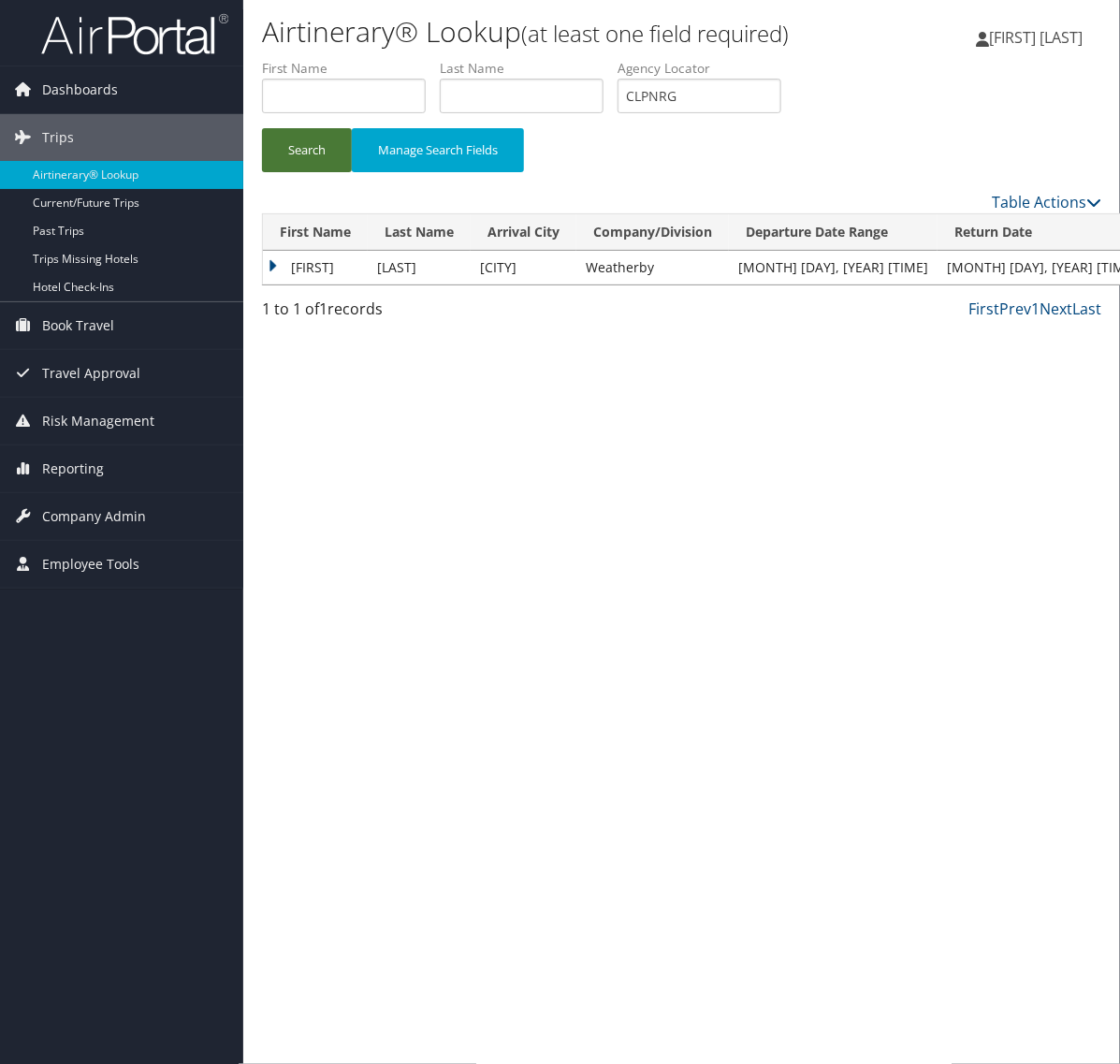 click on "Search" at bounding box center (307, 150) 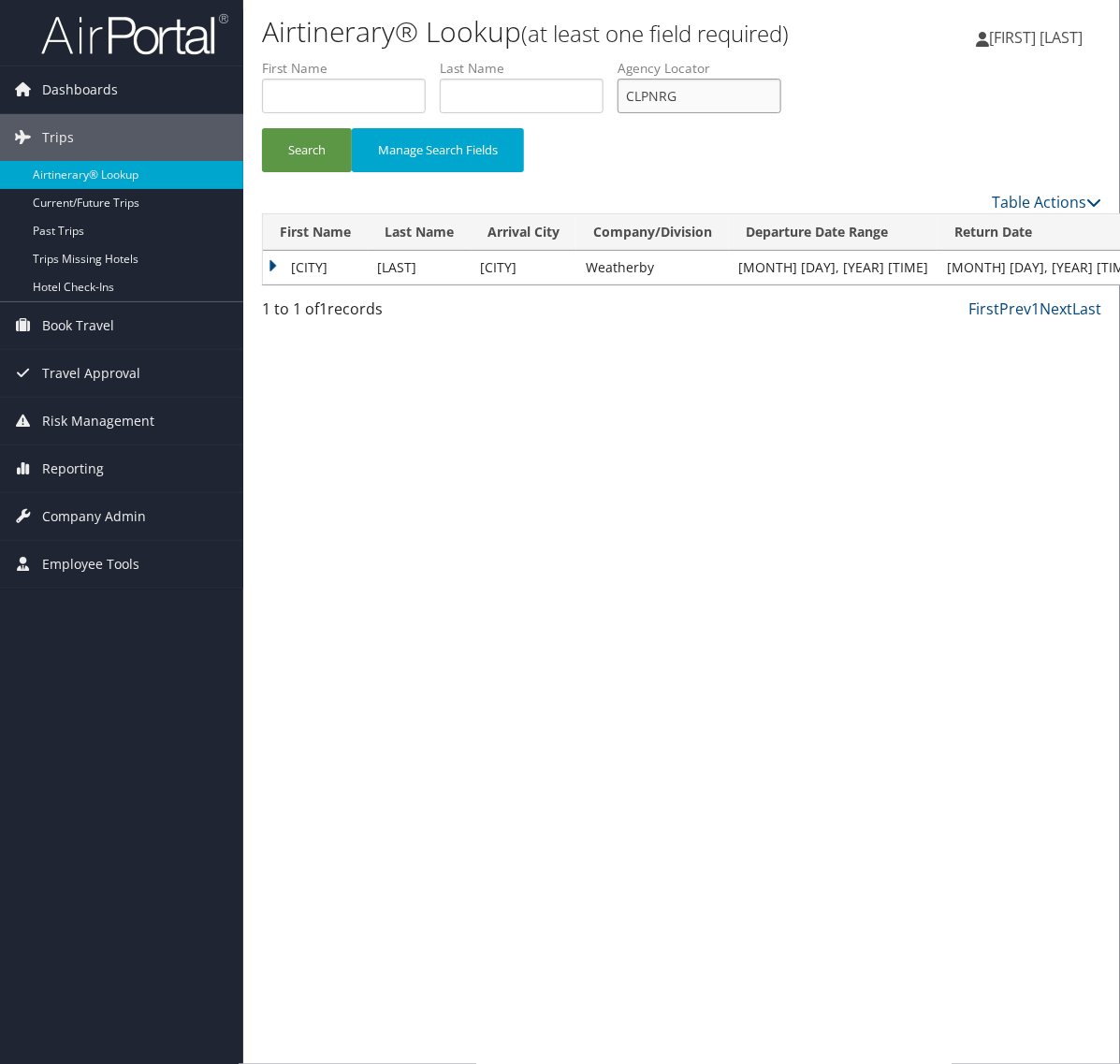 click on "CLPNRG" at bounding box center [699, 95] 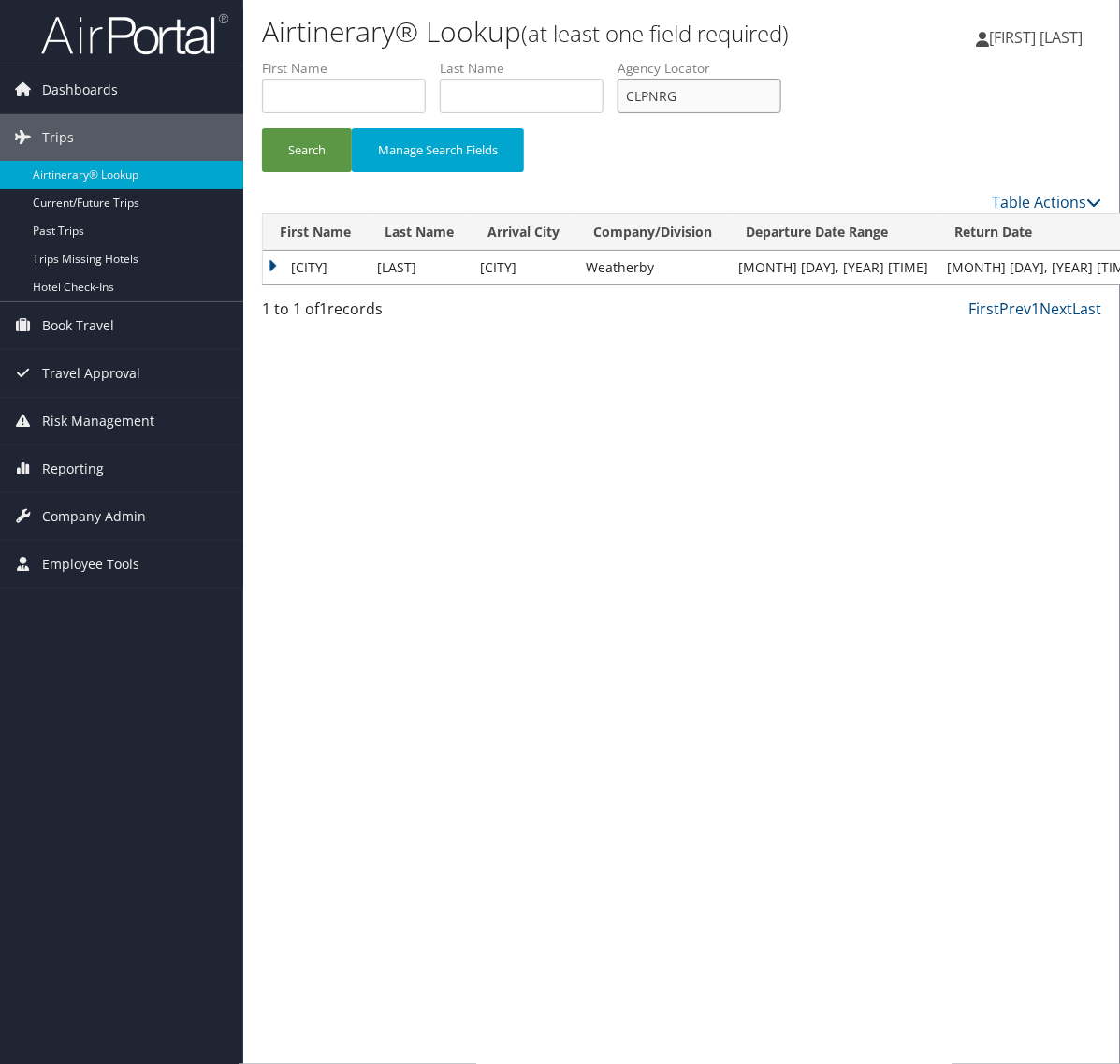 click on "CLPNRG" at bounding box center [699, 95] 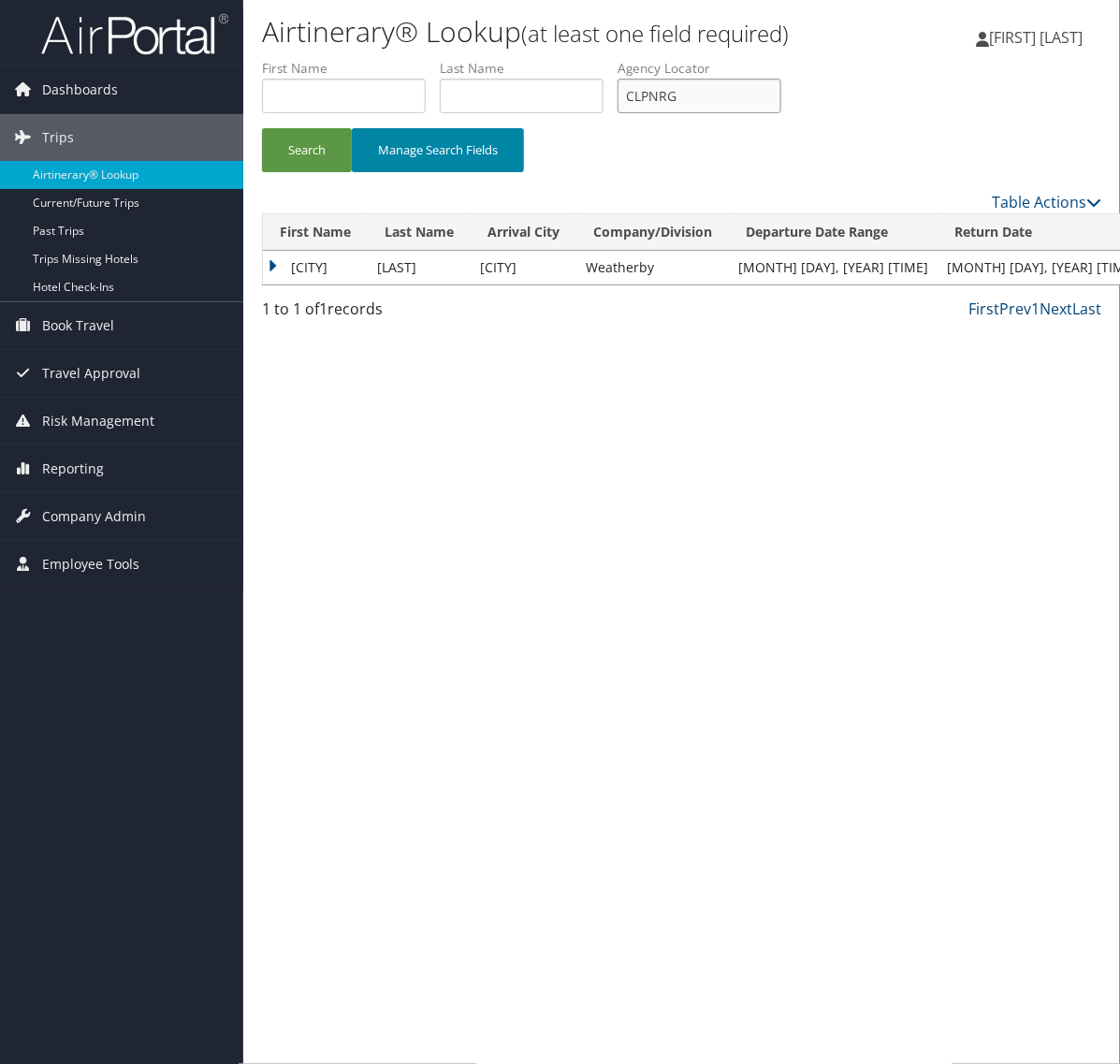 paste on "LFFTCI" 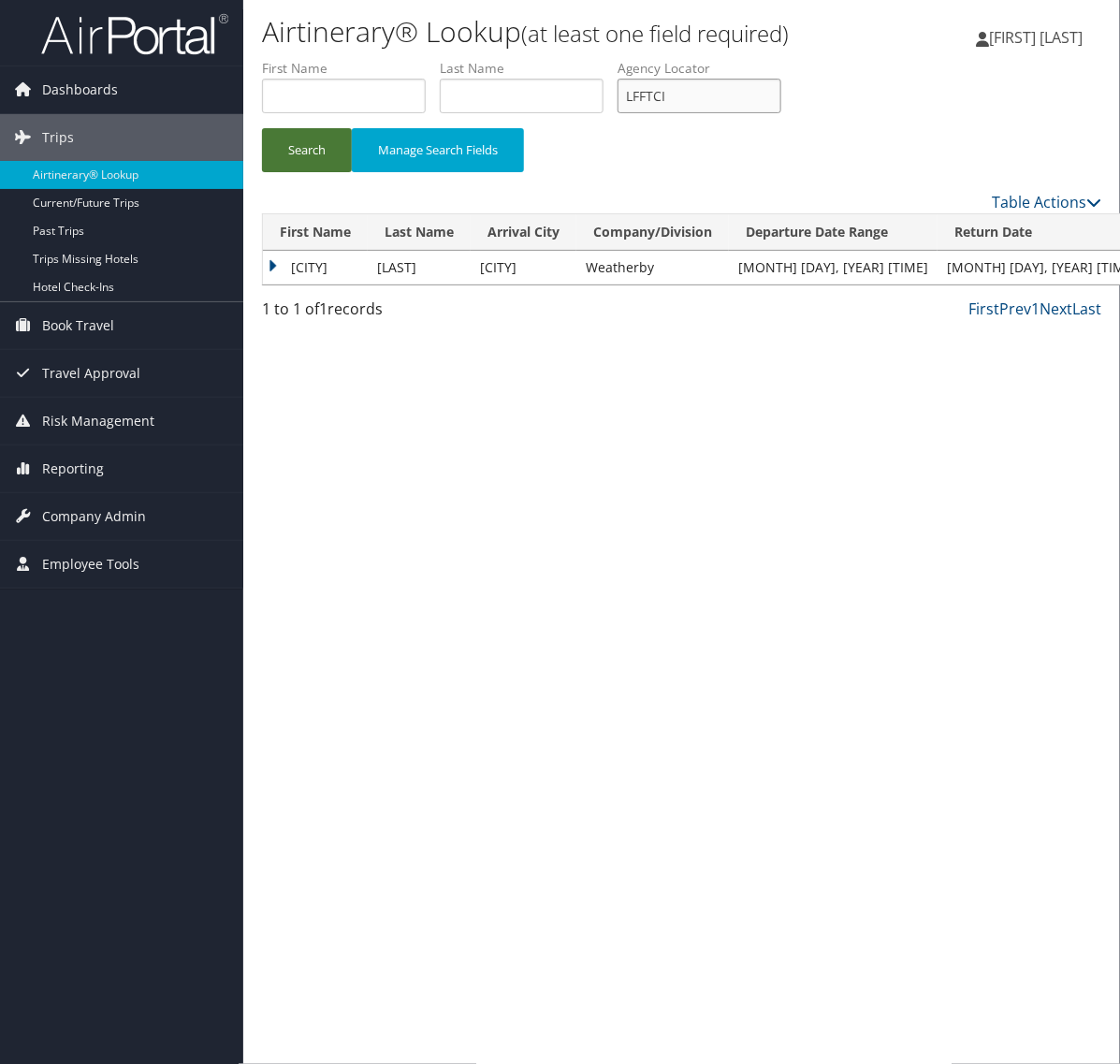 type on "LFFTCI" 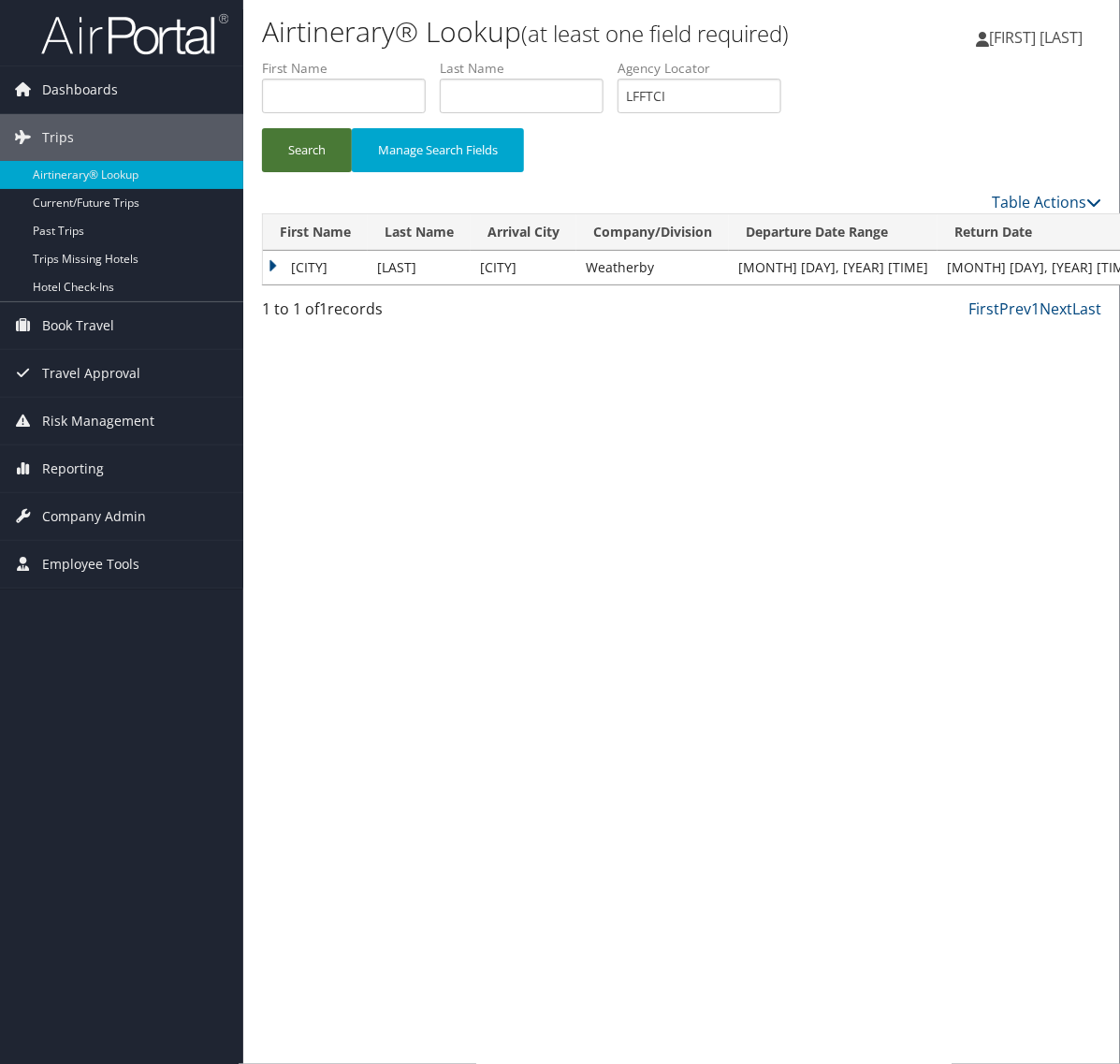 click on "Search" at bounding box center [307, 150] 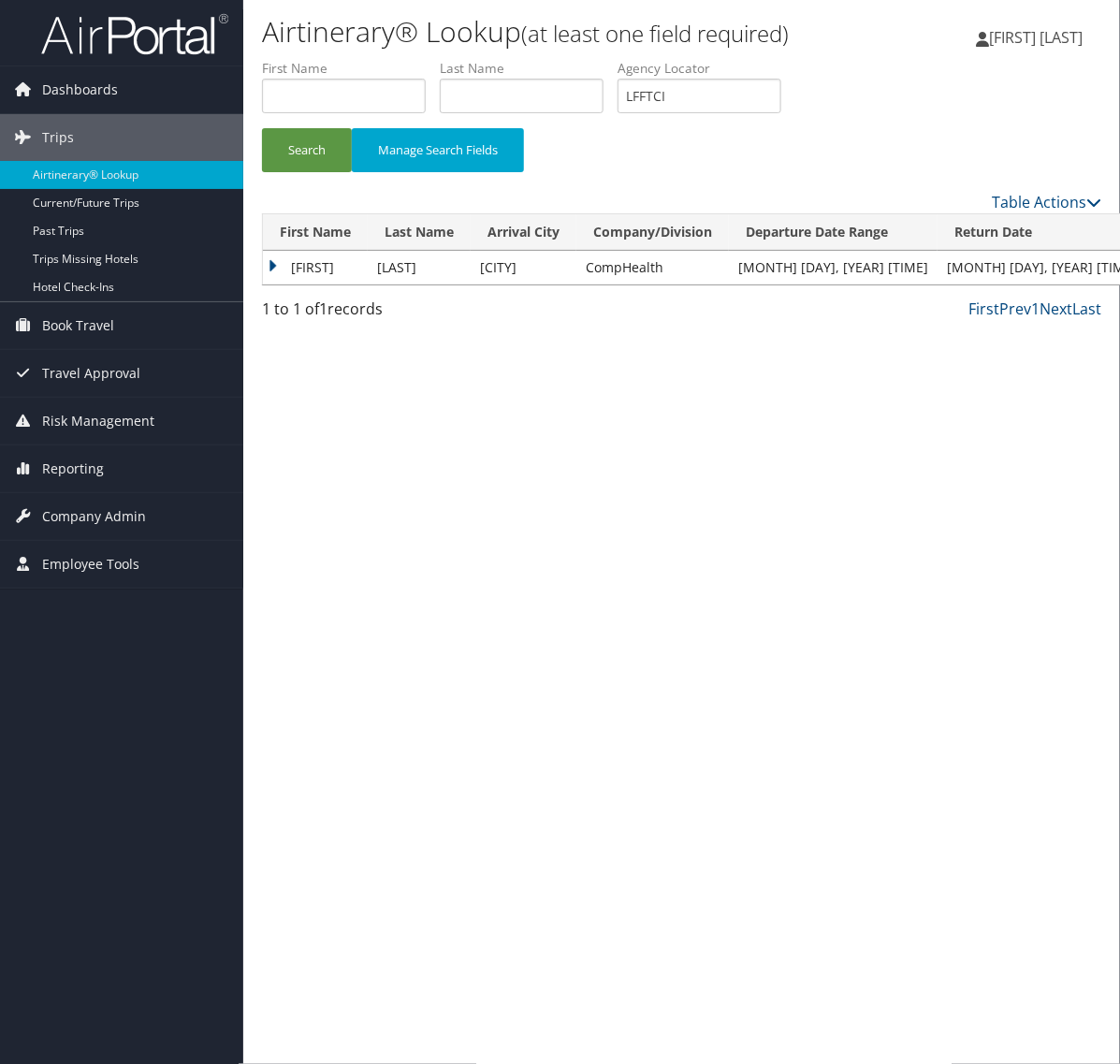 click on "Daniel" at bounding box center [315, 268] 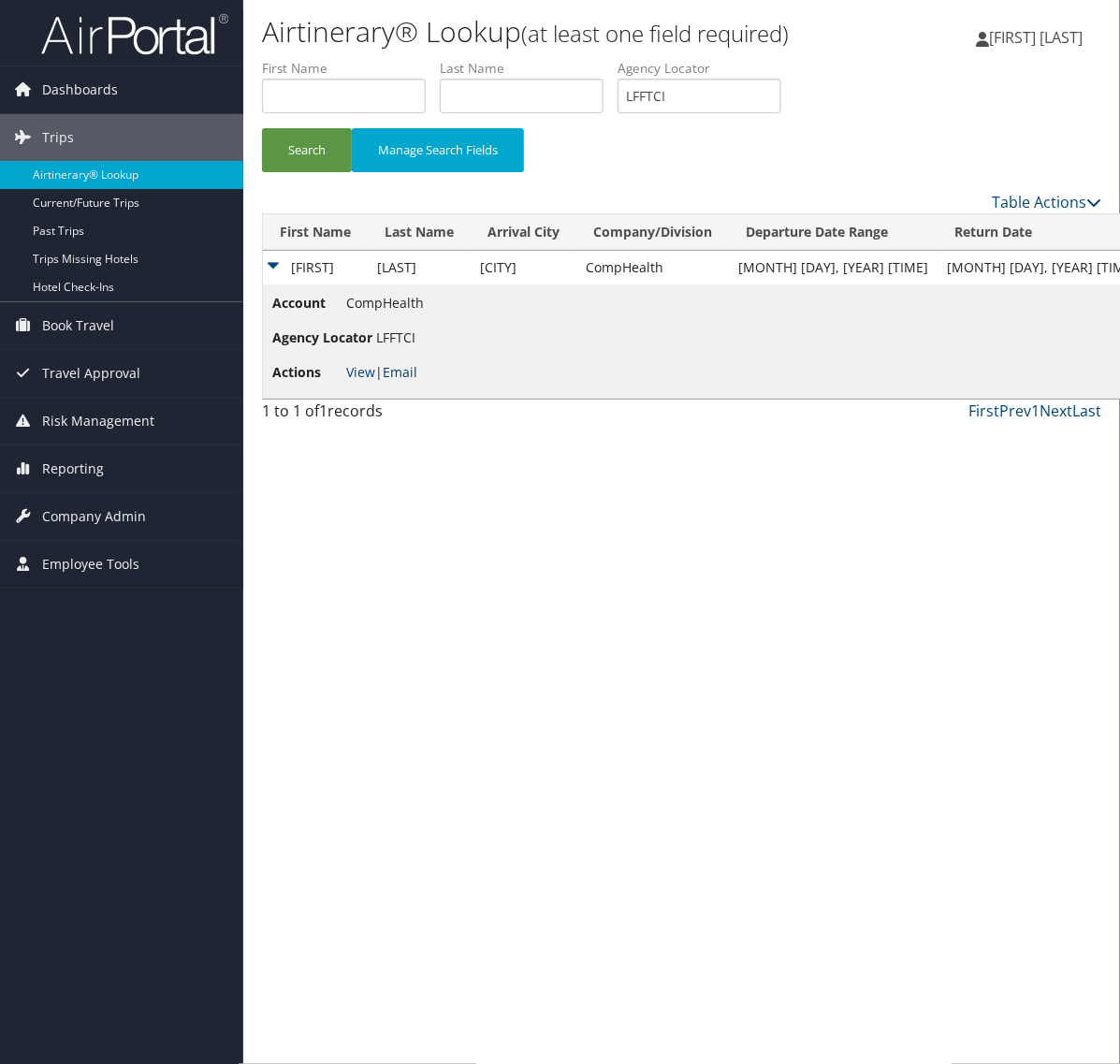click on "Email" at bounding box center (400, 372) 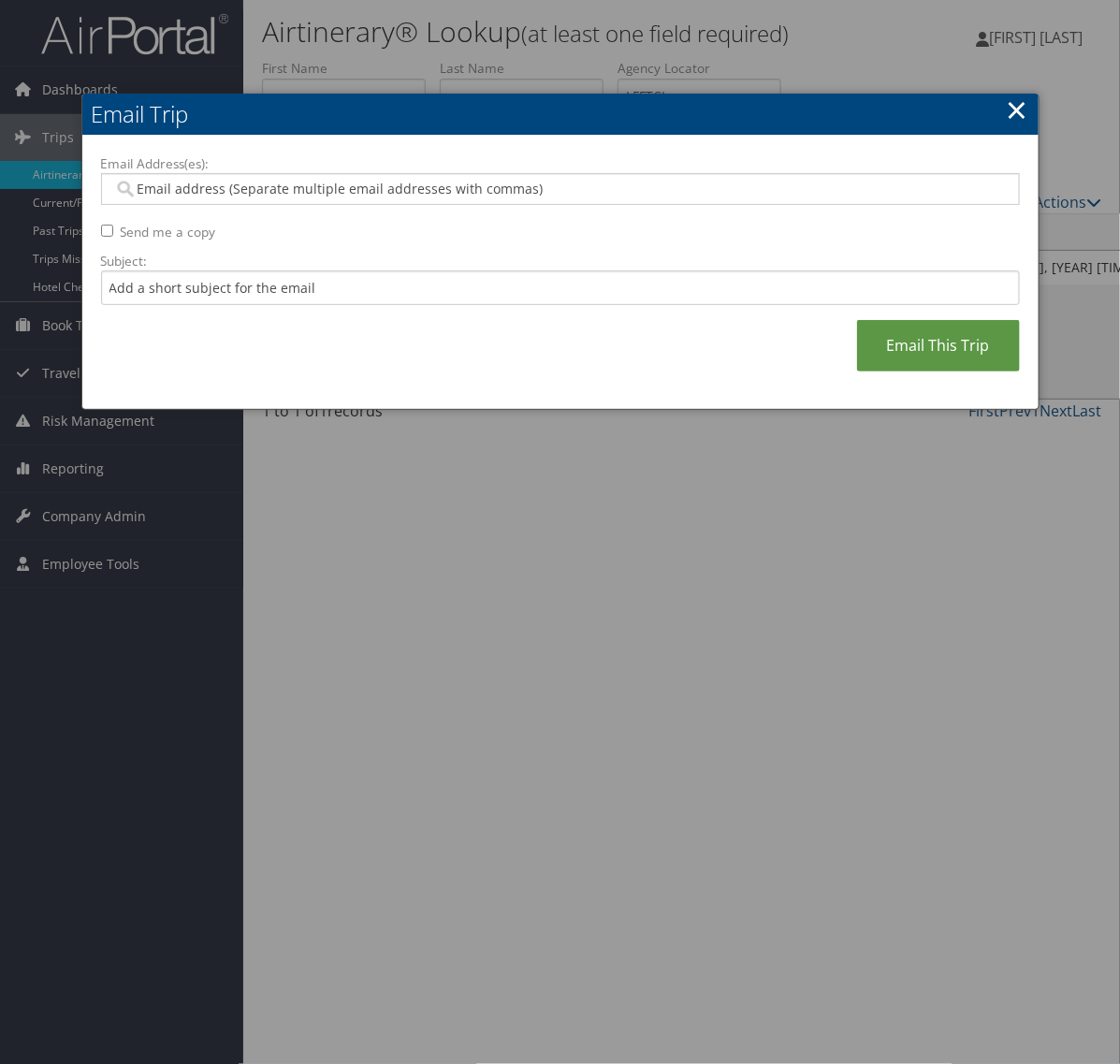 click at bounding box center [560, 189] 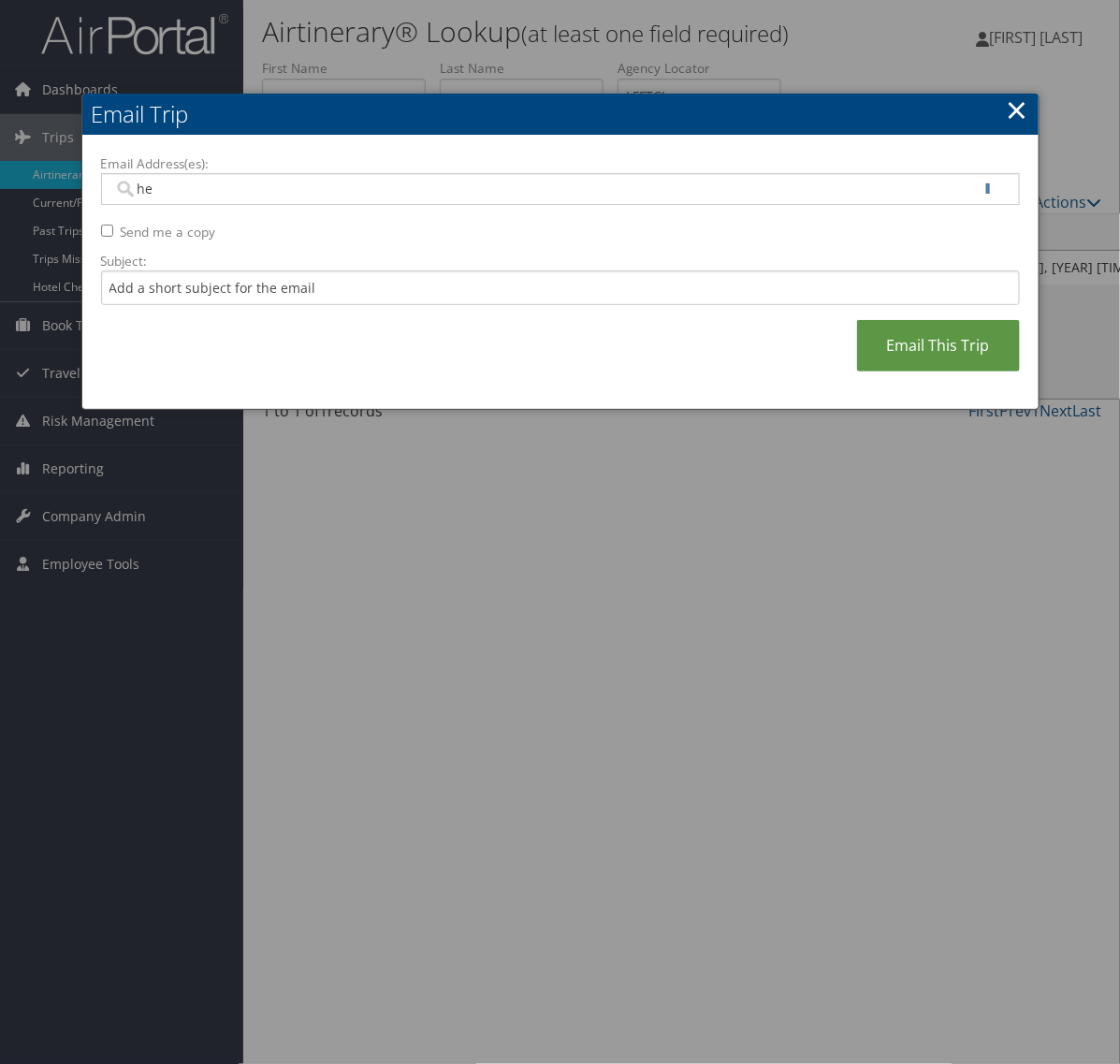 type on "hea" 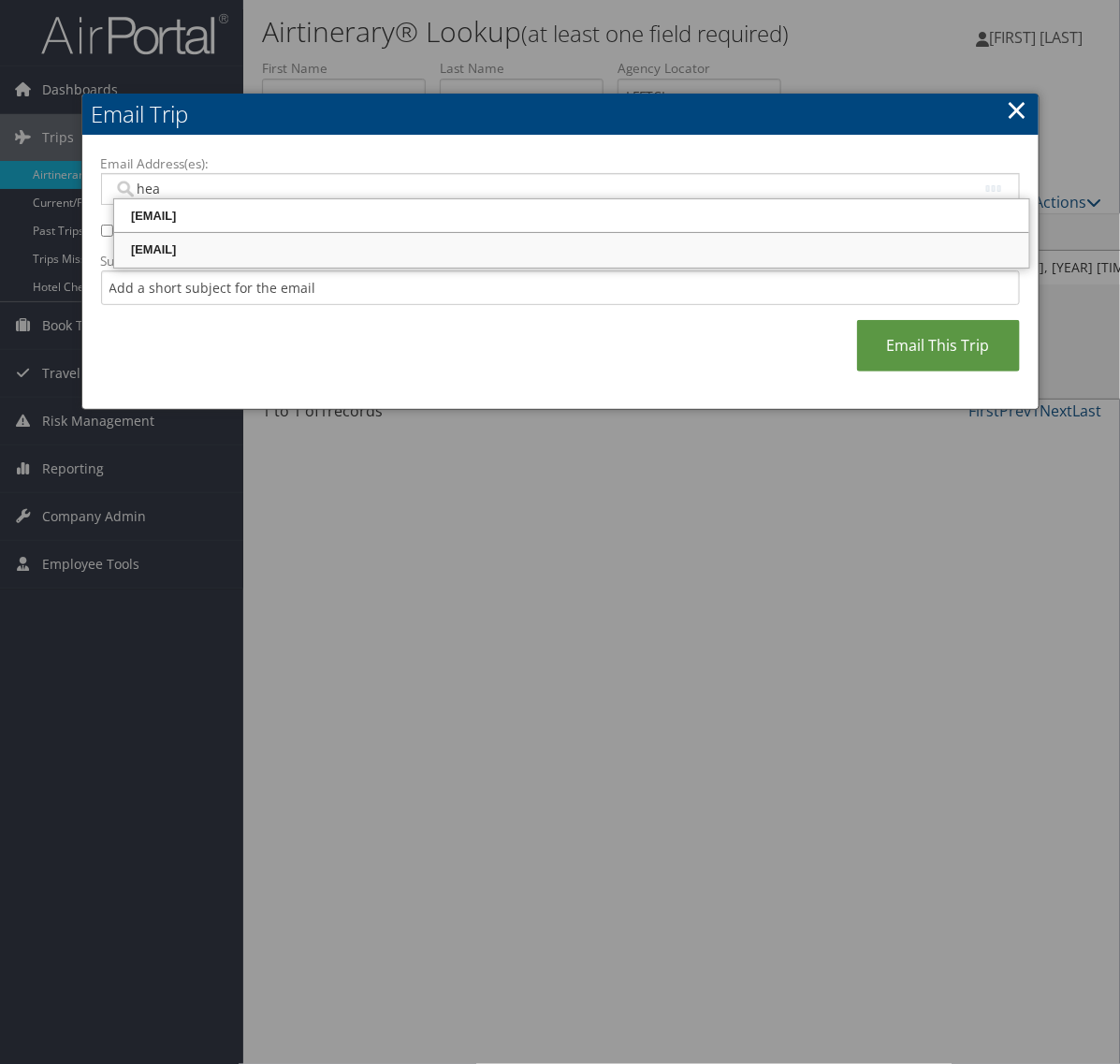 click on "heather.dannenmueller@comphealth.com" at bounding box center (572, 250) 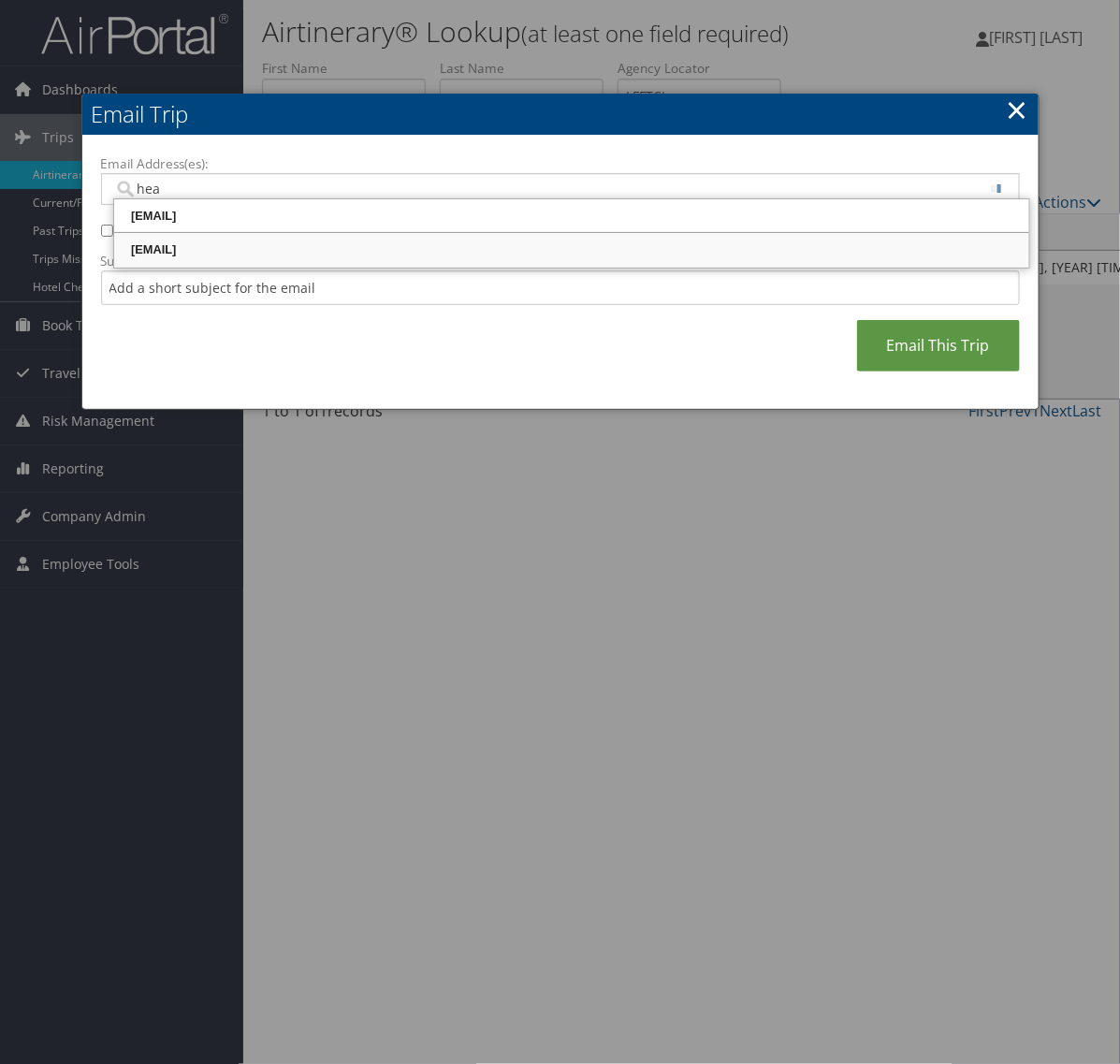 type on "heather.dannenmueller@comphealth.com" 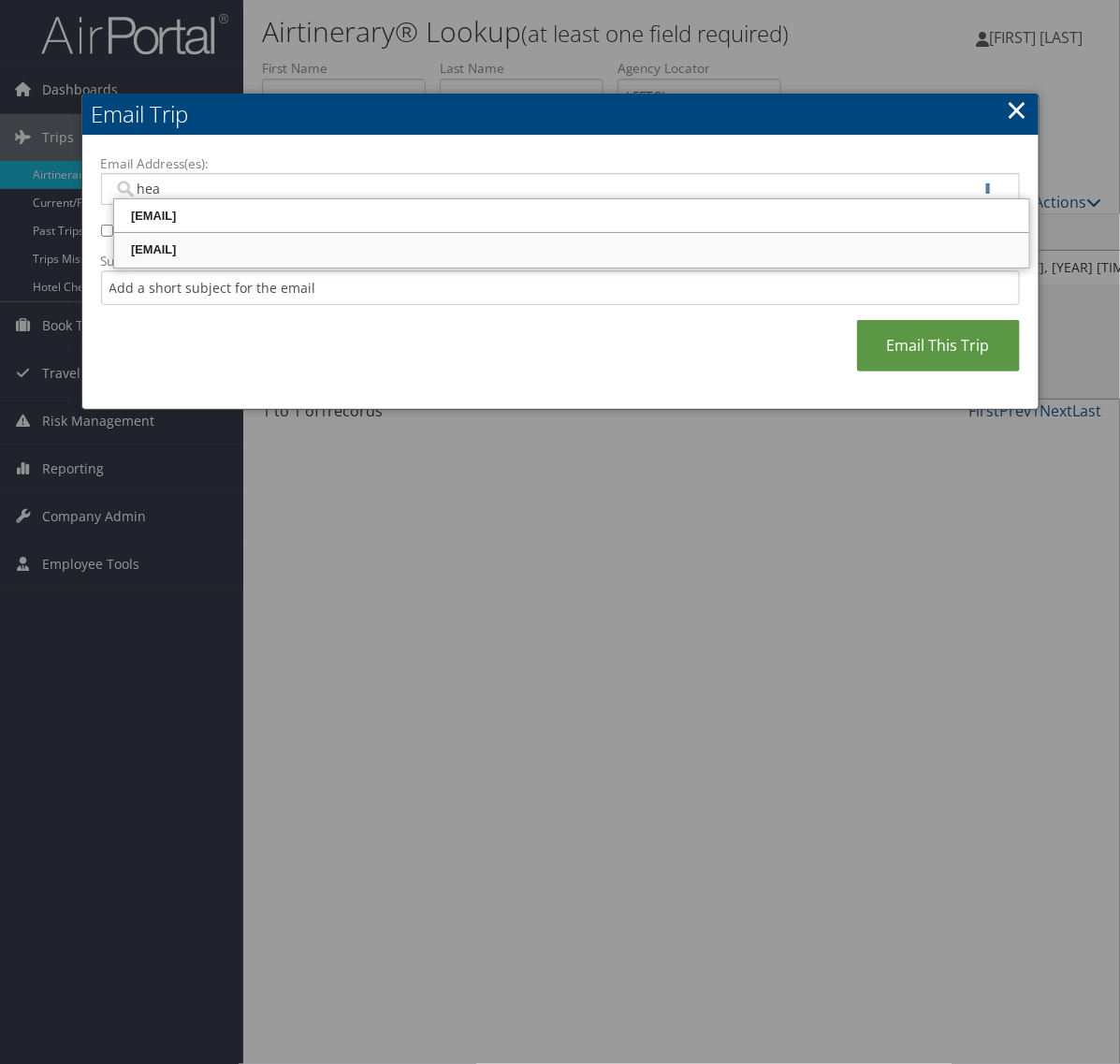 type 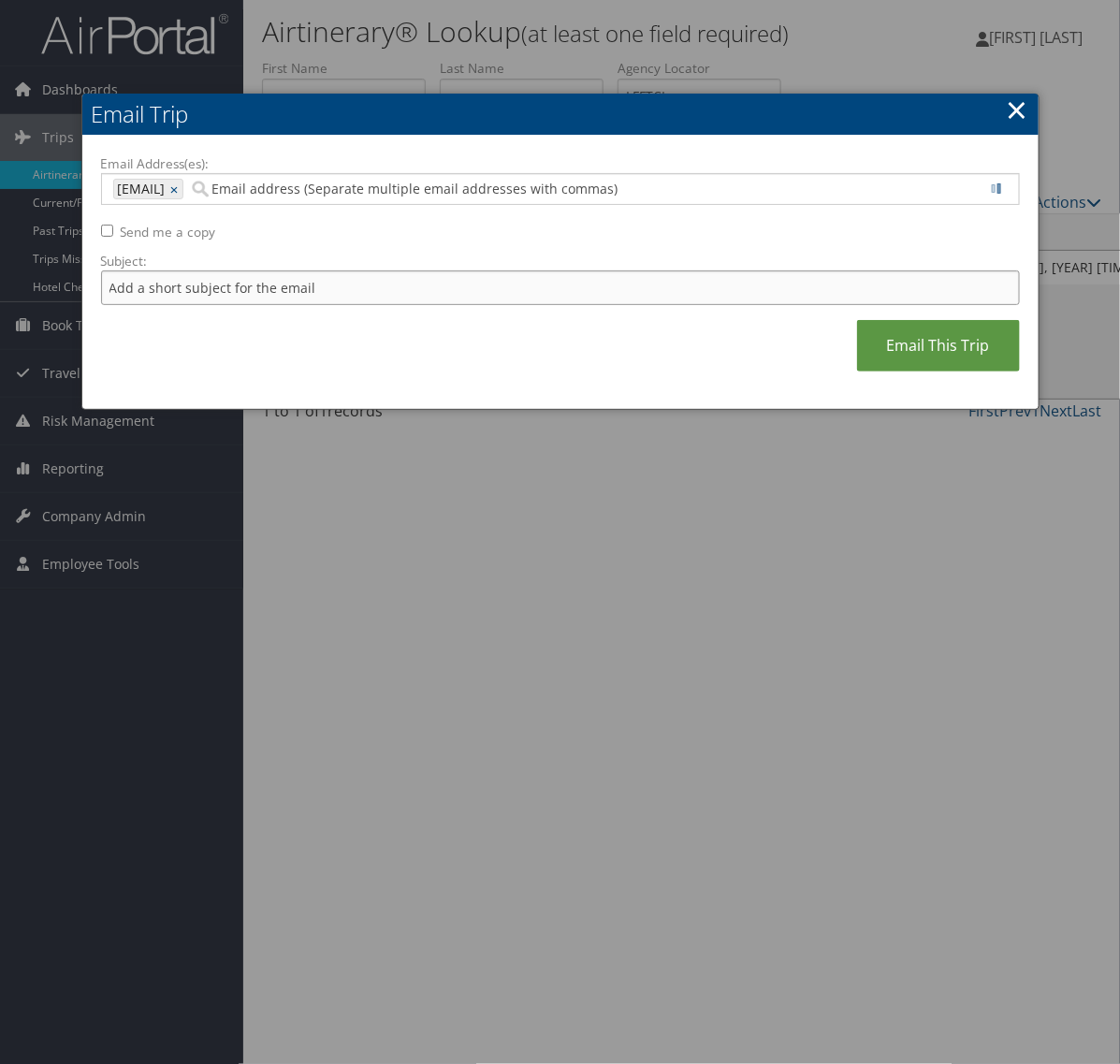 click on "Subject:" at bounding box center [560, 287] 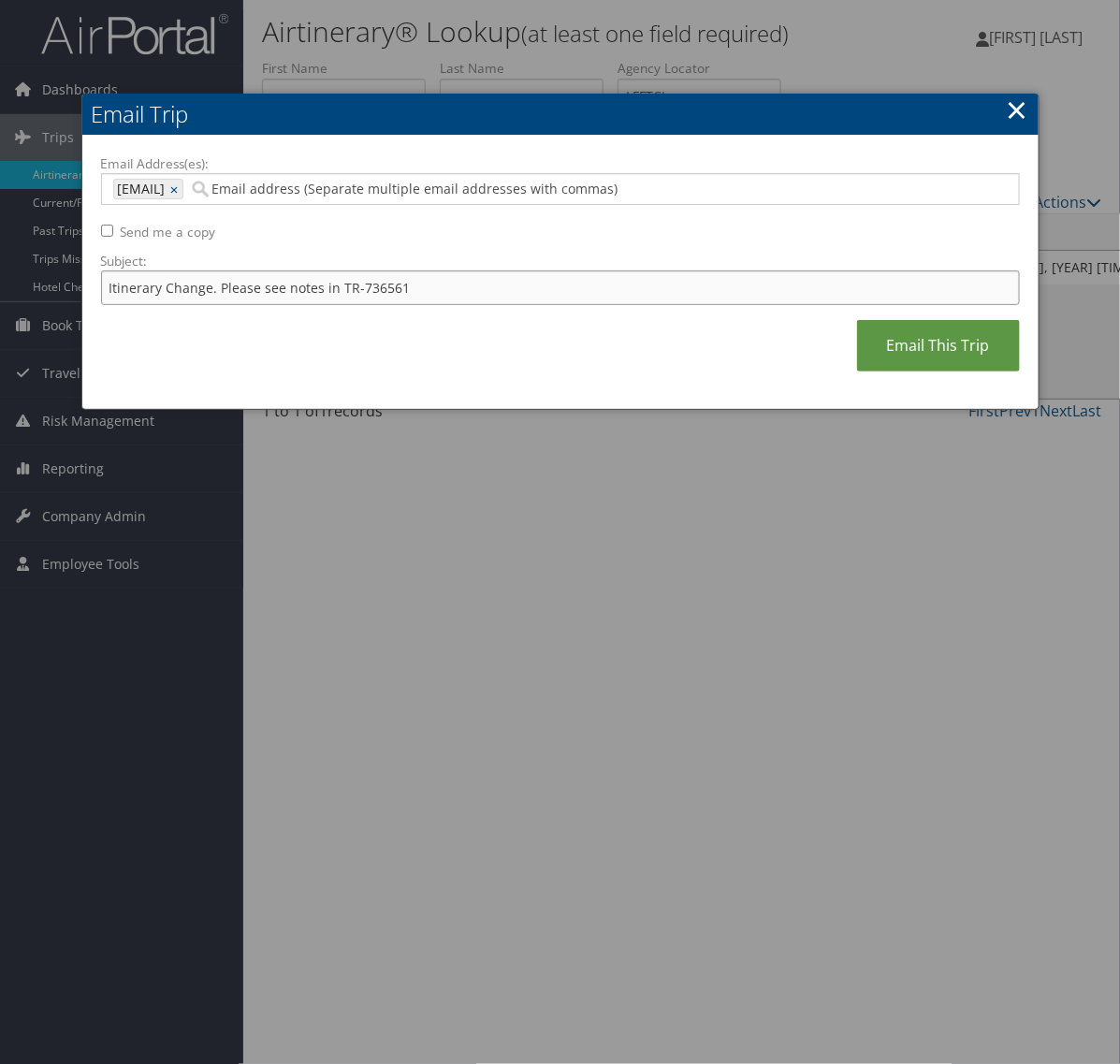 click on "Itinerary Change. Please see notes in TR-736561" at bounding box center [560, 287] 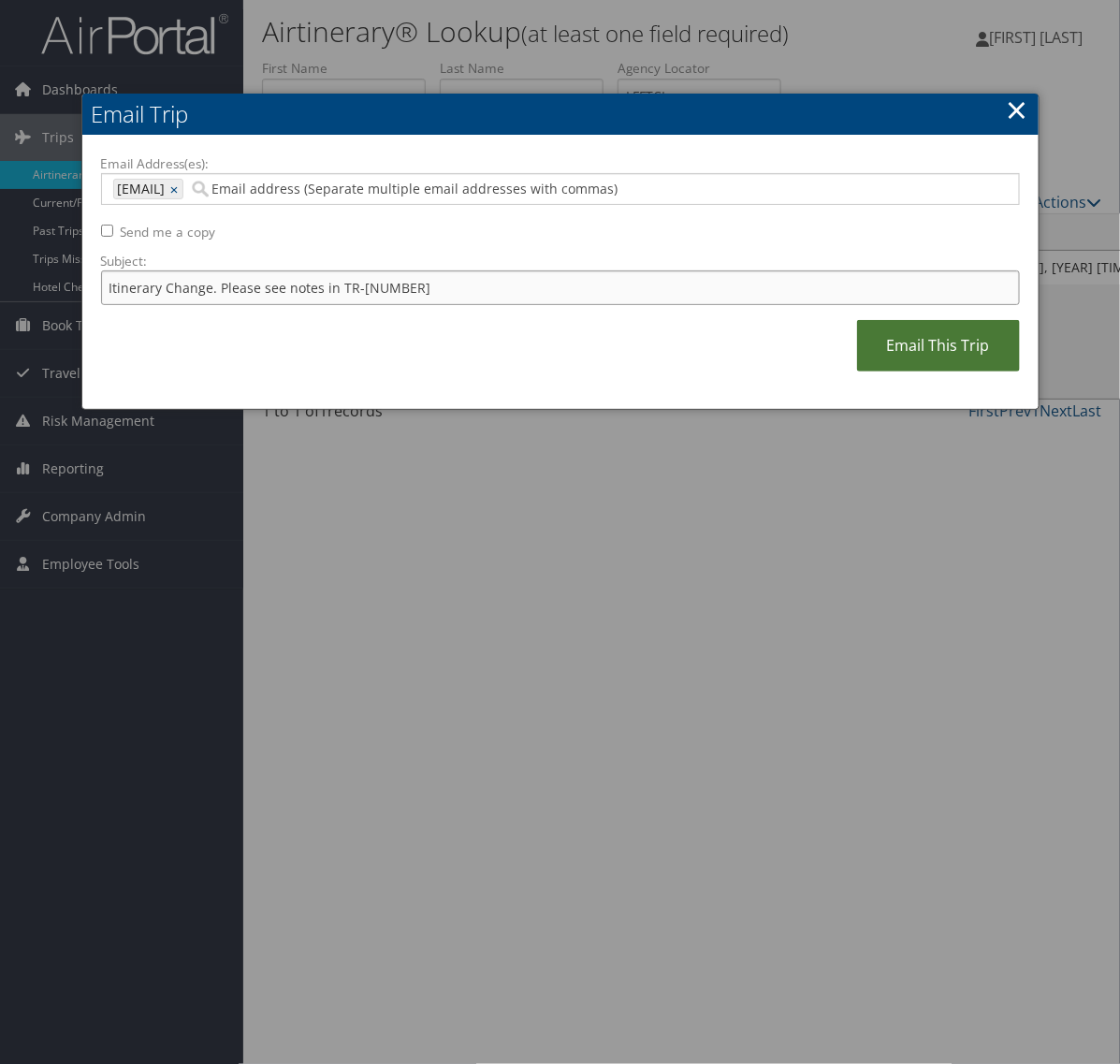 type on "Itinerary Change. Please see notes in TR-751674" 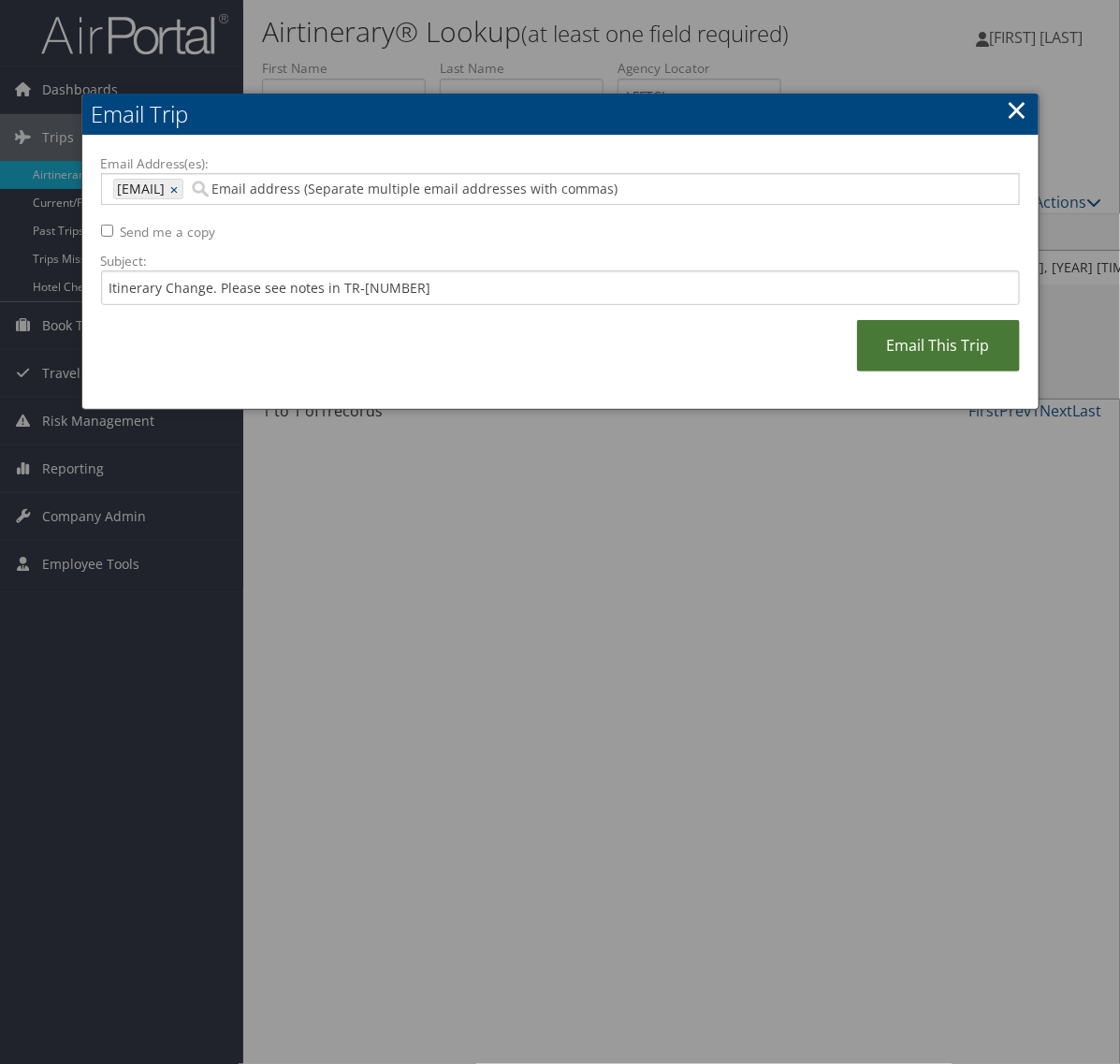 click on "Email This Trip" at bounding box center (938, 345) 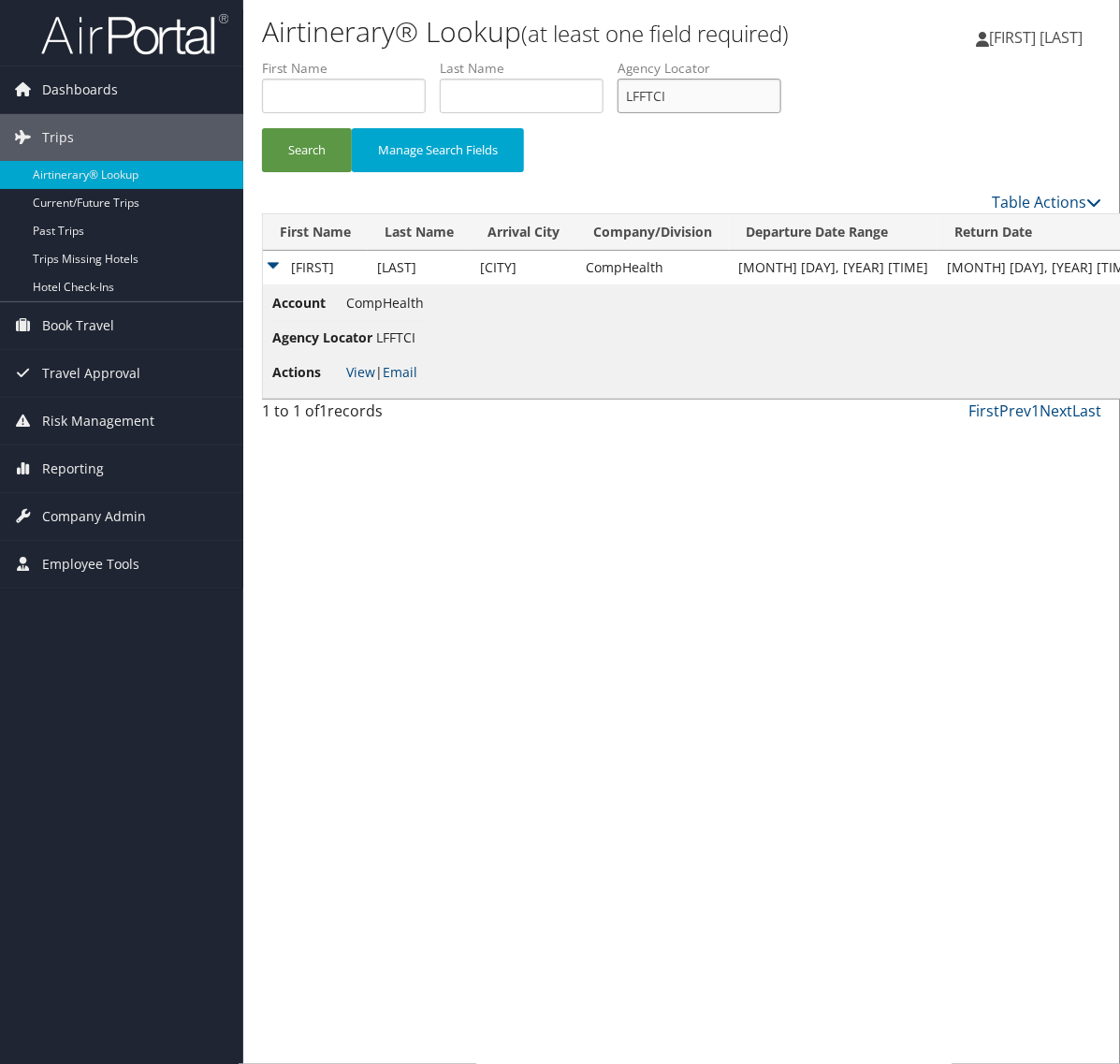 click on "LFFTCI" at bounding box center (699, 95) 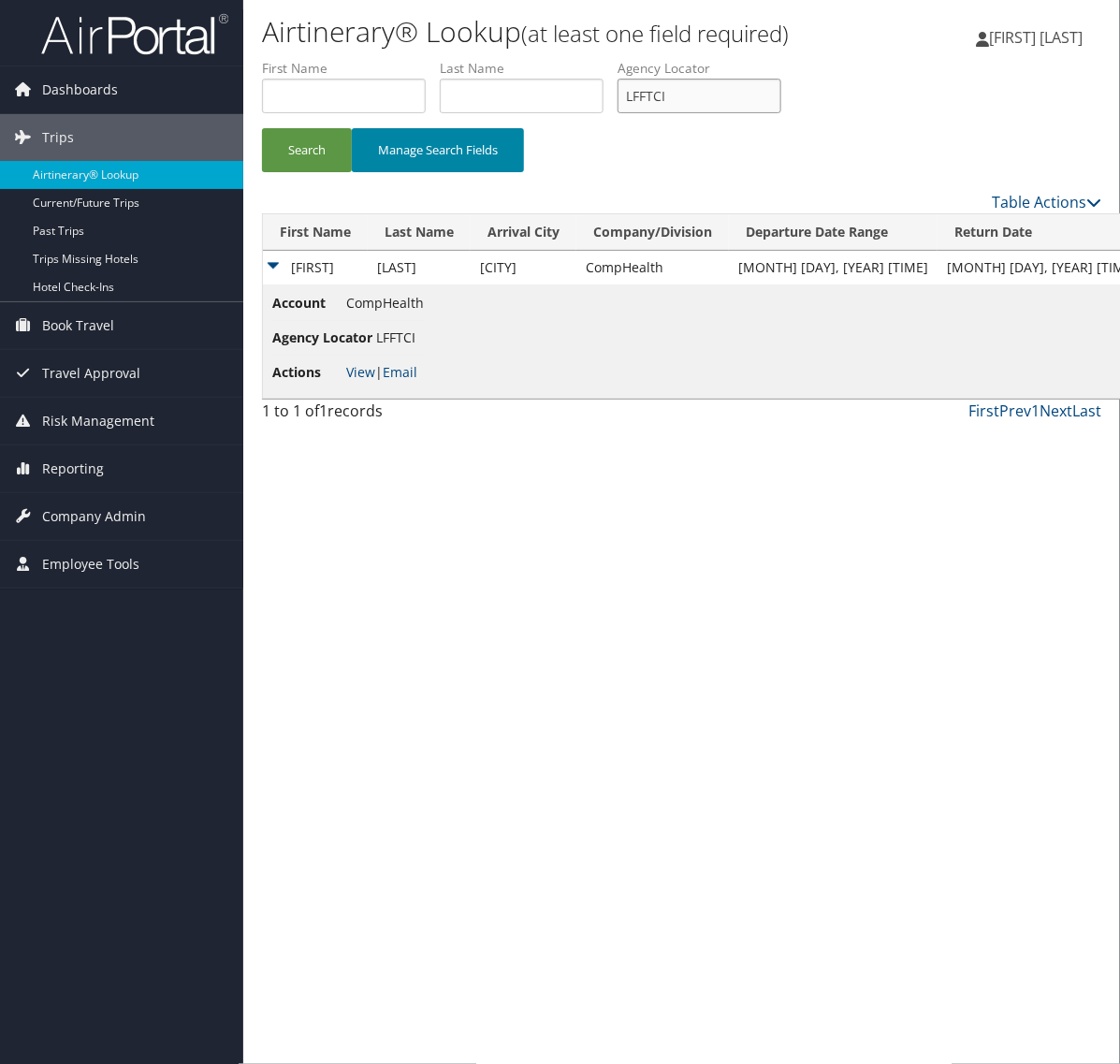 paste on "GAINLS" 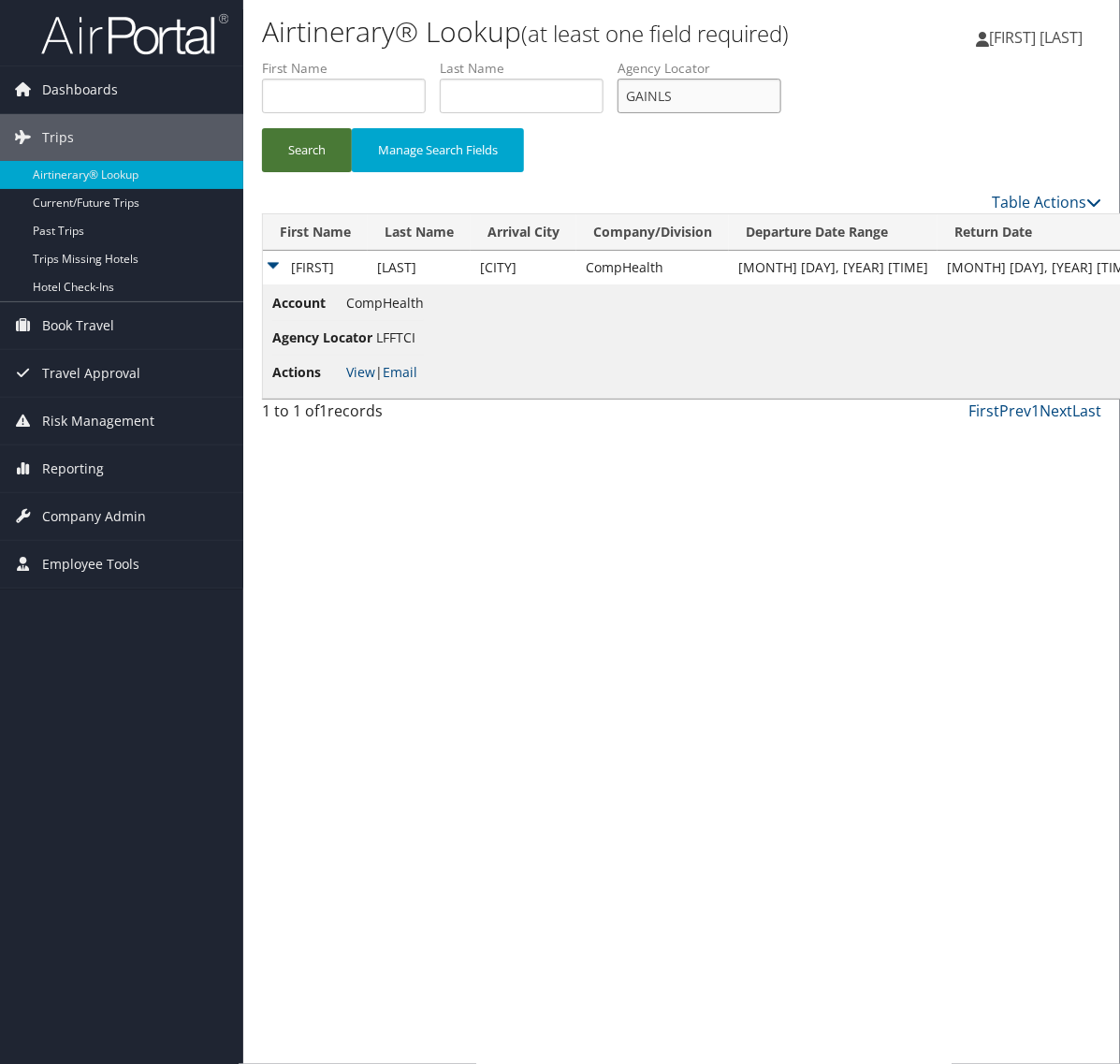 type on "GAINLS" 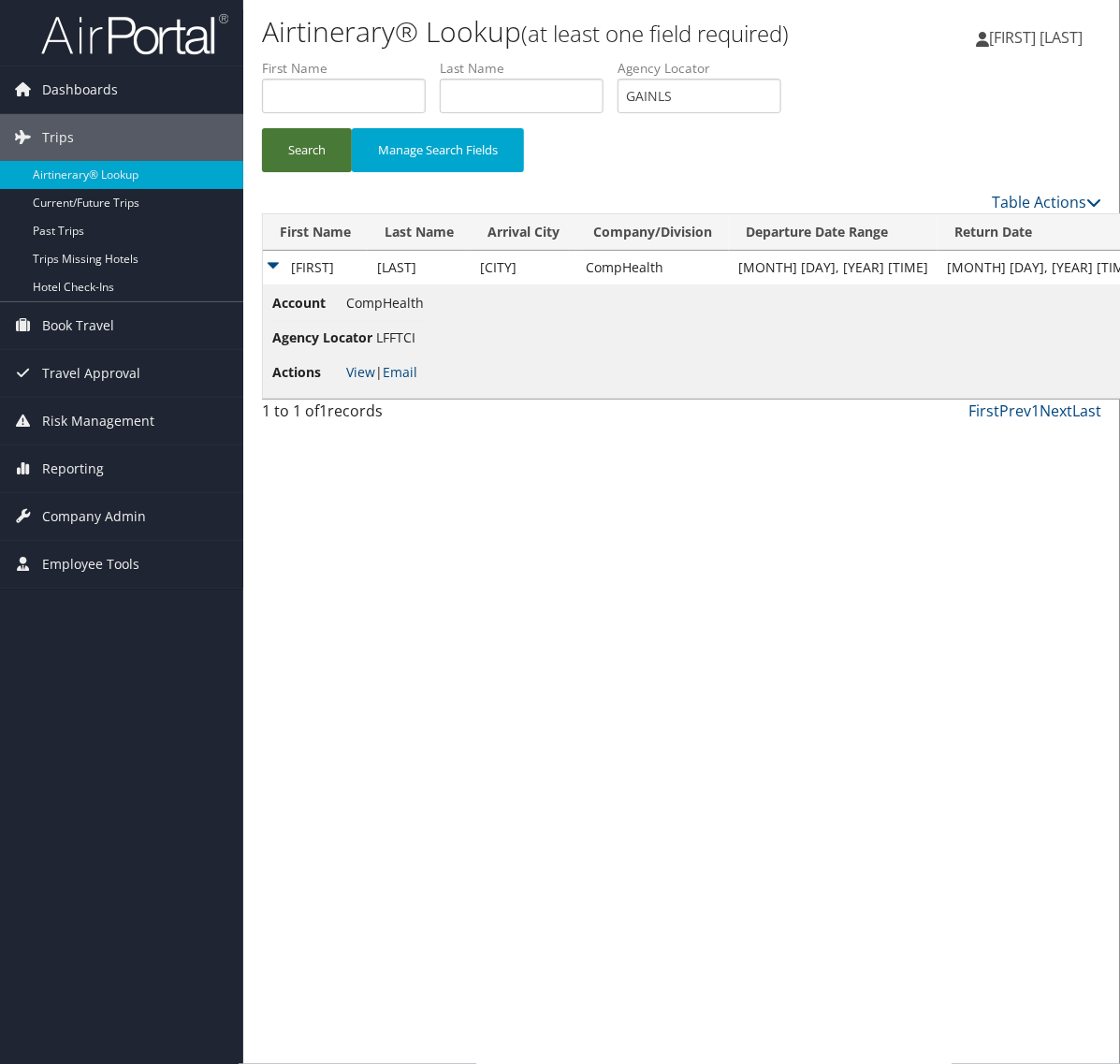 click on "Search" at bounding box center (307, 150) 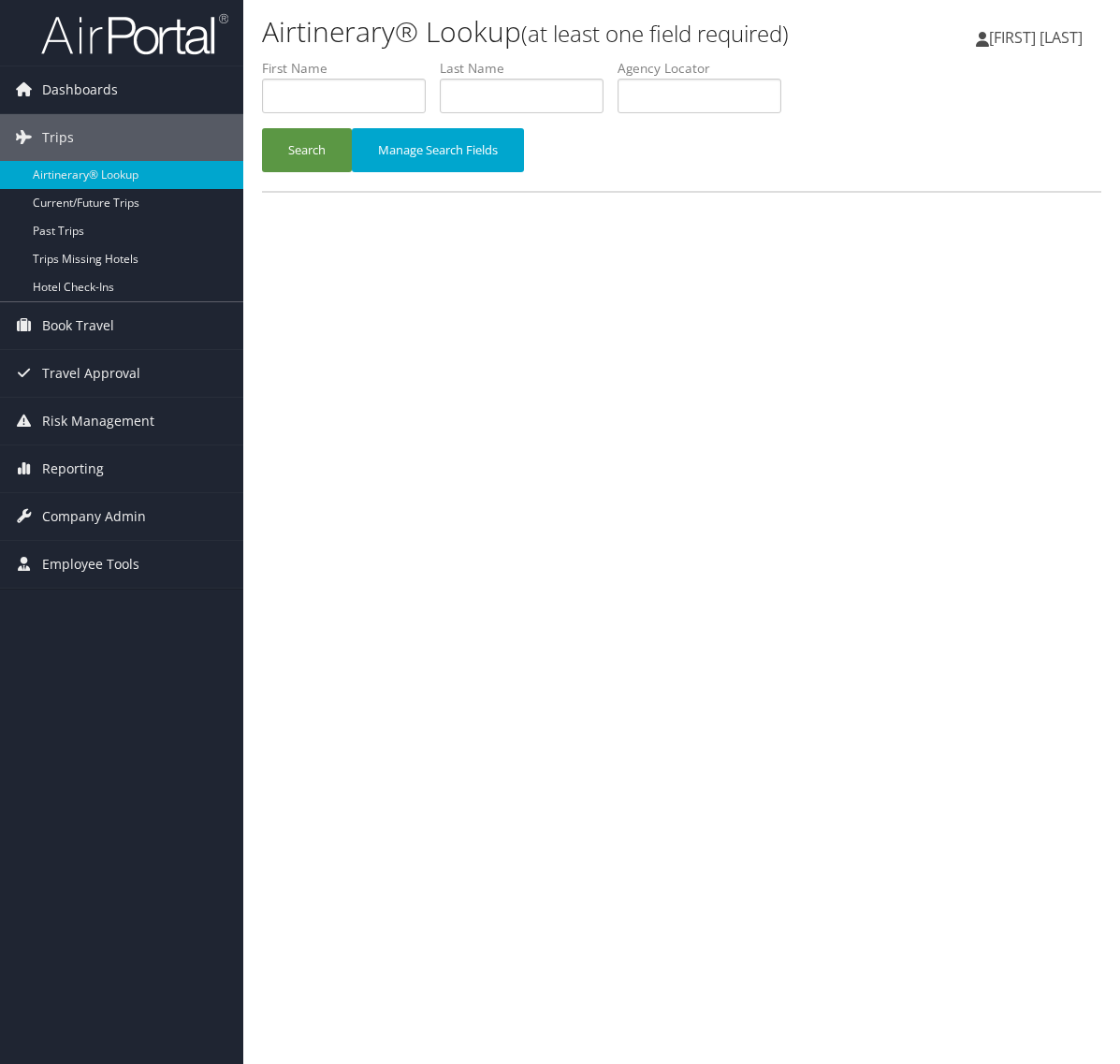 scroll, scrollTop: 0, scrollLeft: 0, axis: both 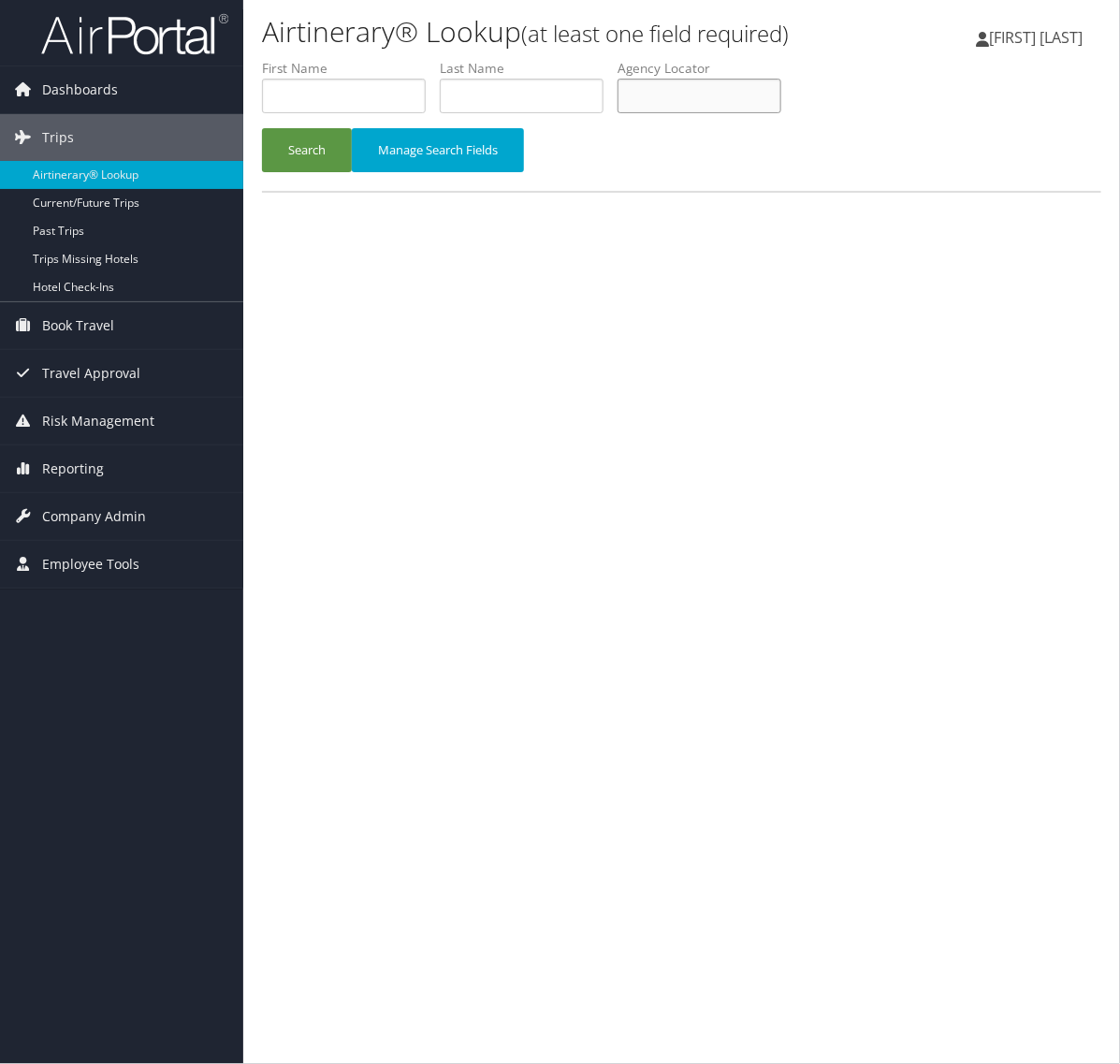 click at bounding box center [699, 95] 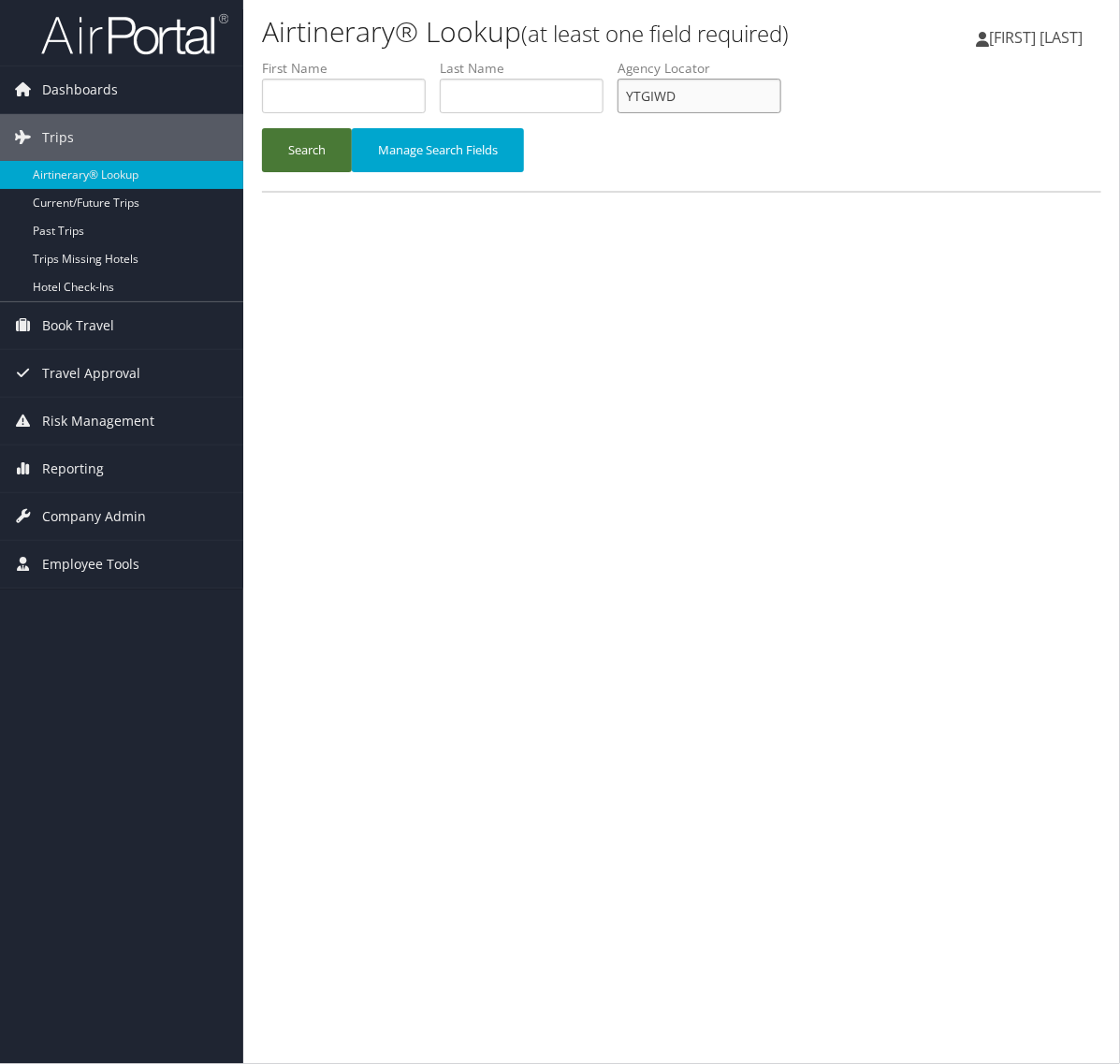 type on "YTGIWD" 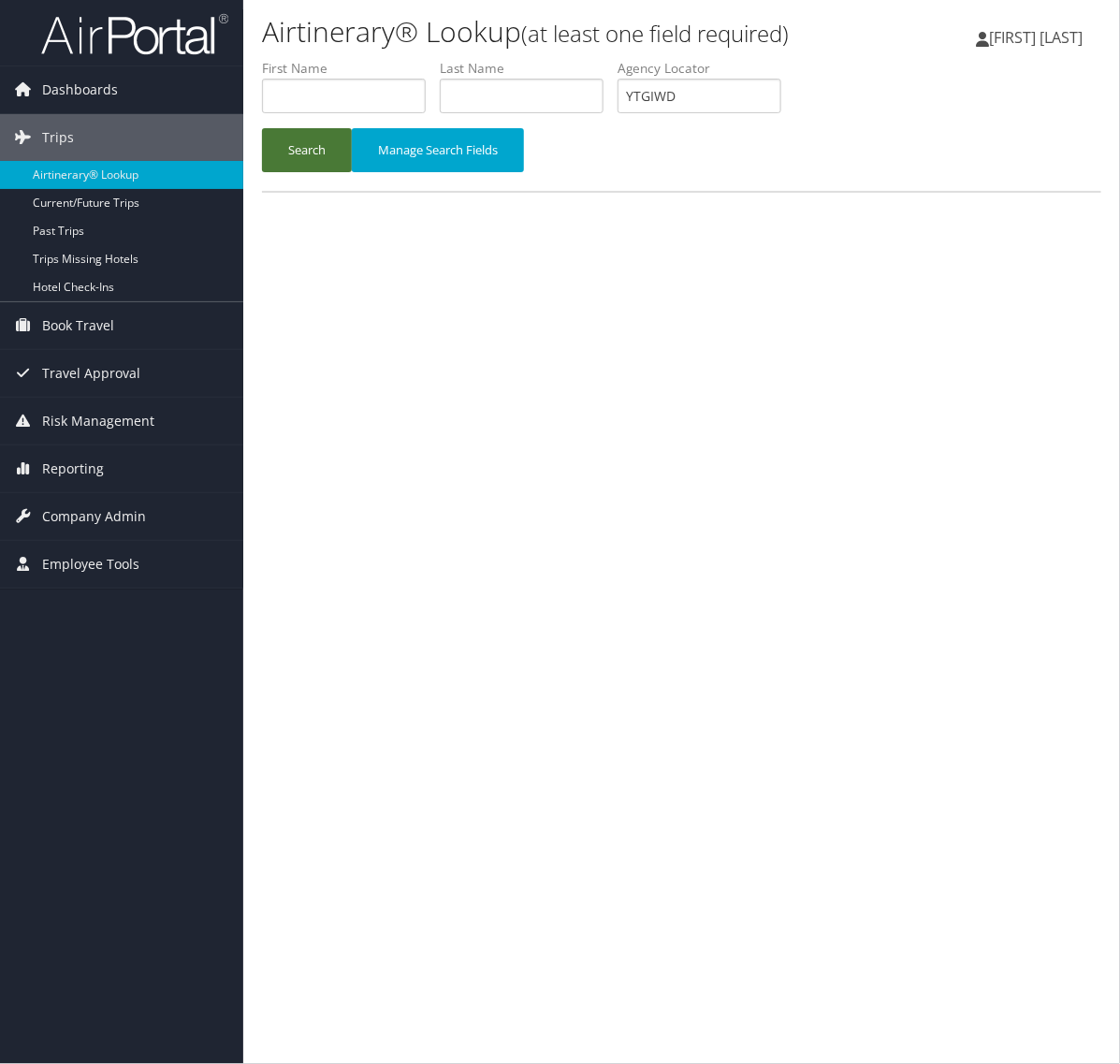 click on "Search" at bounding box center [307, 150] 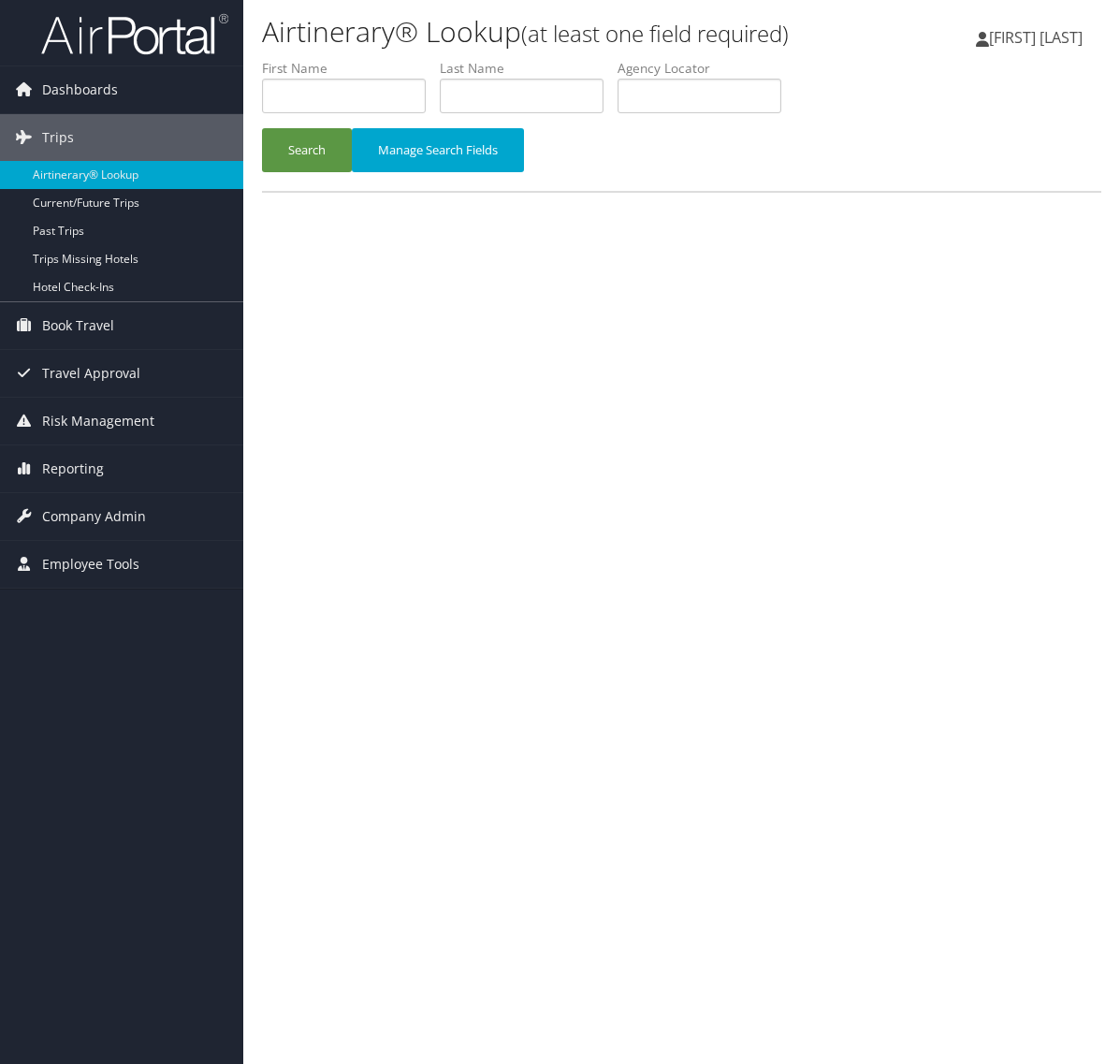 scroll, scrollTop: 0, scrollLeft: 0, axis: both 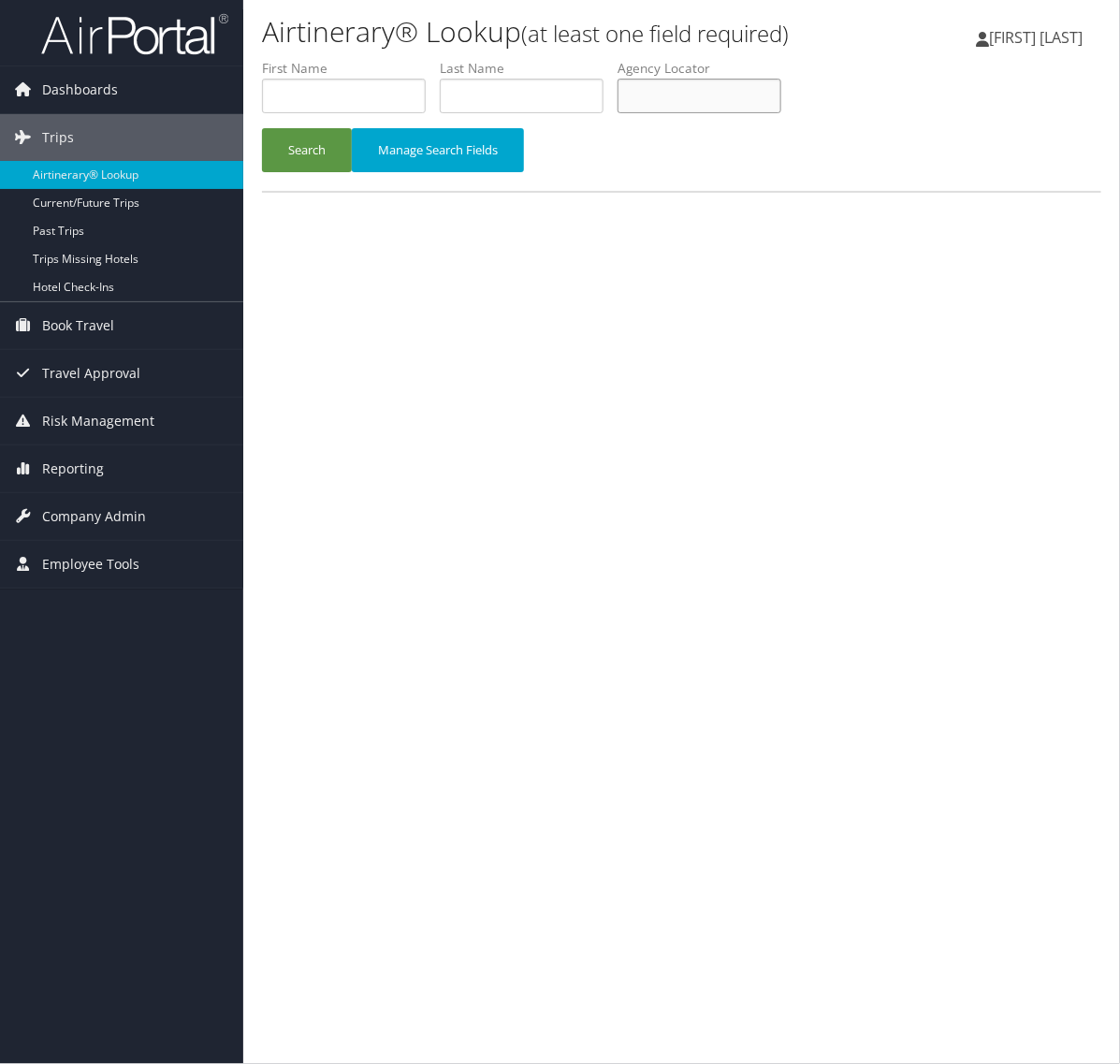drag, startPoint x: 767, startPoint y: 109, endPoint x: 415, endPoint y: 211, distance: 366.48056 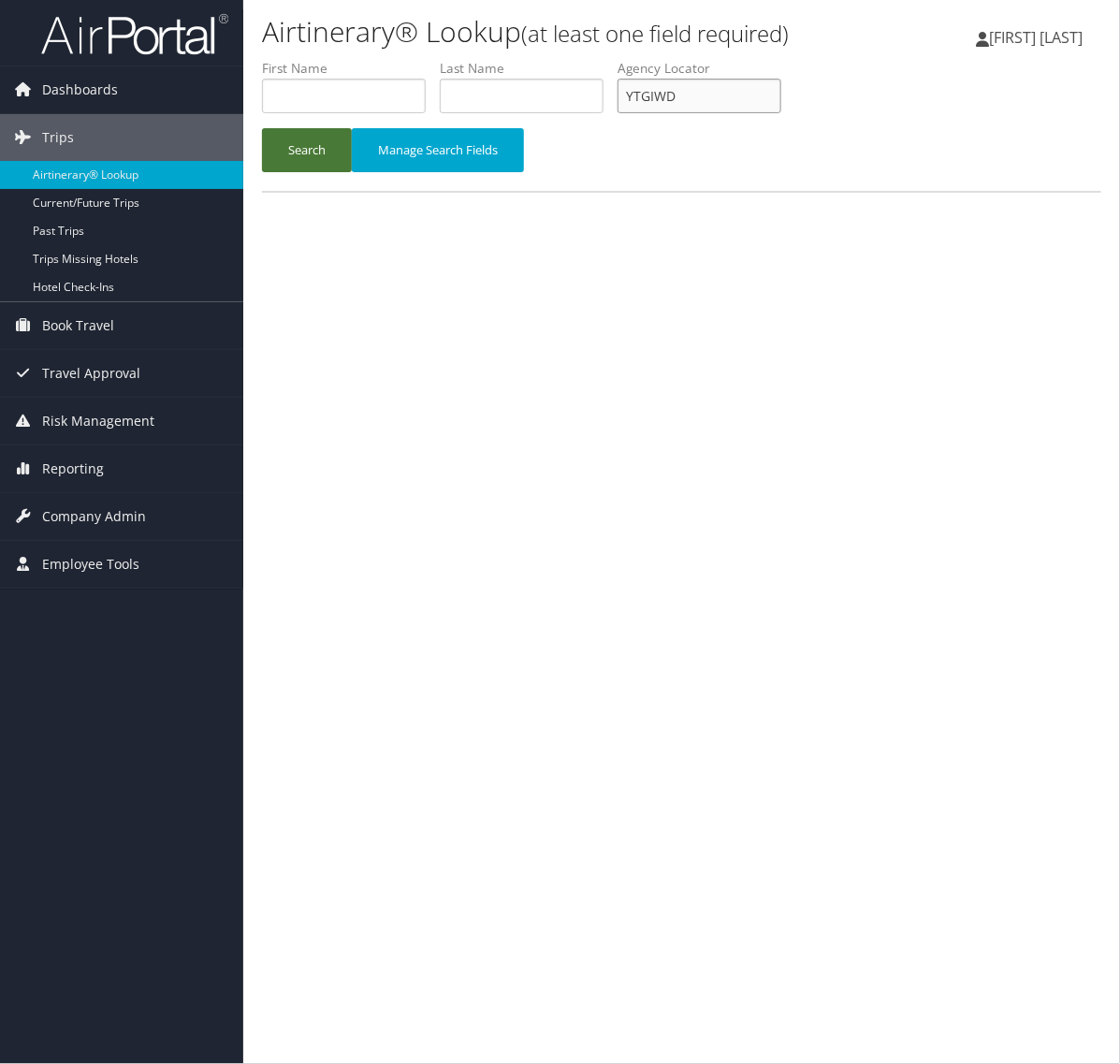 type on "YTGIWD" 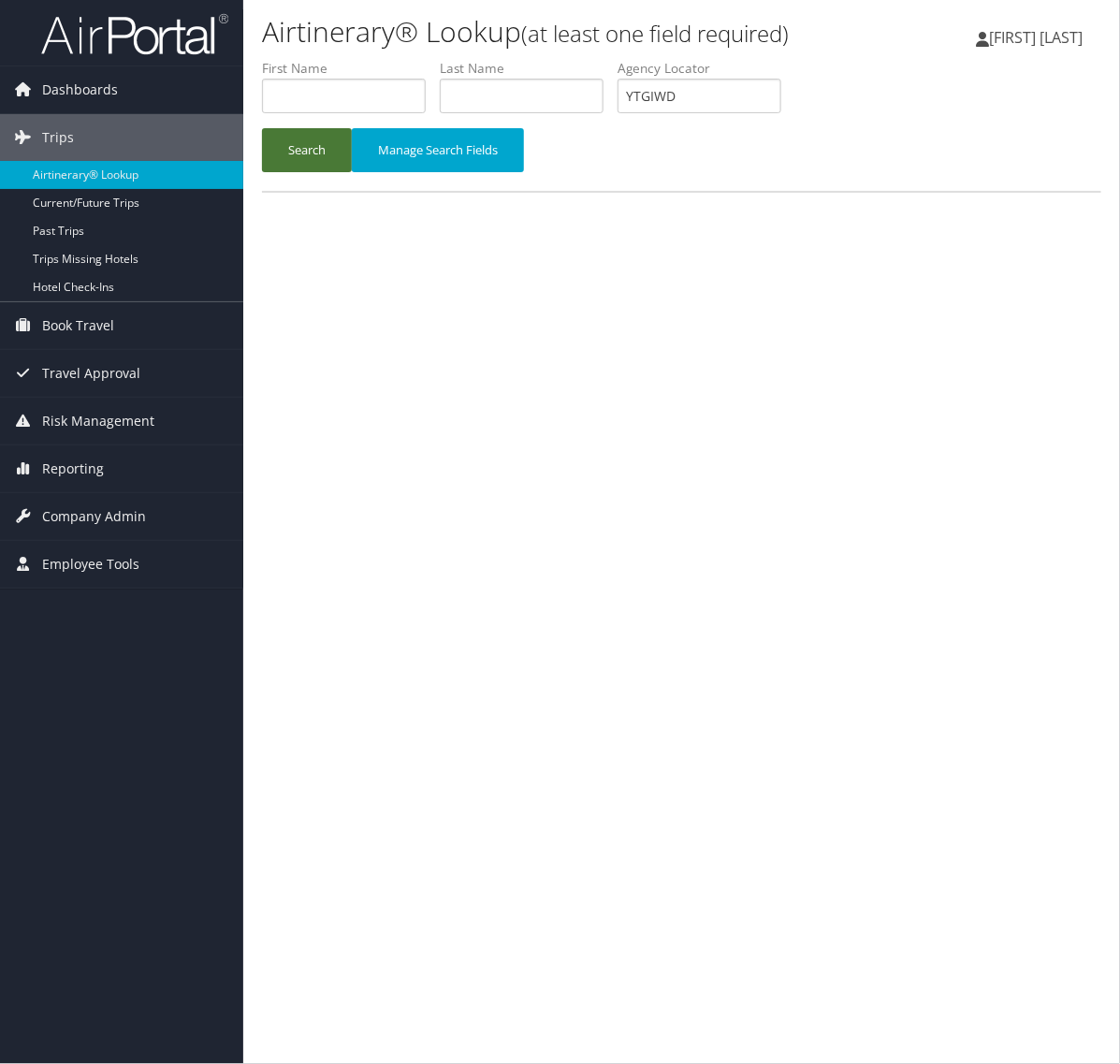 drag, startPoint x: 283, startPoint y: 153, endPoint x: 349, endPoint y: 0, distance: 166.628 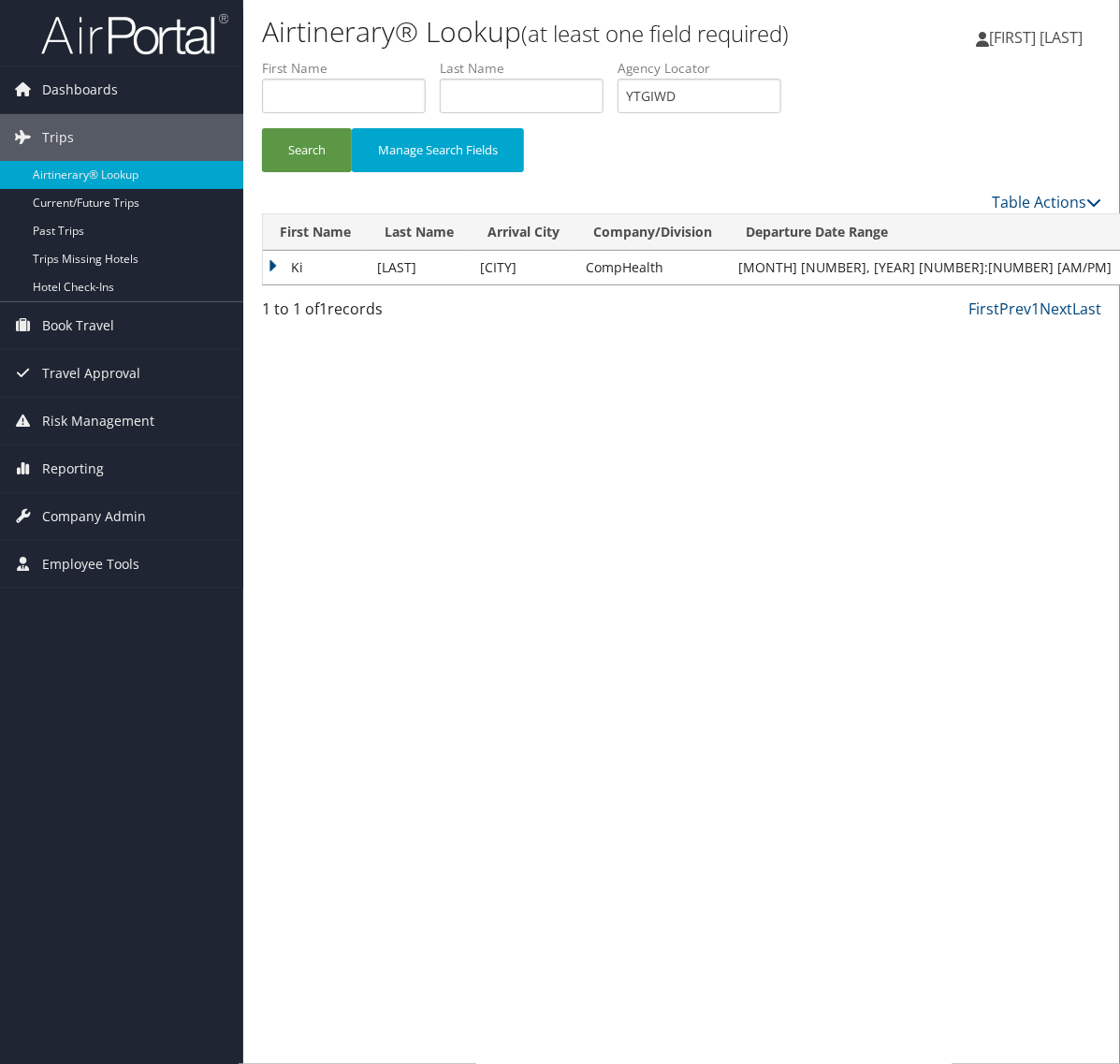 click on "Ki" at bounding box center (315, 268) 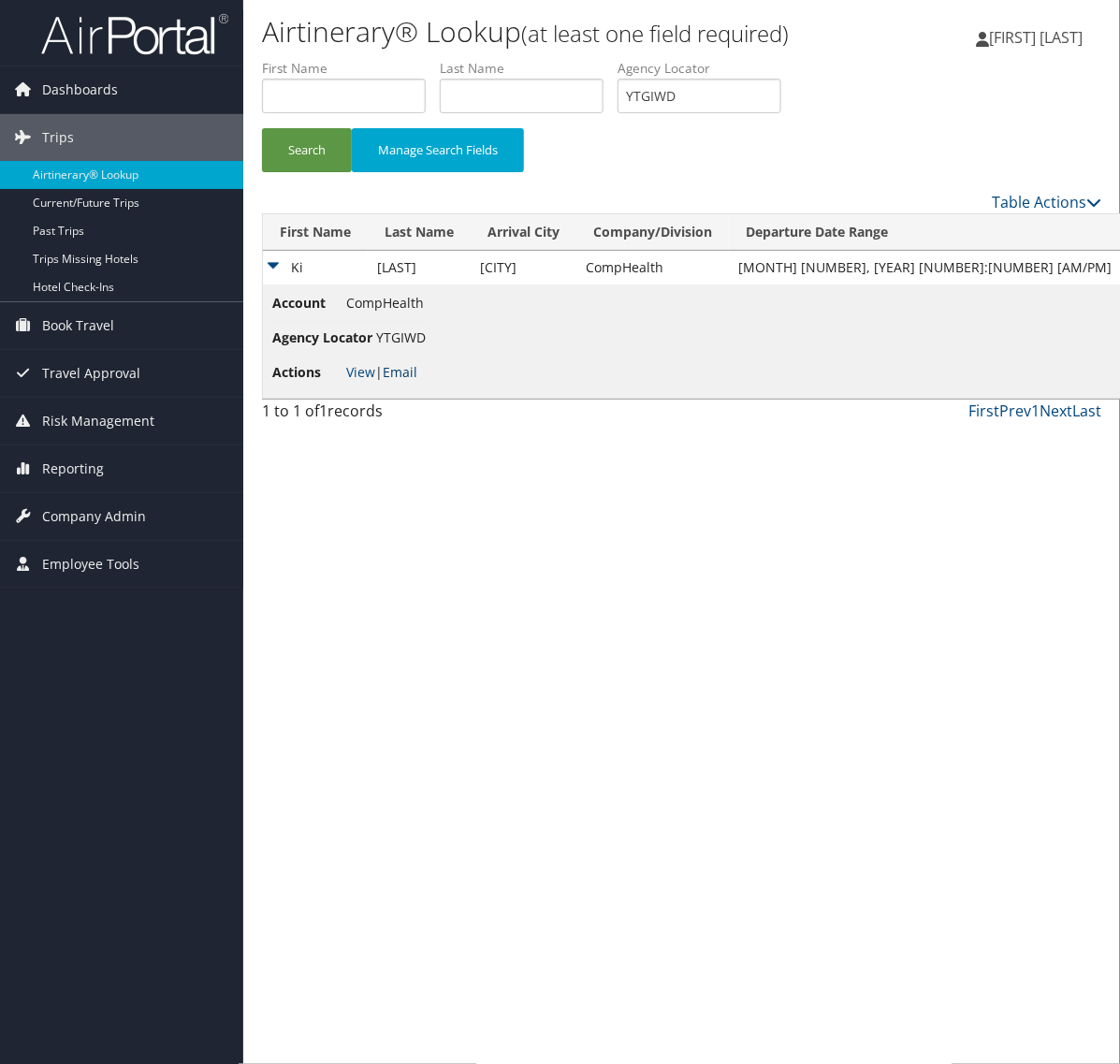 click on "Email" at bounding box center [400, 372] 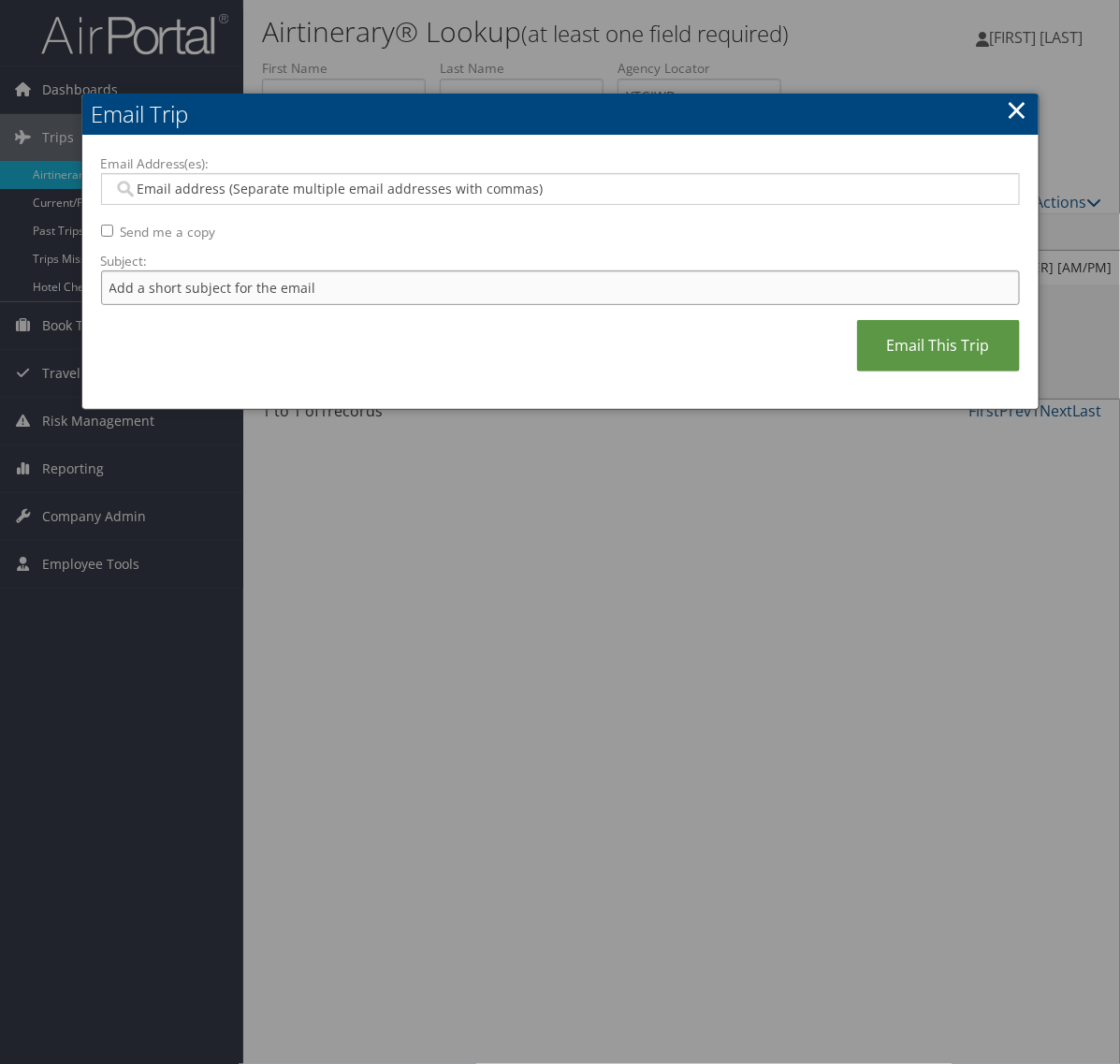 click on "Subject:" at bounding box center (560, 287) 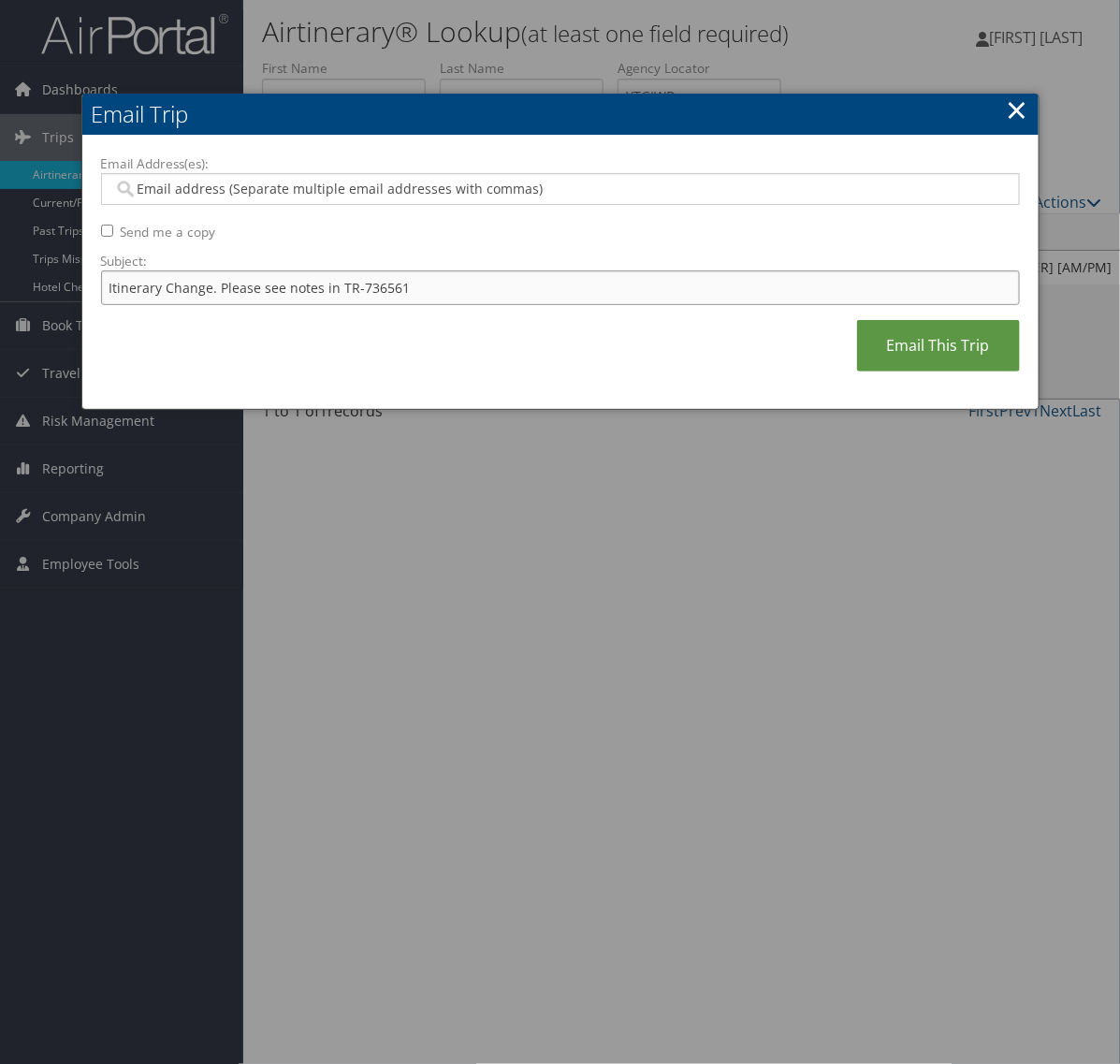 click on "Itinerary Change. Please see notes in TR-736561" at bounding box center (560, 287) 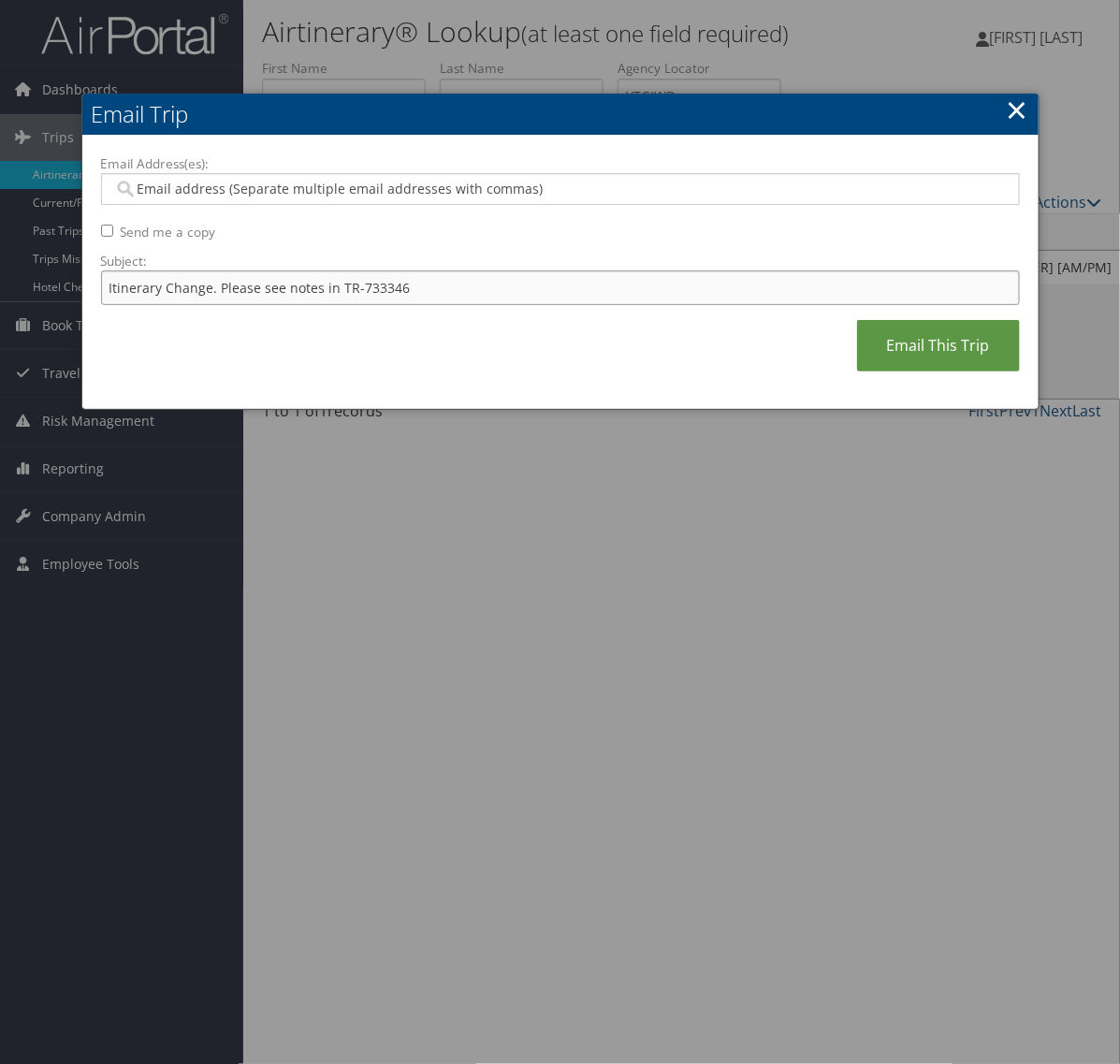 type on "Itinerary Change. Please see notes in TR-733346" 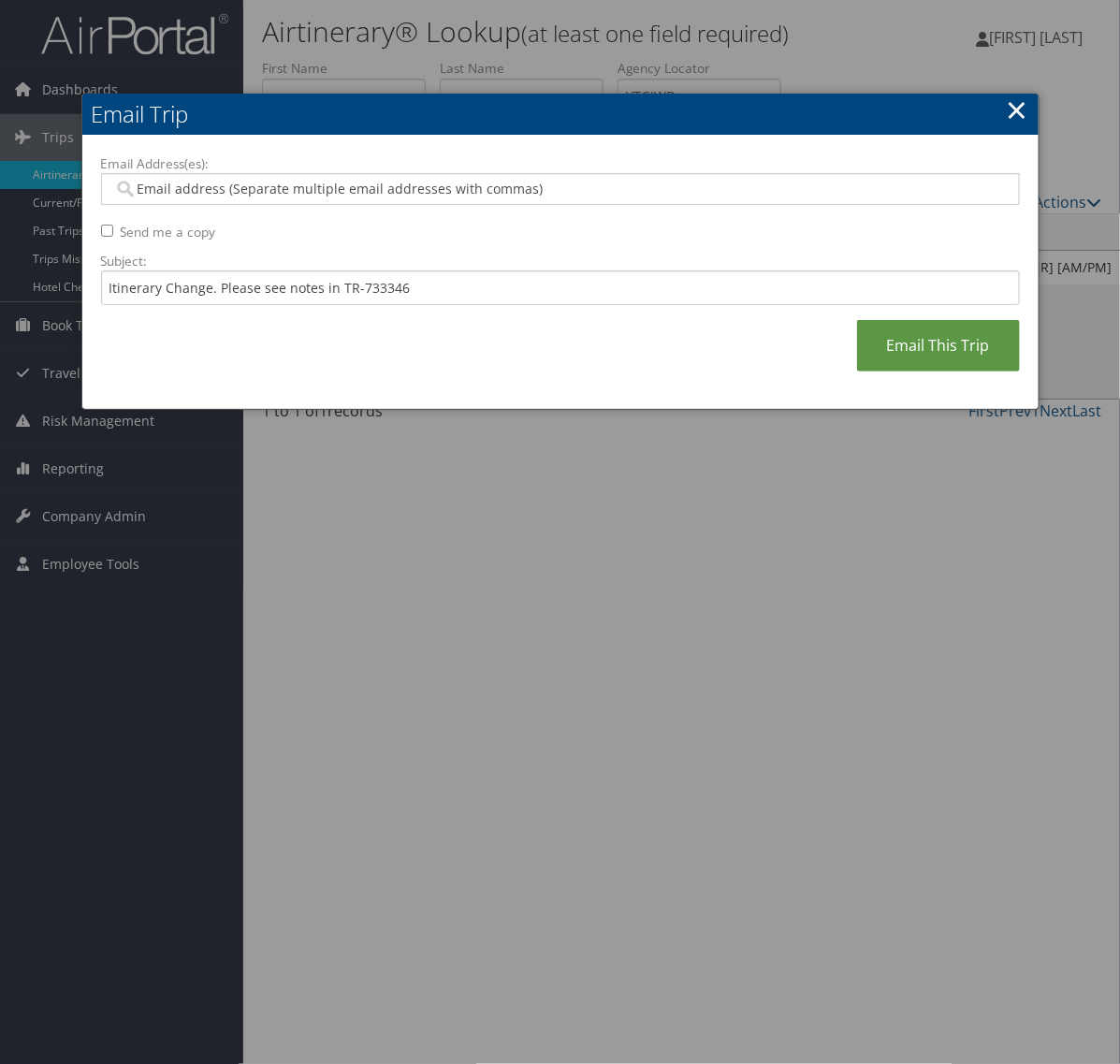 click on "Email Address(es):" at bounding box center [559, 189] 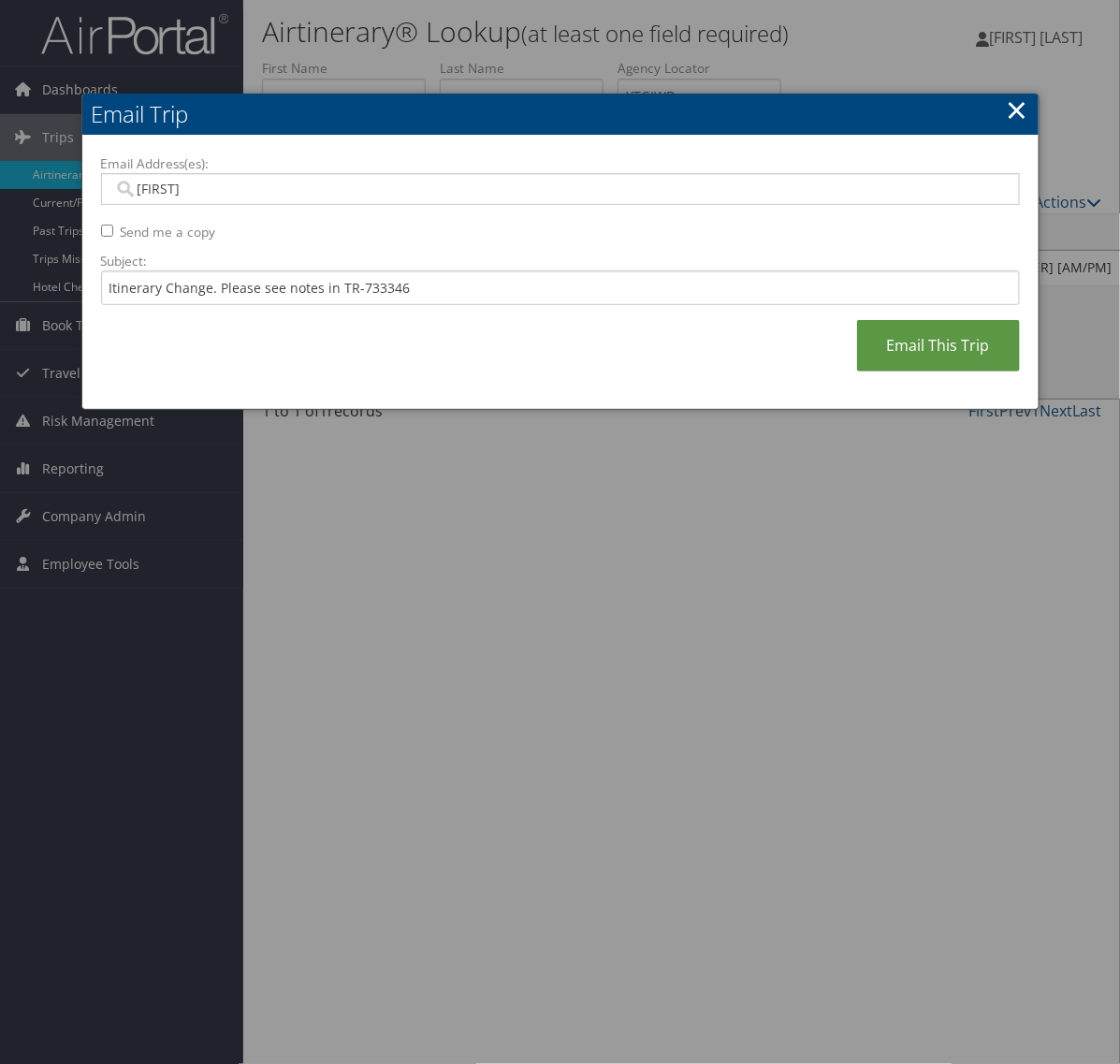 type on "[FIRST]" 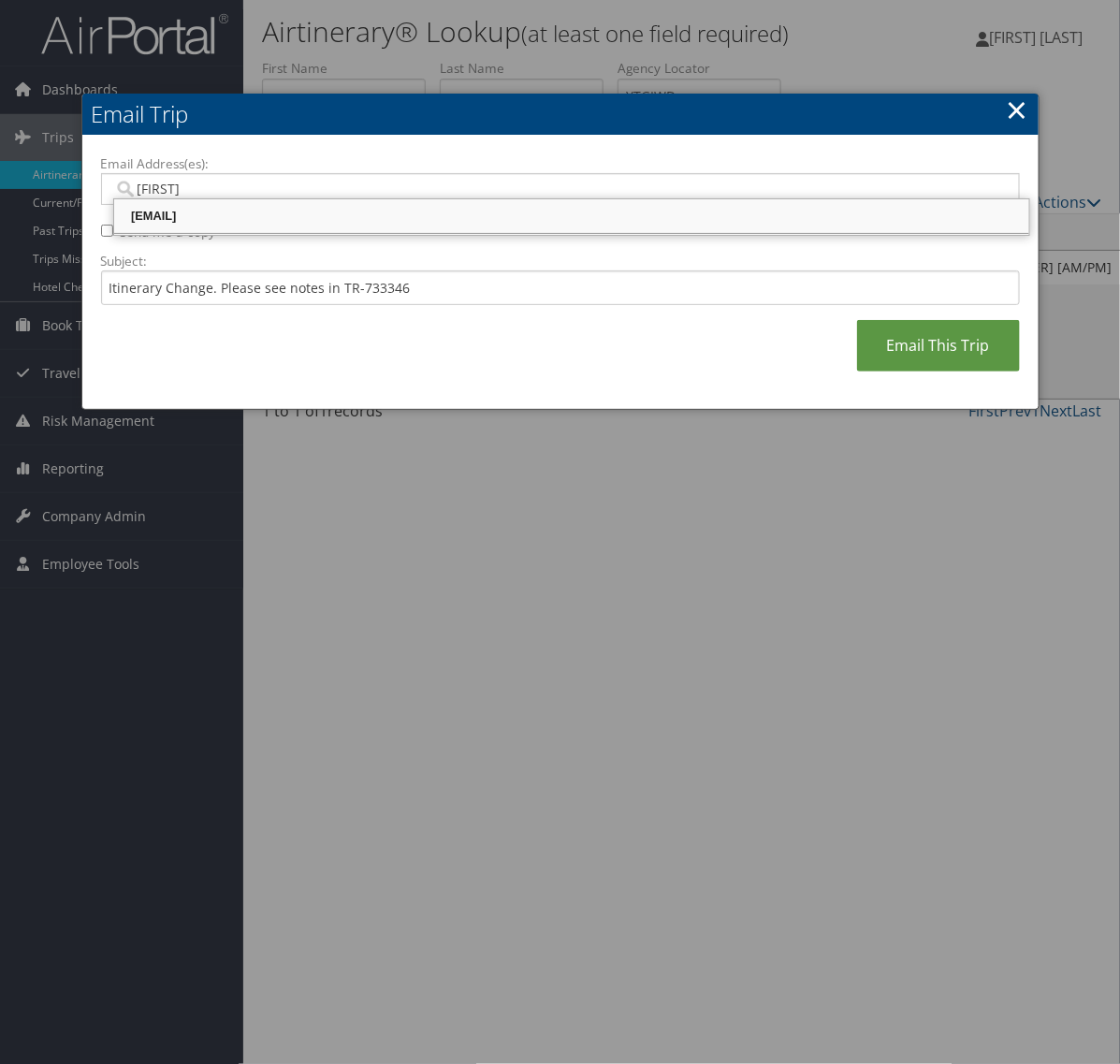 click on "[EMAIL]" at bounding box center (572, 216) 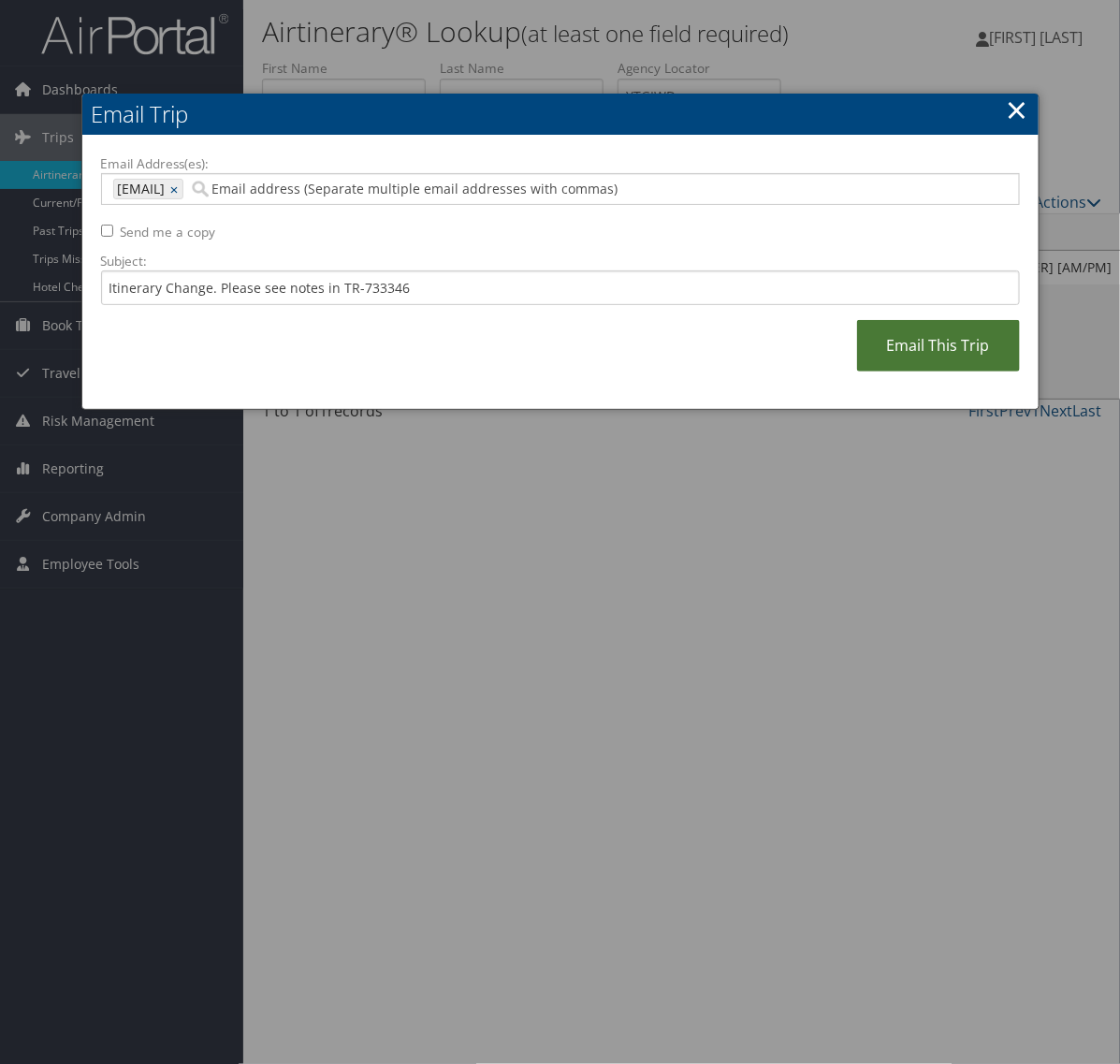 drag, startPoint x: 980, startPoint y: 372, endPoint x: 974, endPoint y: 361, distance: 12.529964 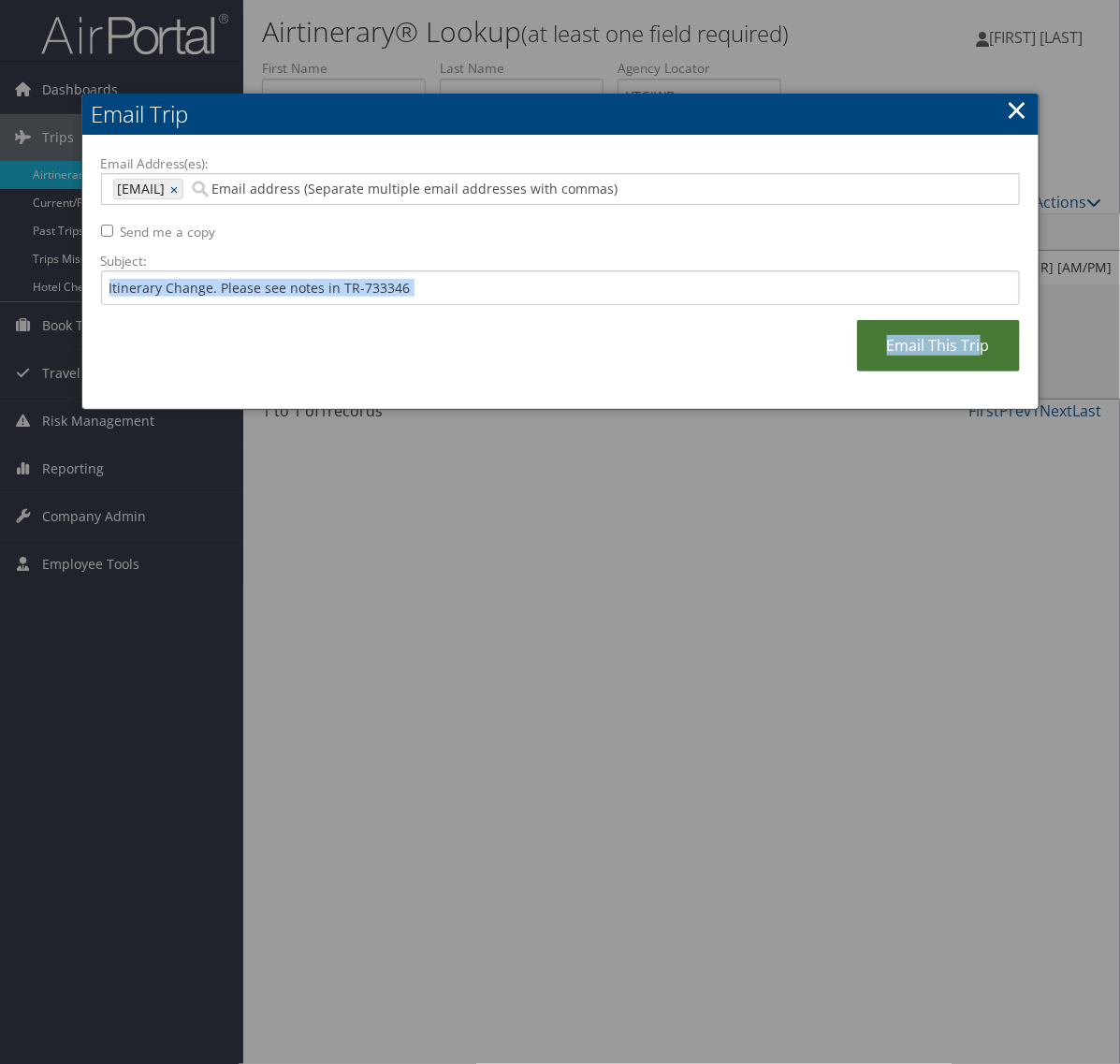 click on "Email This Trip" at bounding box center (938, 345) 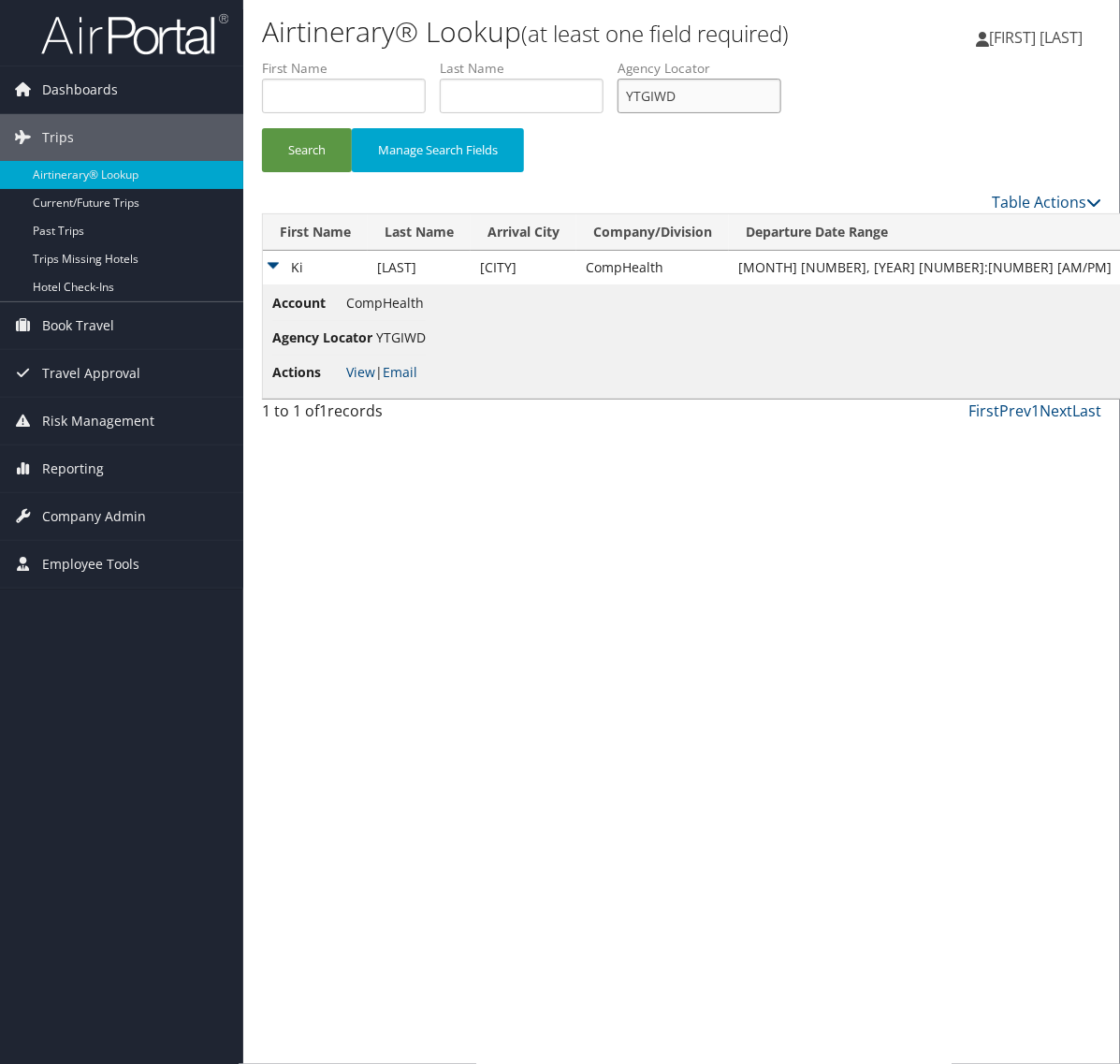 click on "YTGIWD" at bounding box center [699, 95] 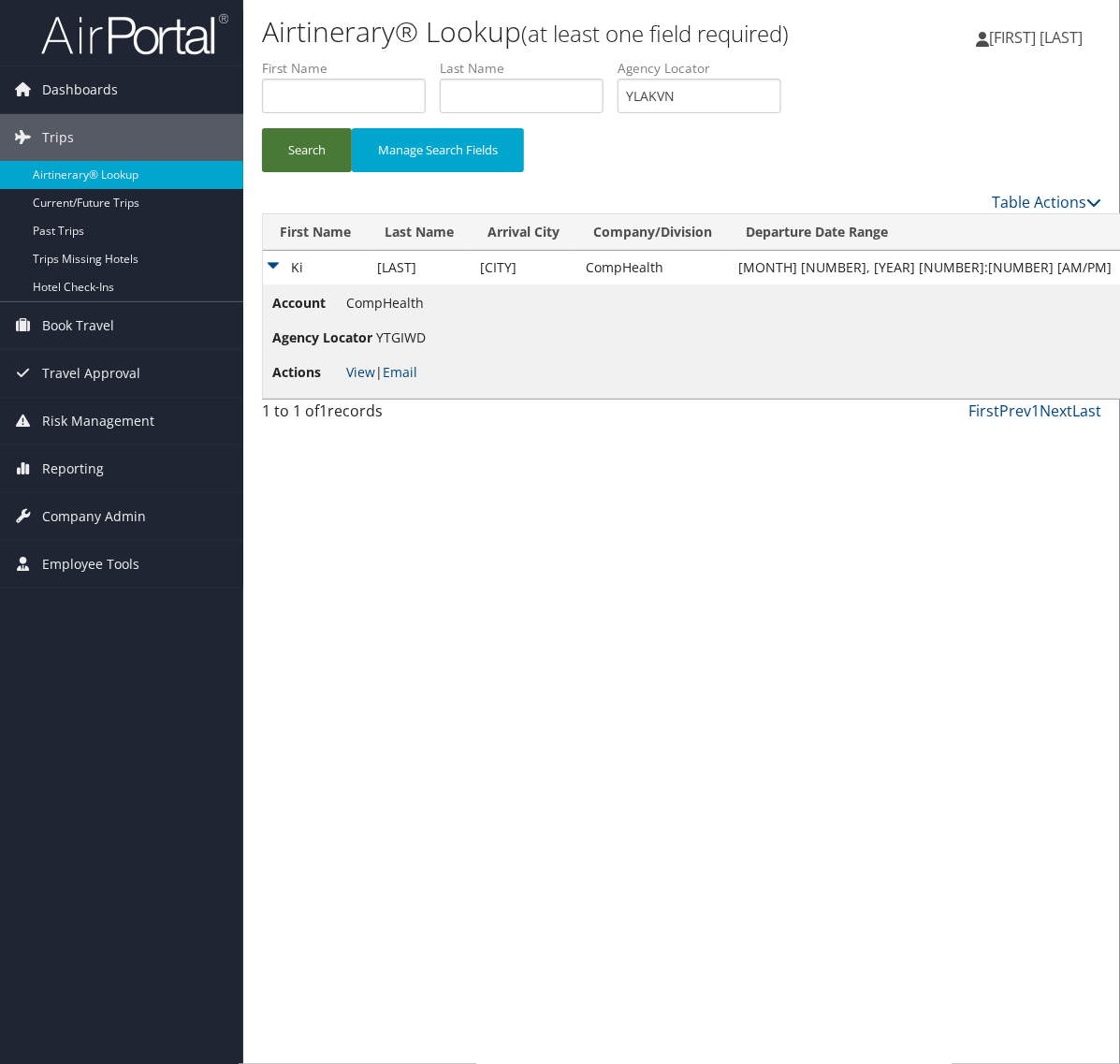 click on "Search" at bounding box center (307, 150) 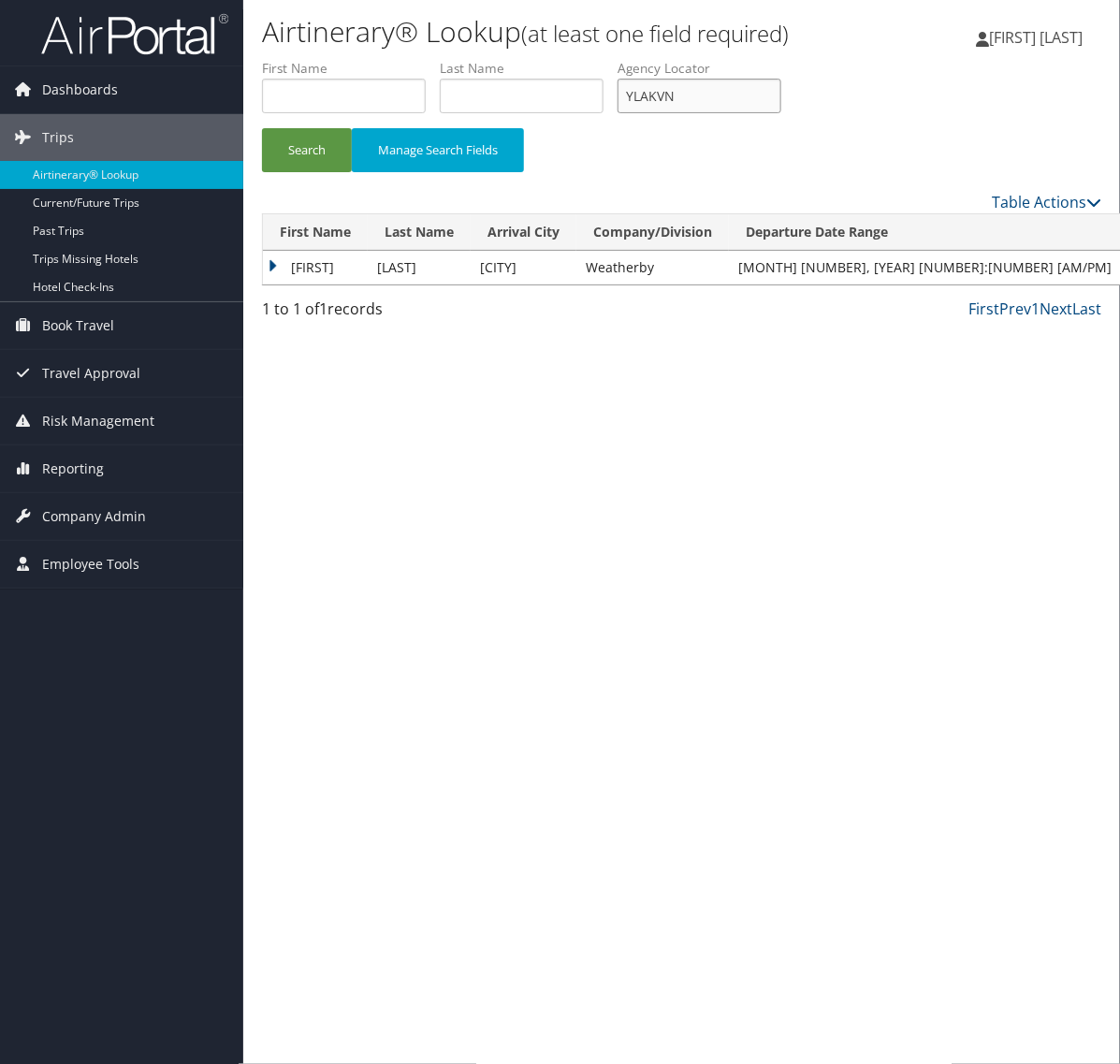 click on "YLAKVN" at bounding box center (699, 95) 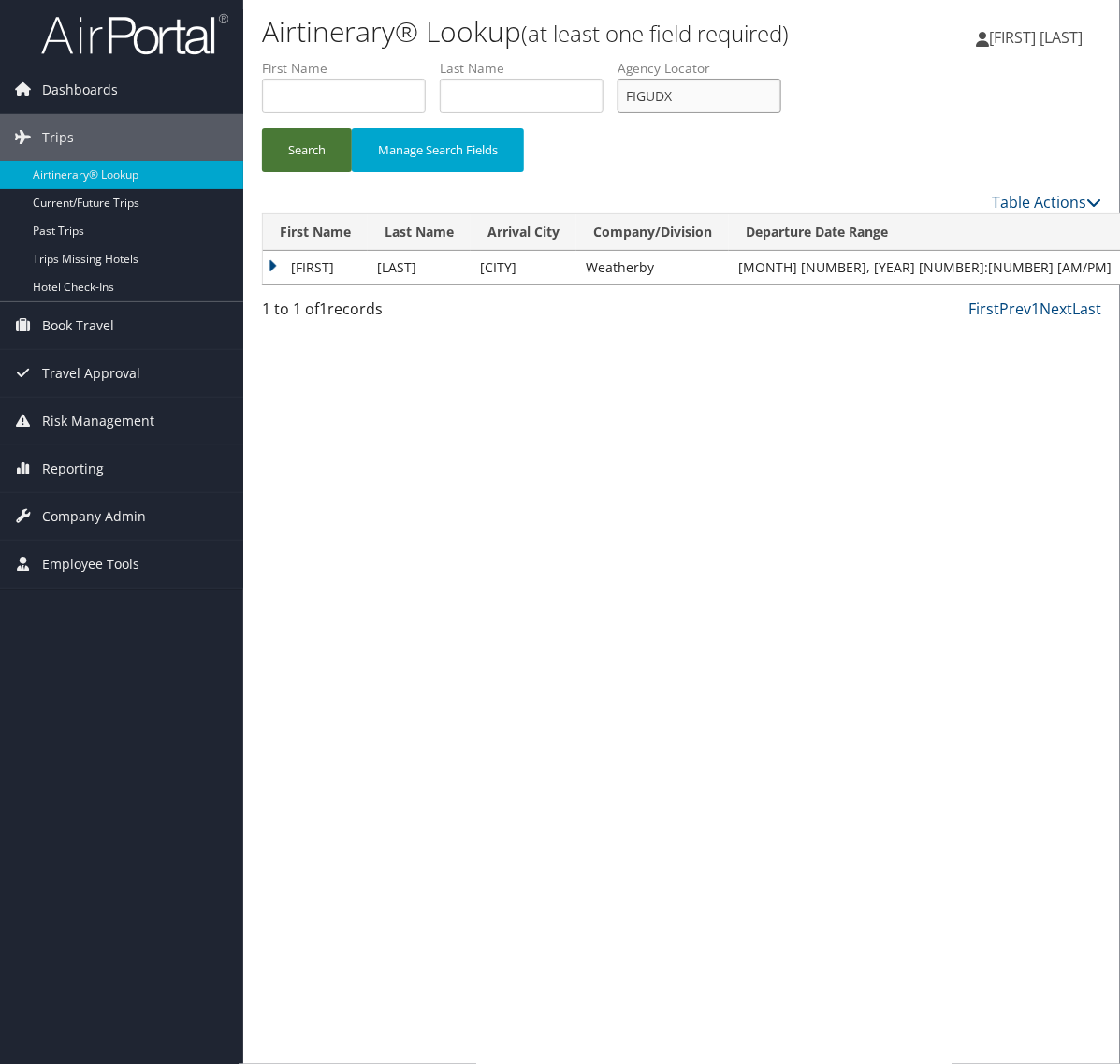 type on "FIGUDX" 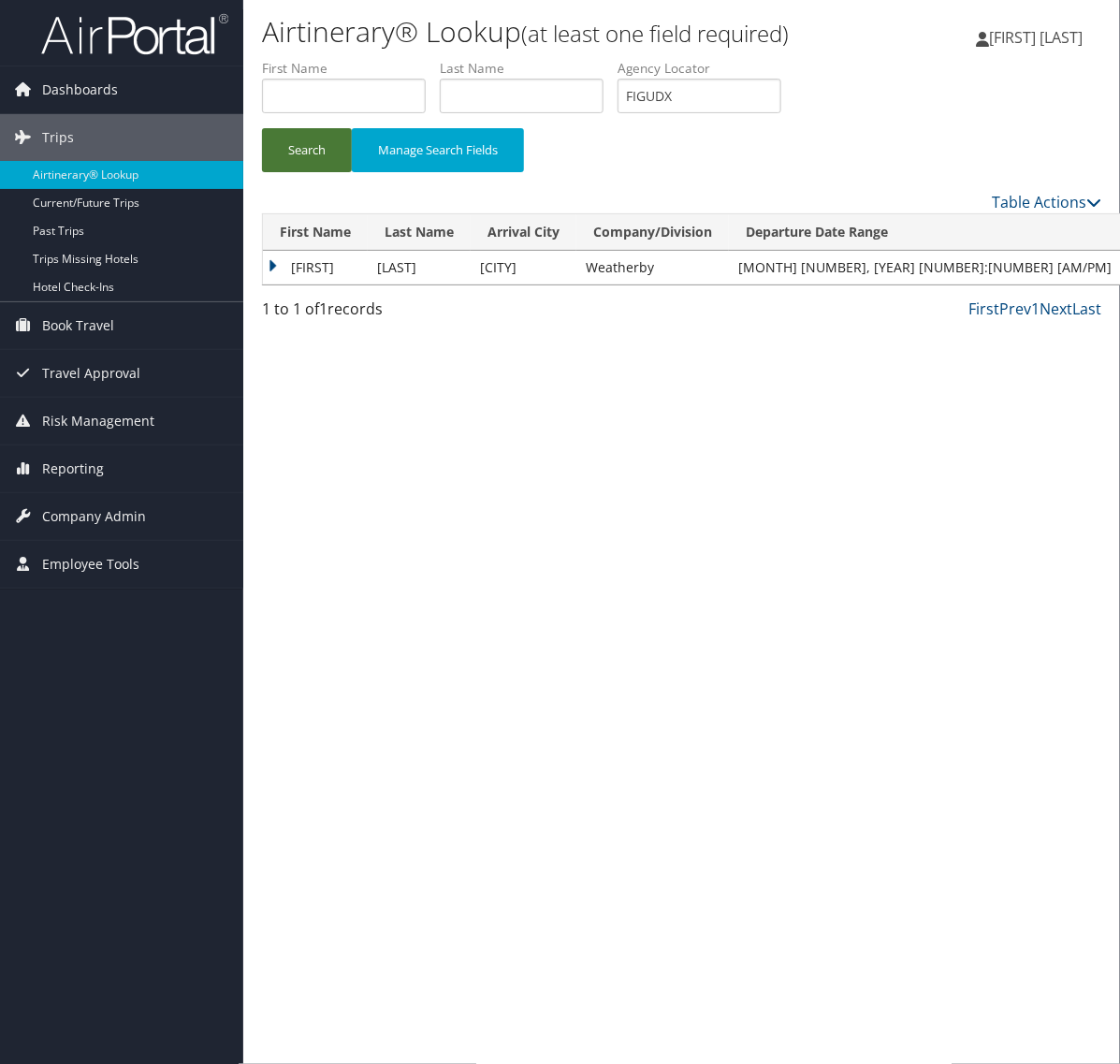click on "Search" at bounding box center (307, 150) 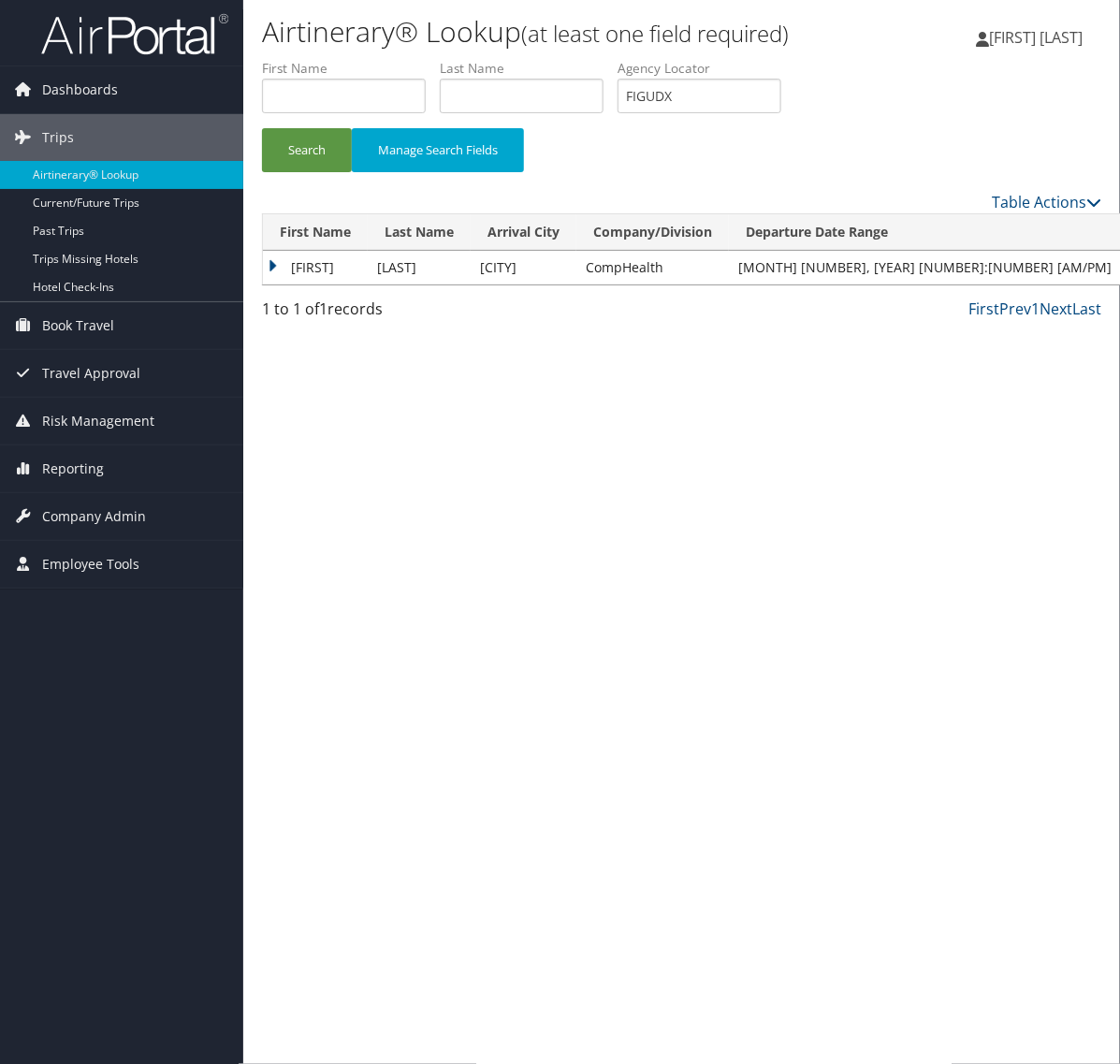 click on "[FIRST]" at bounding box center (315, 268) 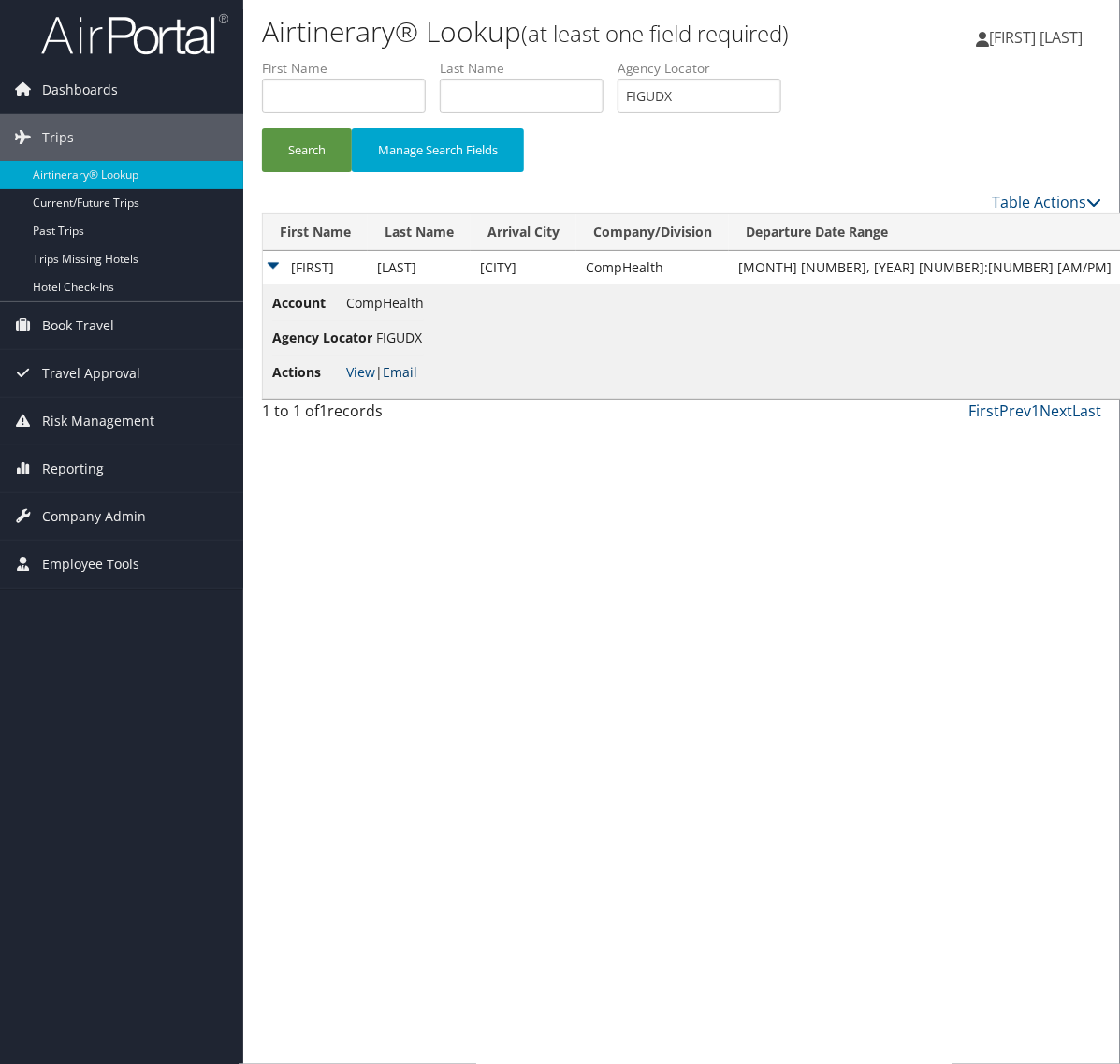 click on "Email" at bounding box center [400, 372] 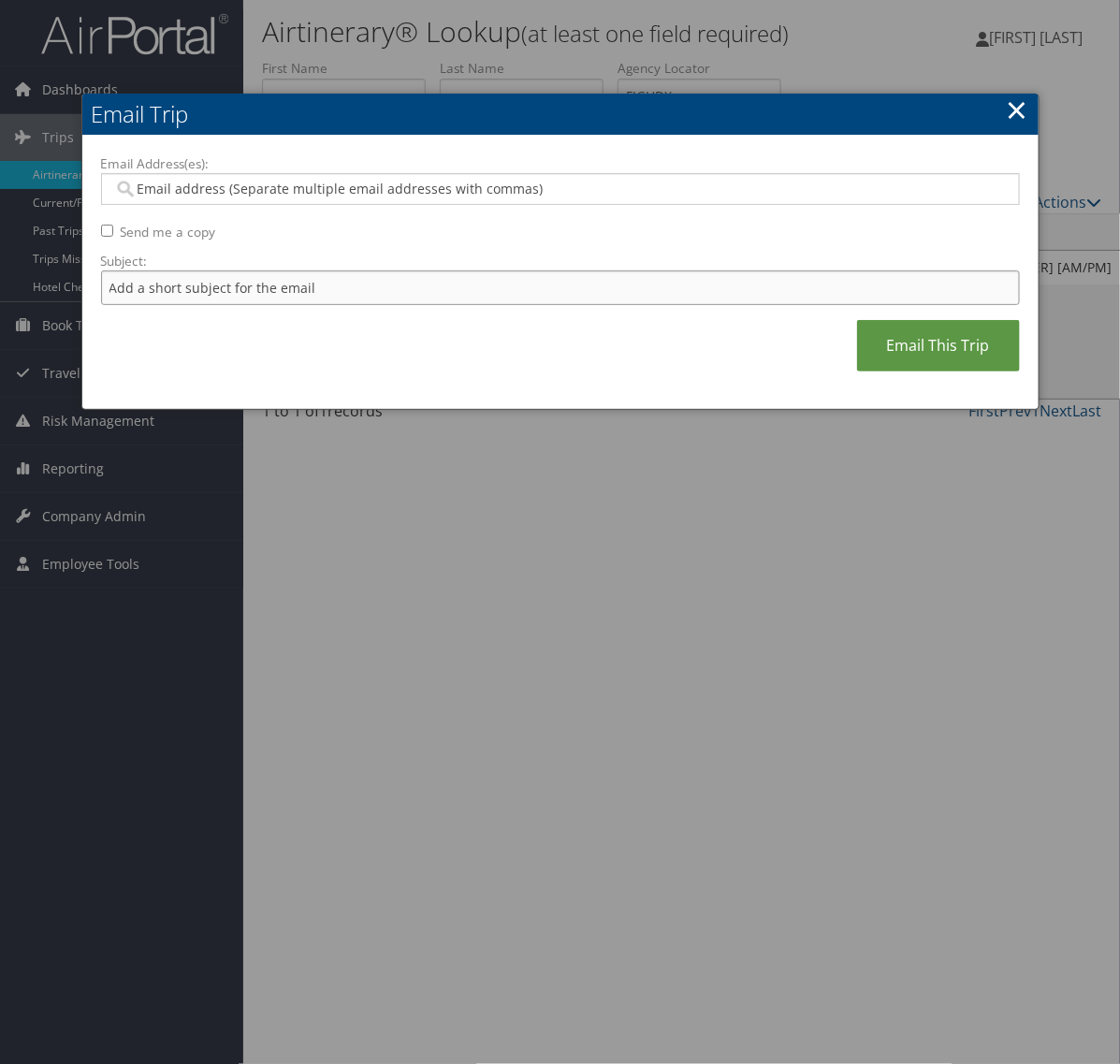 click on "Subject:" at bounding box center (560, 287) 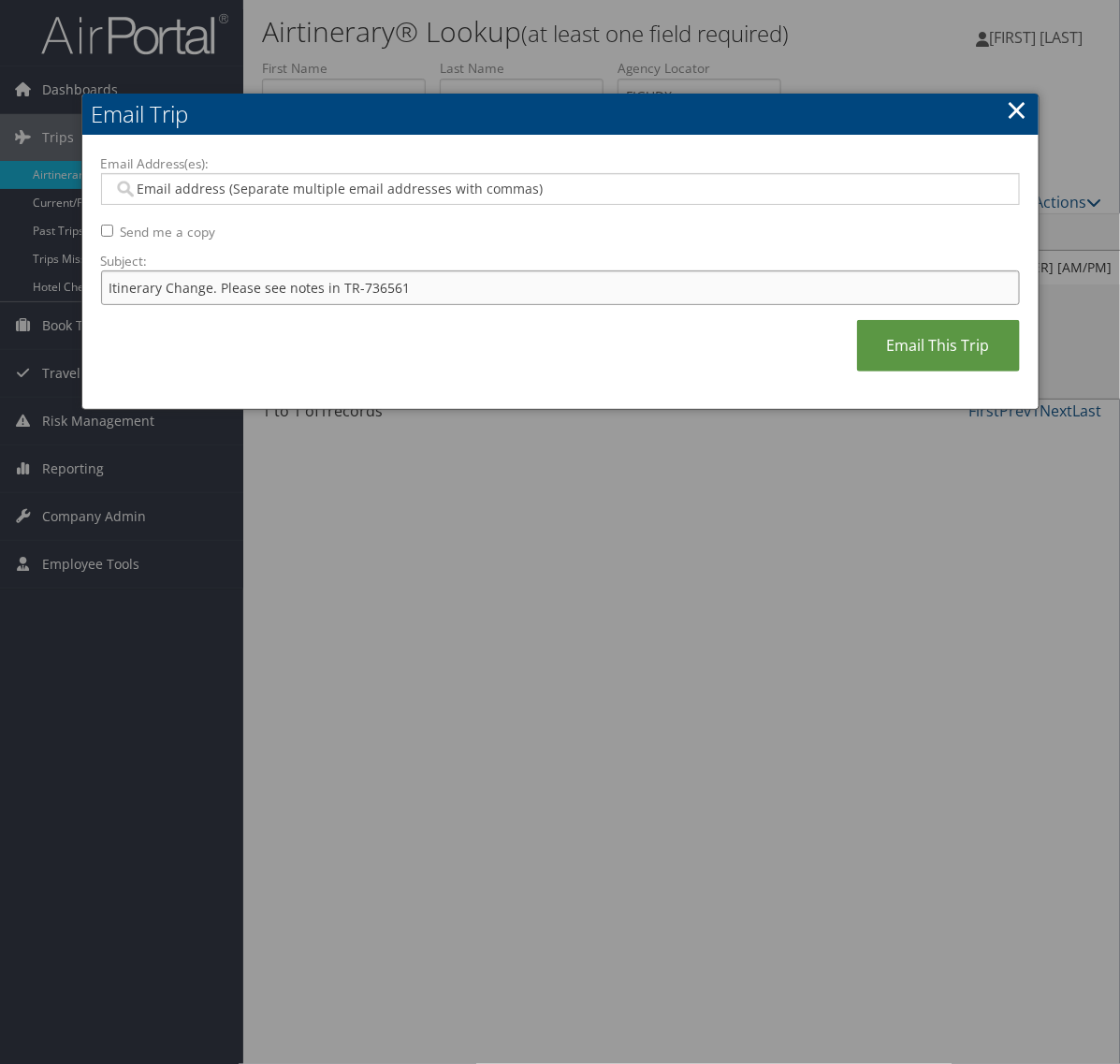 click on "Itinerary Change. Please see notes in TR-736561" at bounding box center [560, 287] 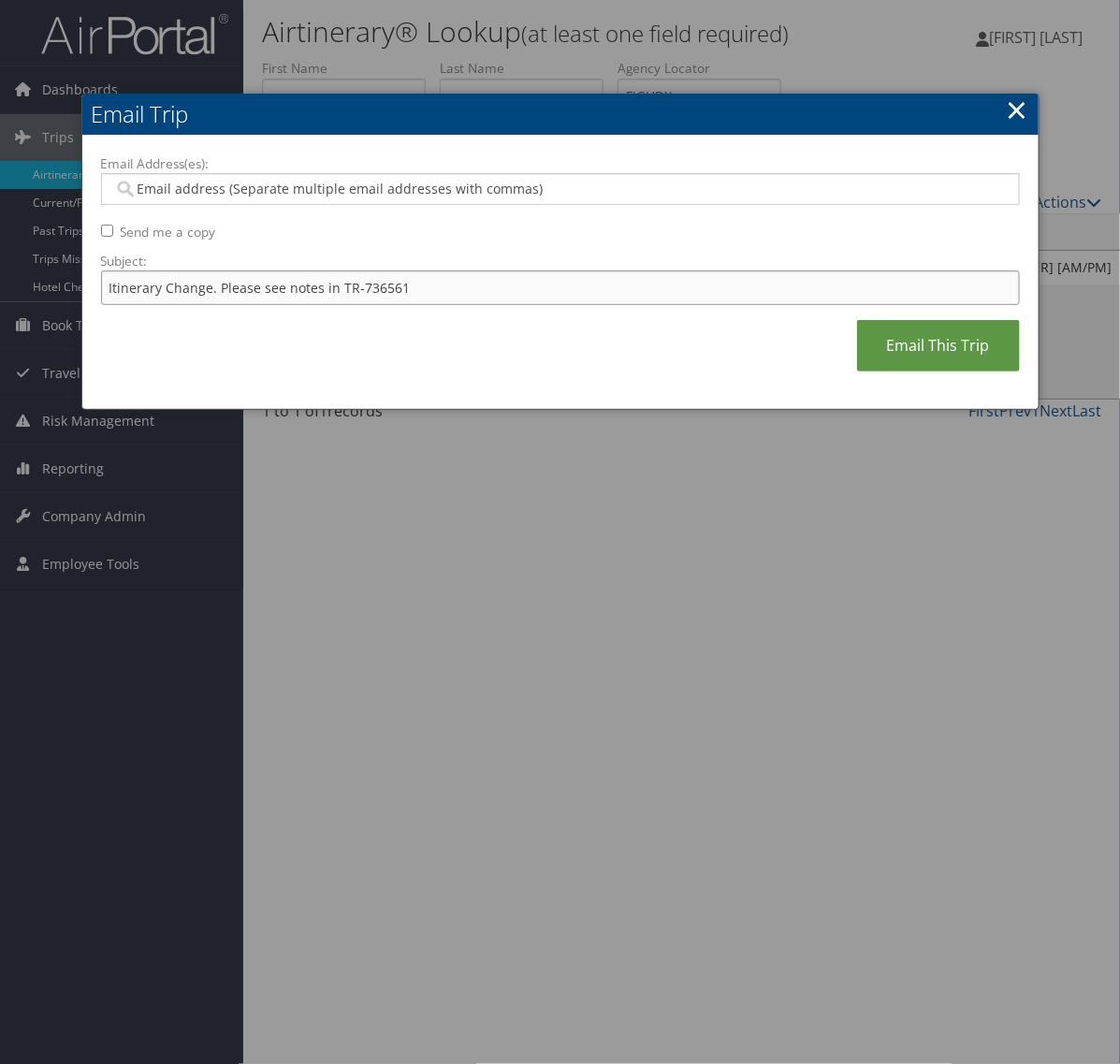click on "Itinerary Change. Please see notes in TR-736561" at bounding box center (560, 287) 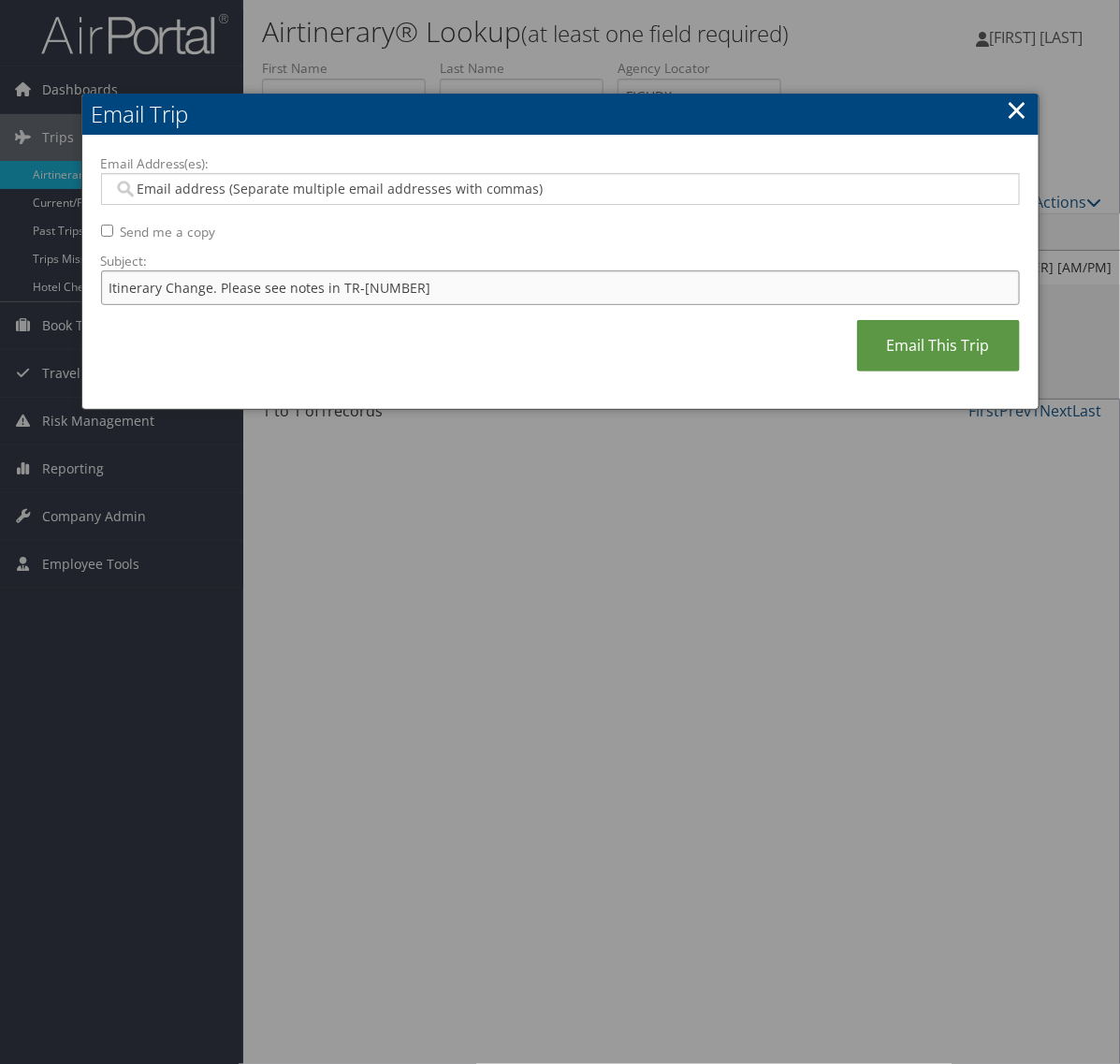 type on "Itinerary Change. Please see notes in TR-[NUMBER]" 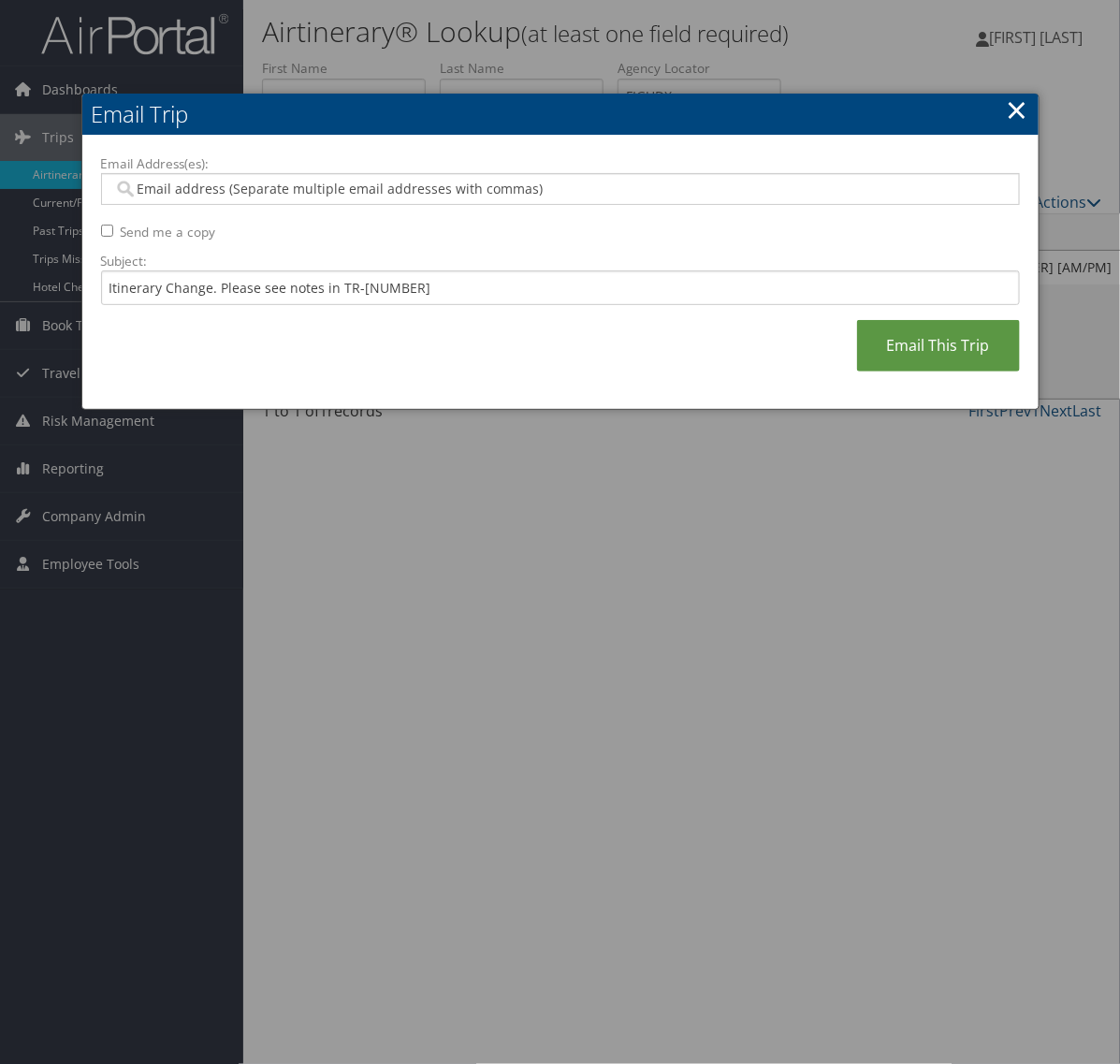 click at bounding box center [560, 189] 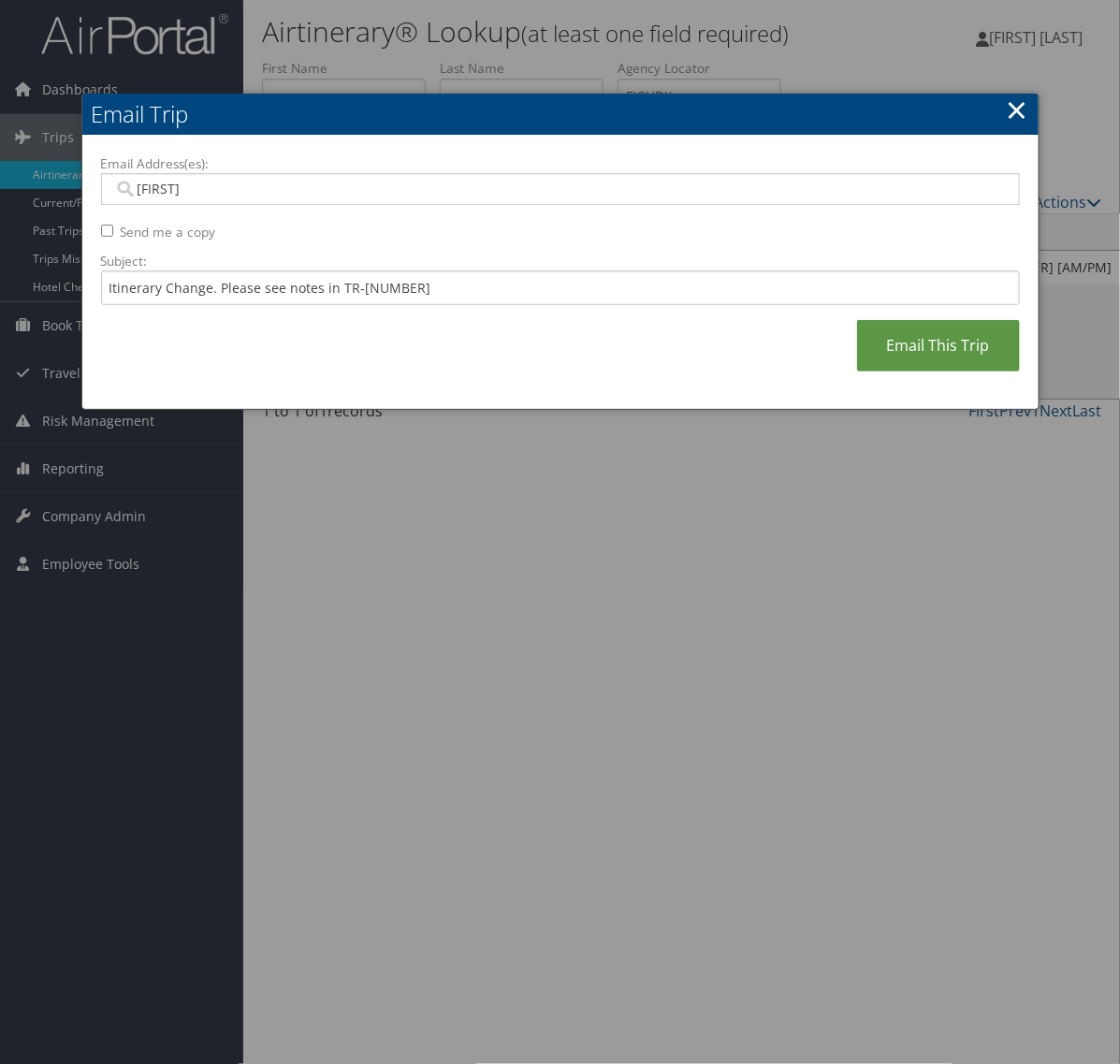 type on "[FIRST]" 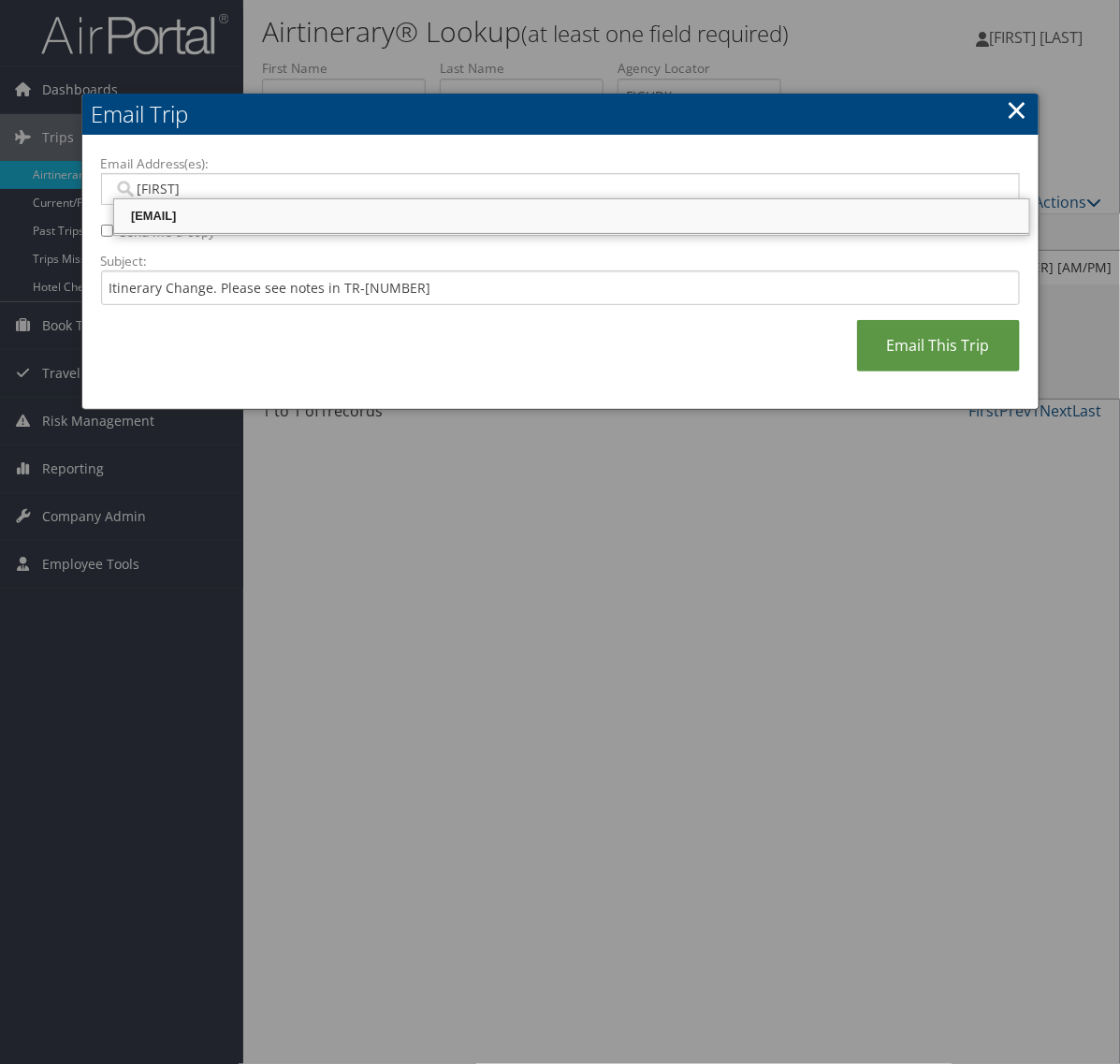 click on "[EMAIL]" at bounding box center [572, 216] 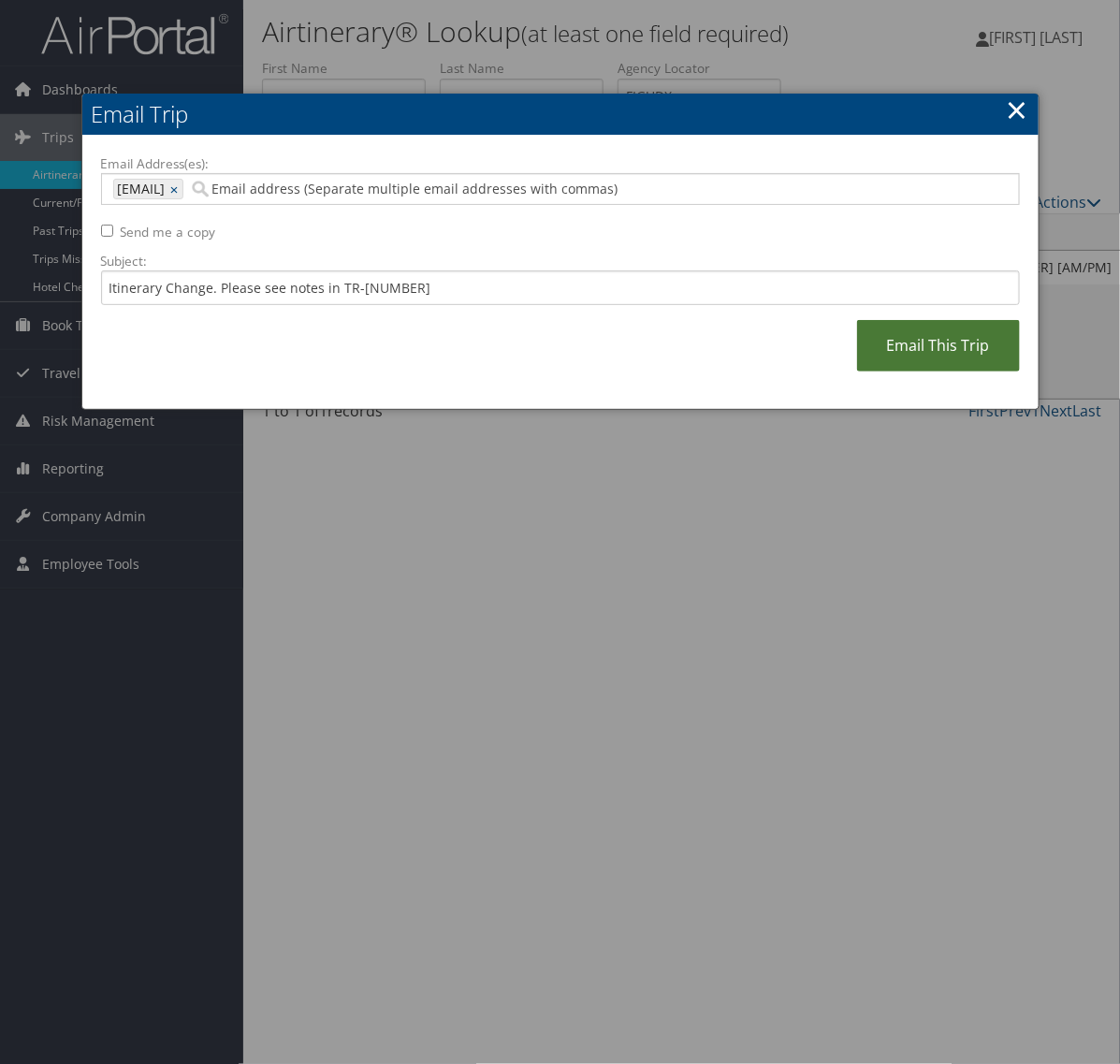 click on "Email This Trip" at bounding box center (938, 345) 